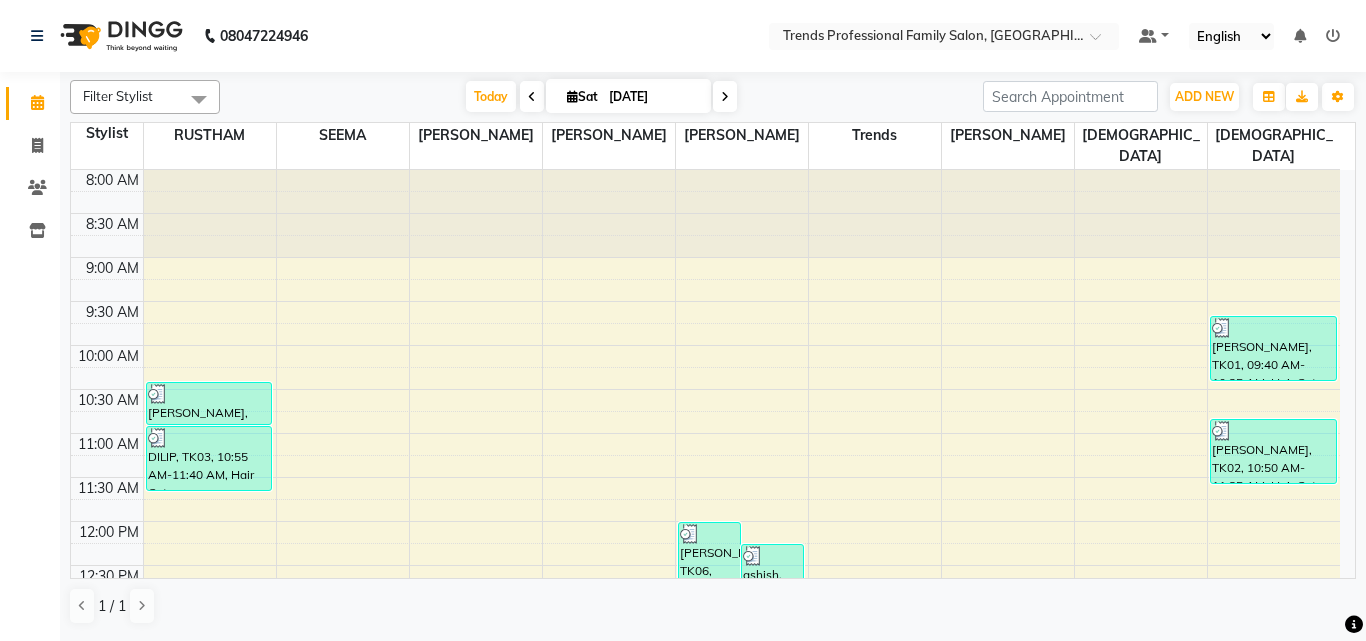 scroll, scrollTop: 0, scrollLeft: 0, axis: both 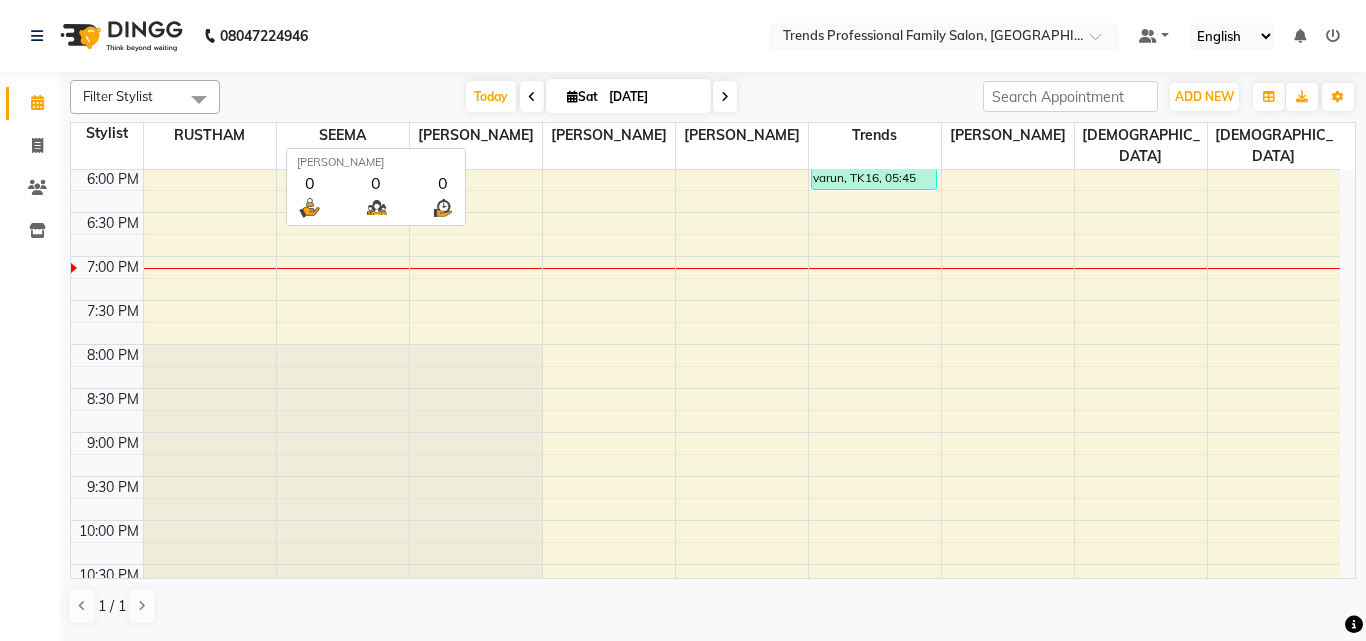click on "[PERSON_NAME]" at bounding box center (476, 135) 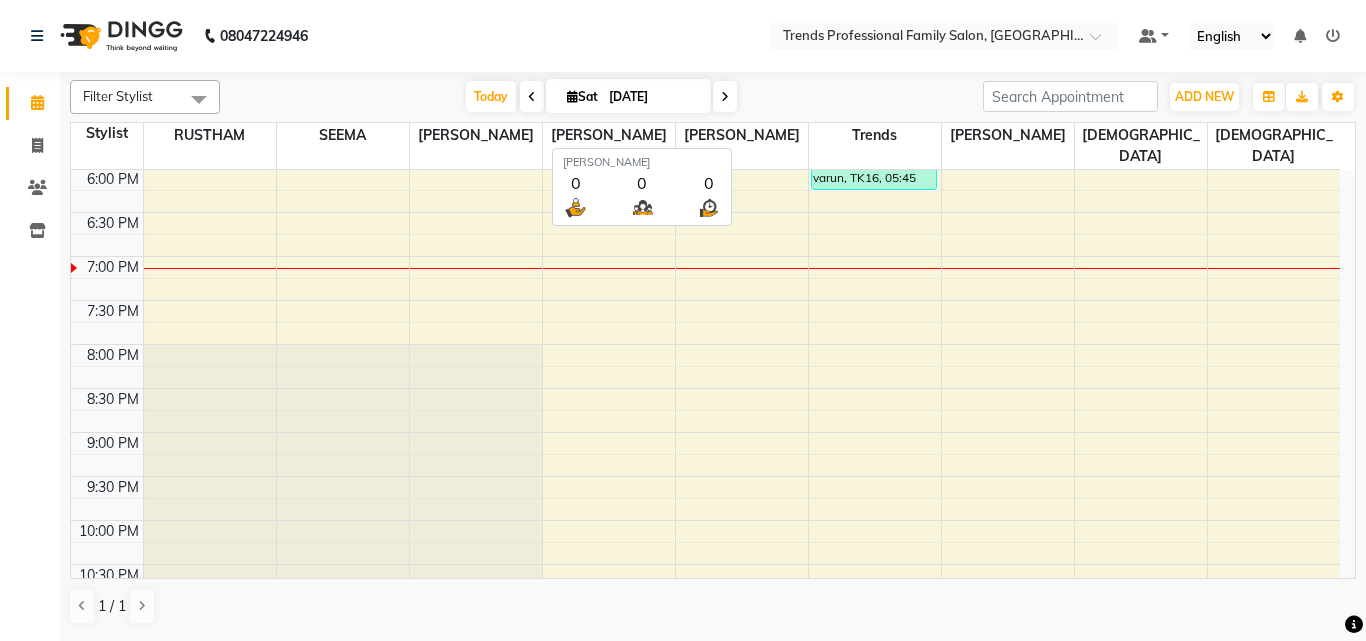 click on "[PERSON_NAME]" at bounding box center (742, 135) 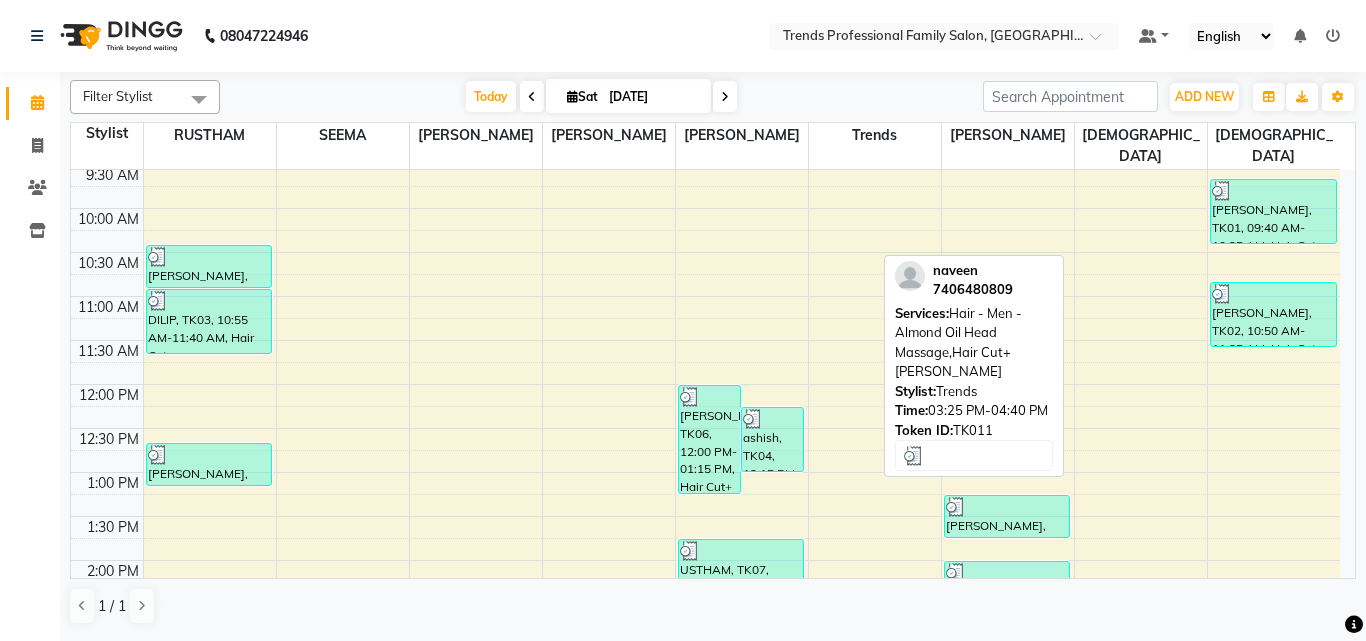scroll, scrollTop: 0, scrollLeft: 0, axis: both 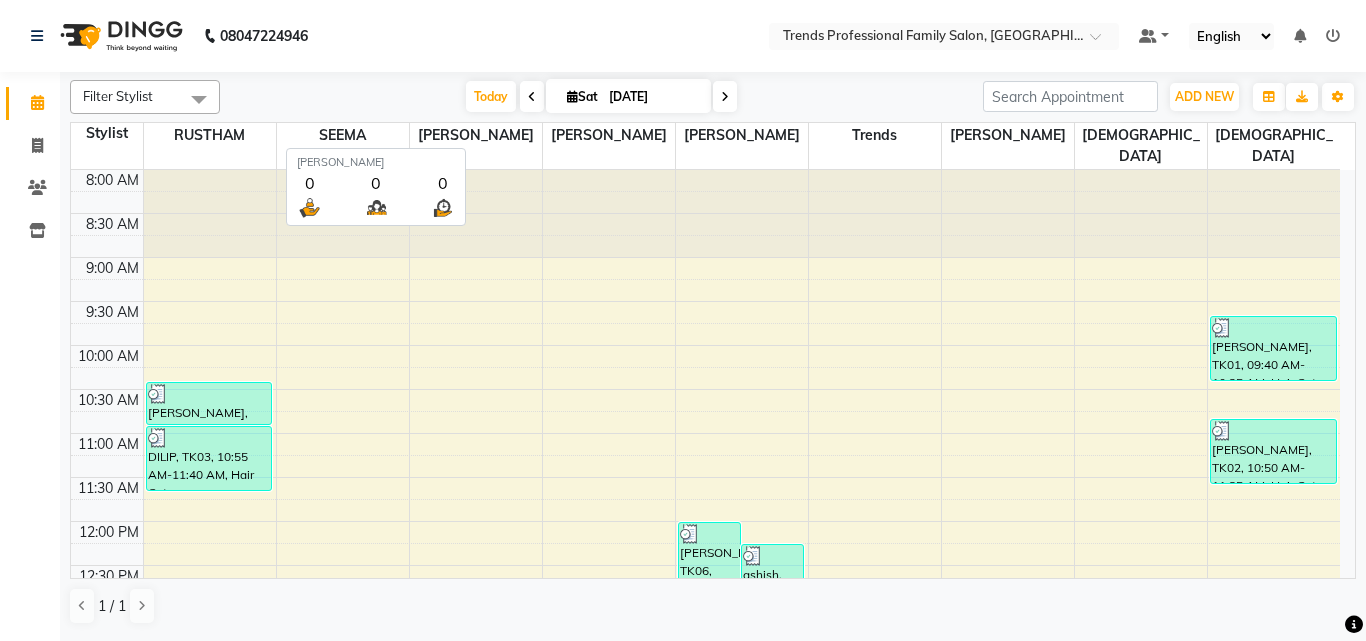 click on "[PERSON_NAME]" at bounding box center (476, 135) 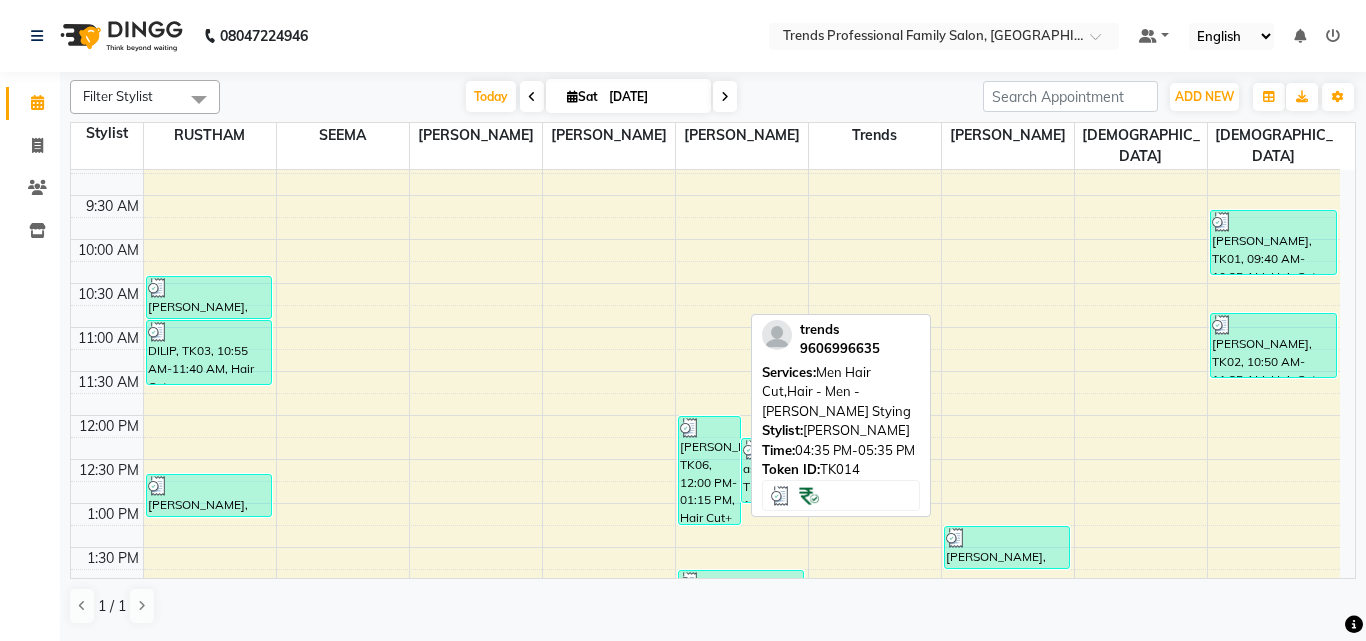 scroll, scrollTop: 0, scrollLeft: 0, axis: both 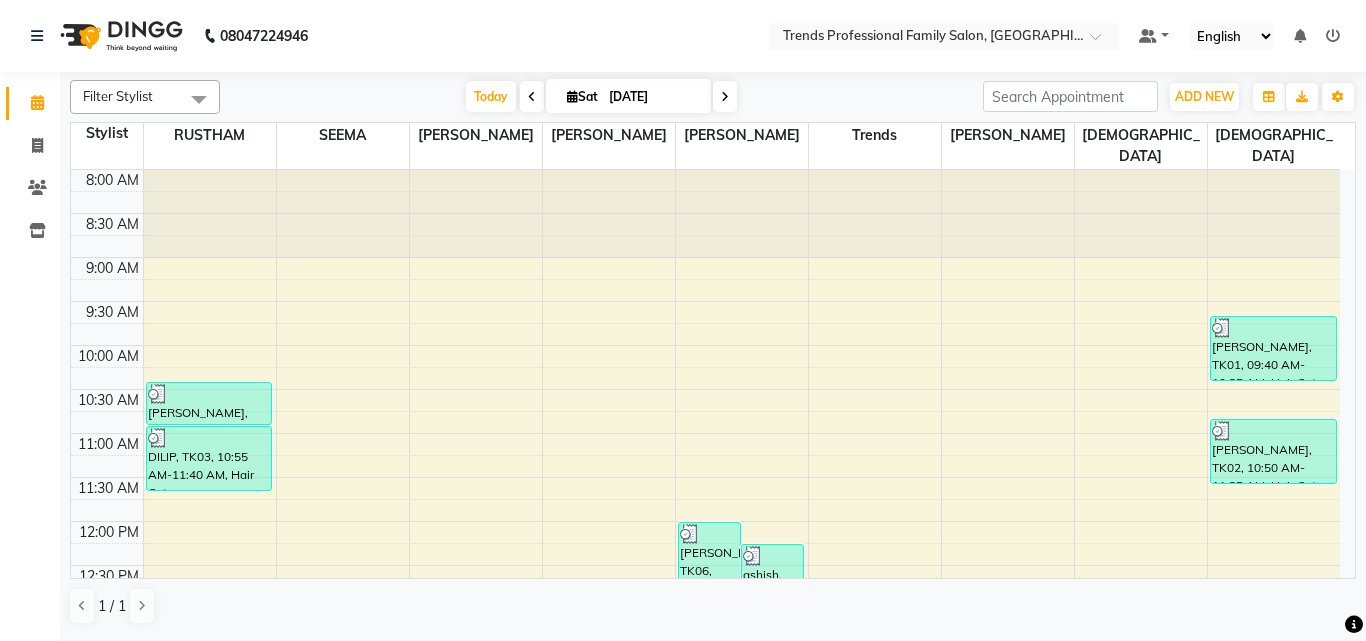 click at bounding box center (199, 99) 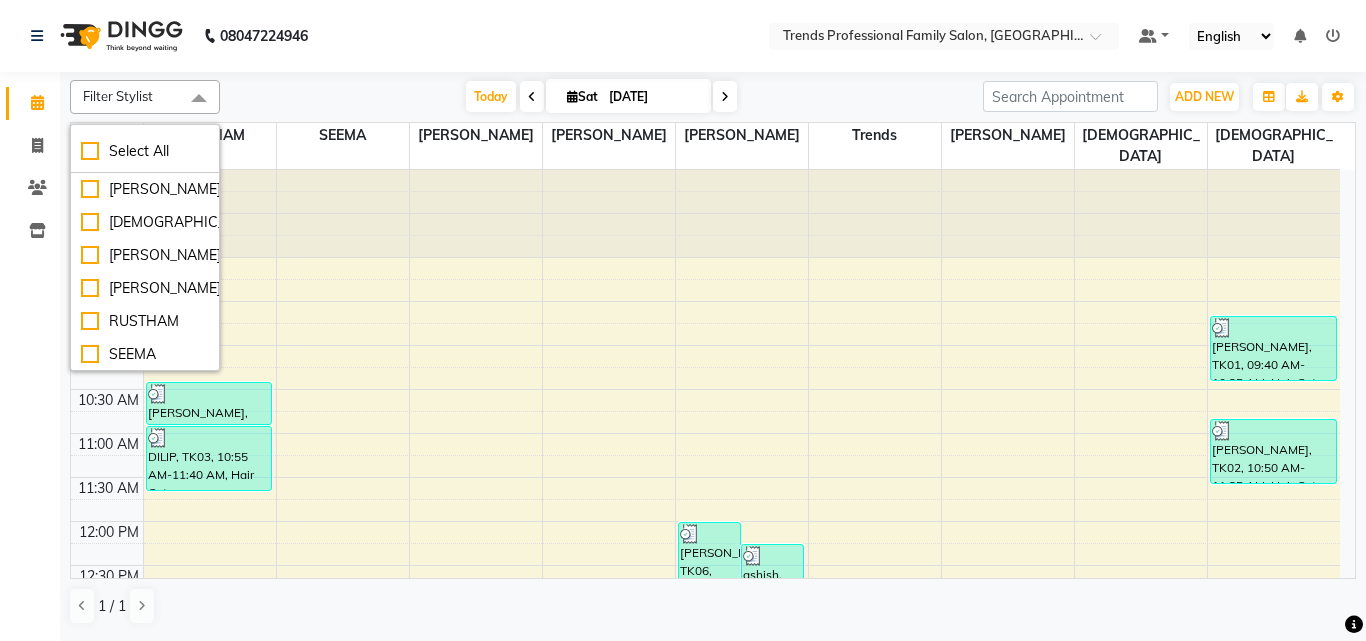 click at bounding box center [199, 99] 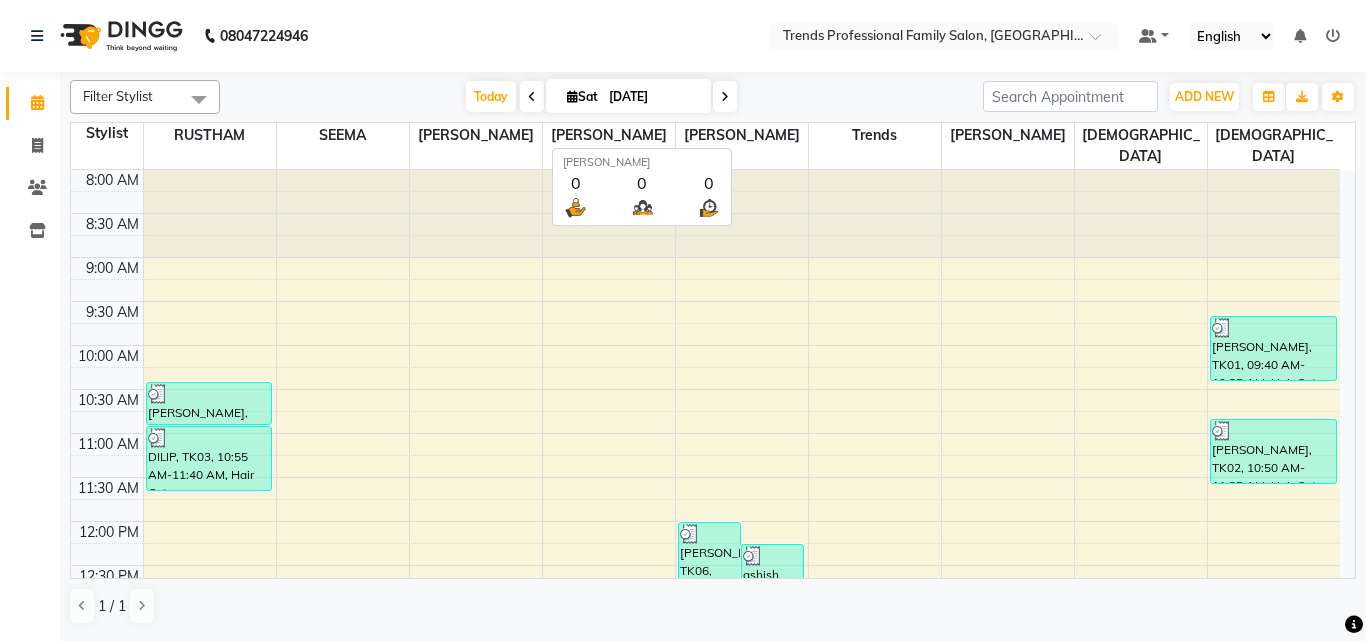 click on "[PERSON_NAME]" at bounding box center [742, 135] 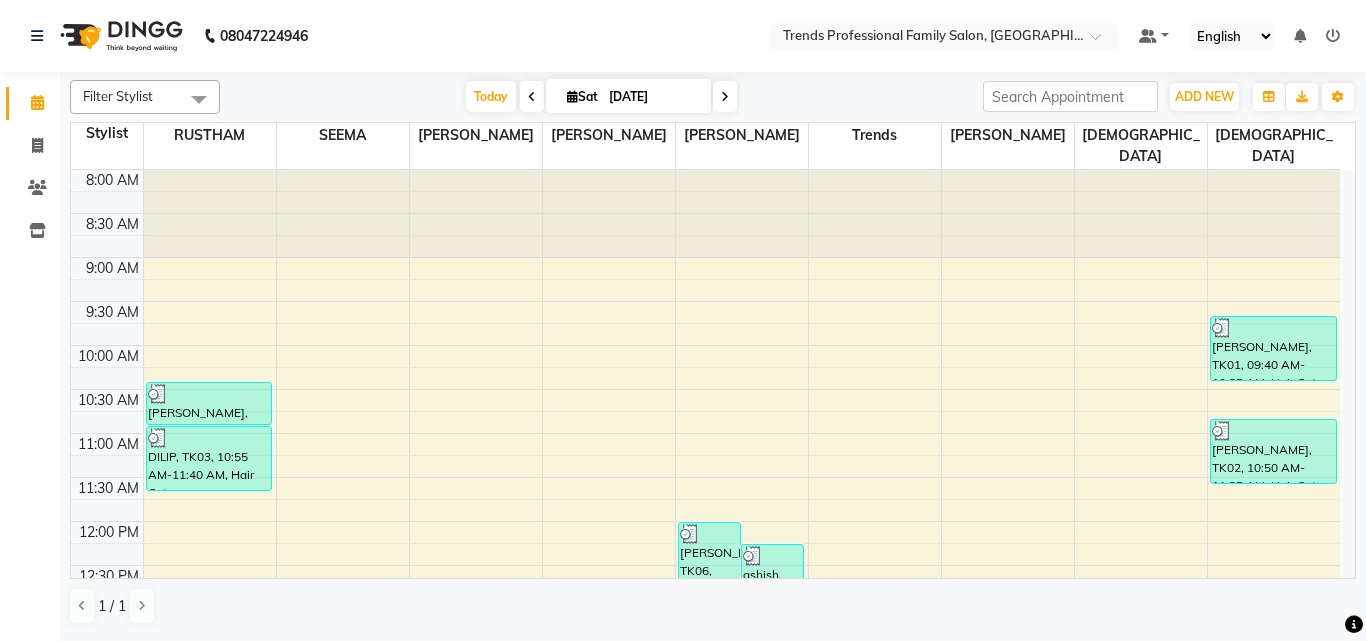 click at bounding box center (742, 214) 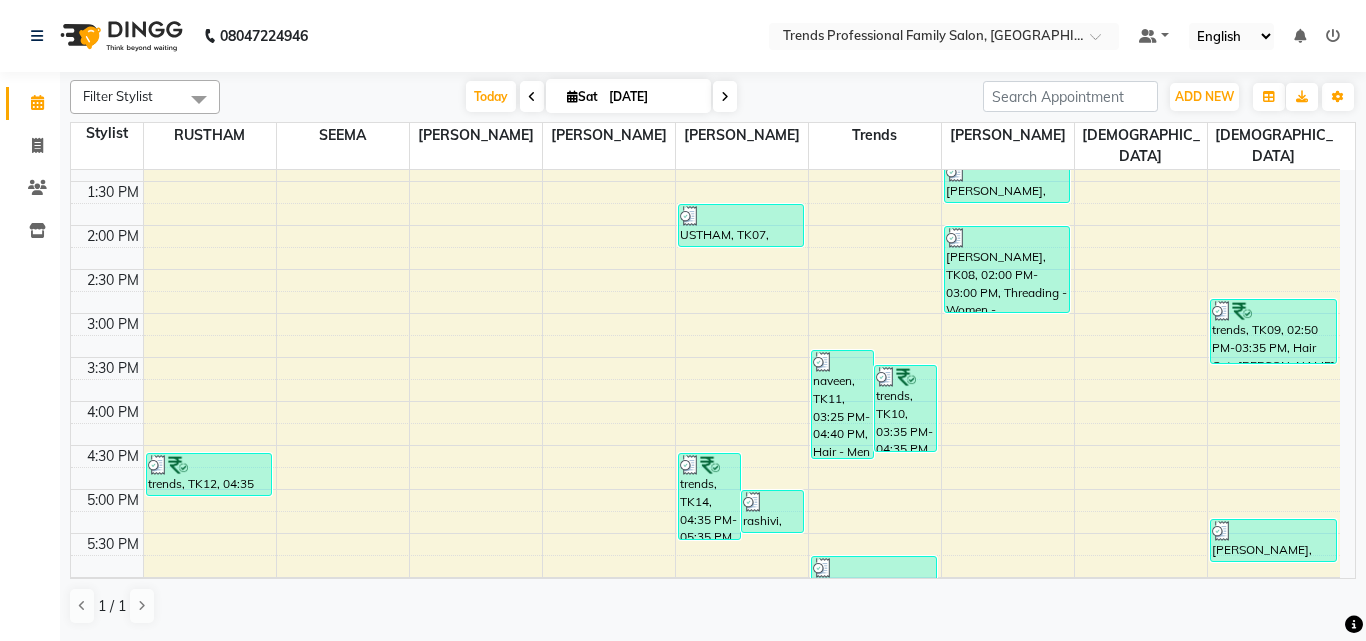 scroll, scrollTop: 0, scrollLeft: 0, axis: both 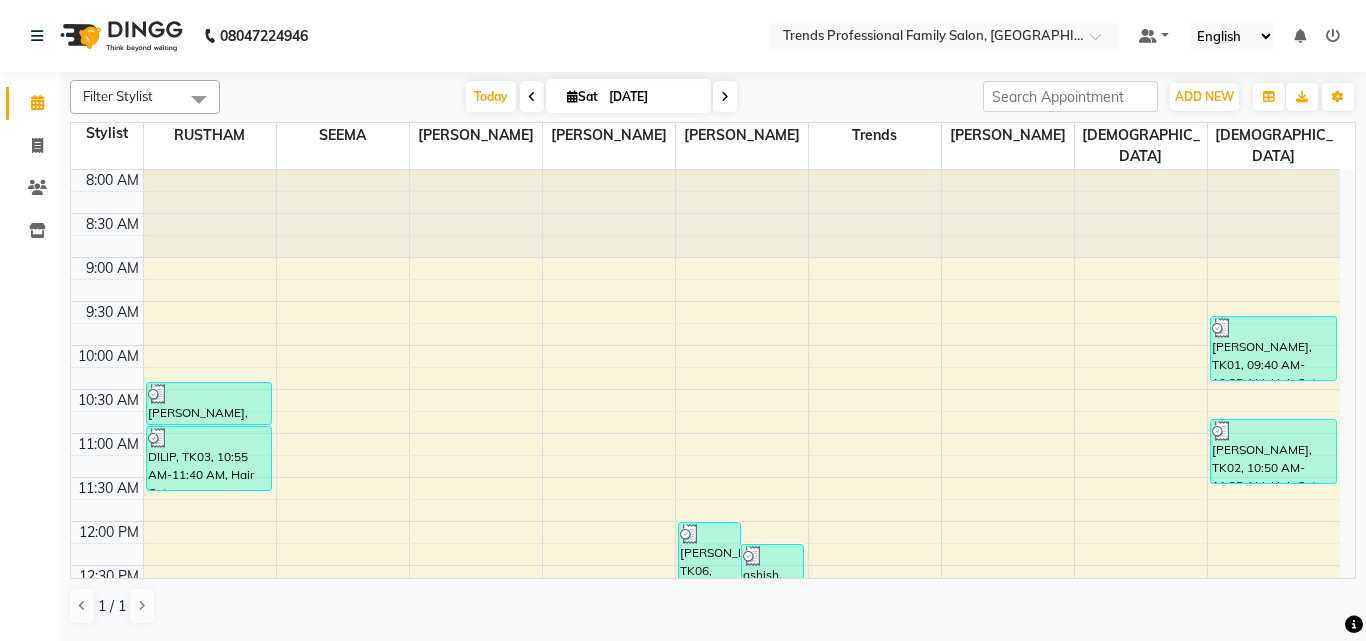click at bounding box center (532, 97) 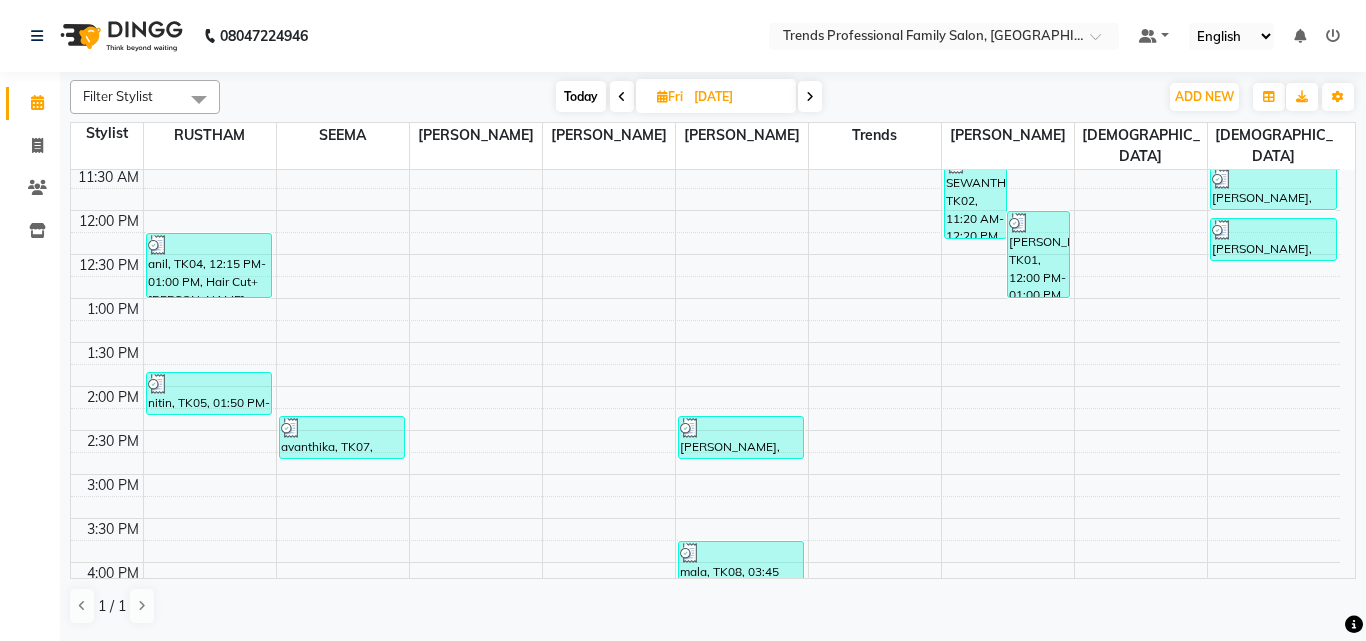 scroll, scrollTop: 0, scrollLeft: 0, axis: both 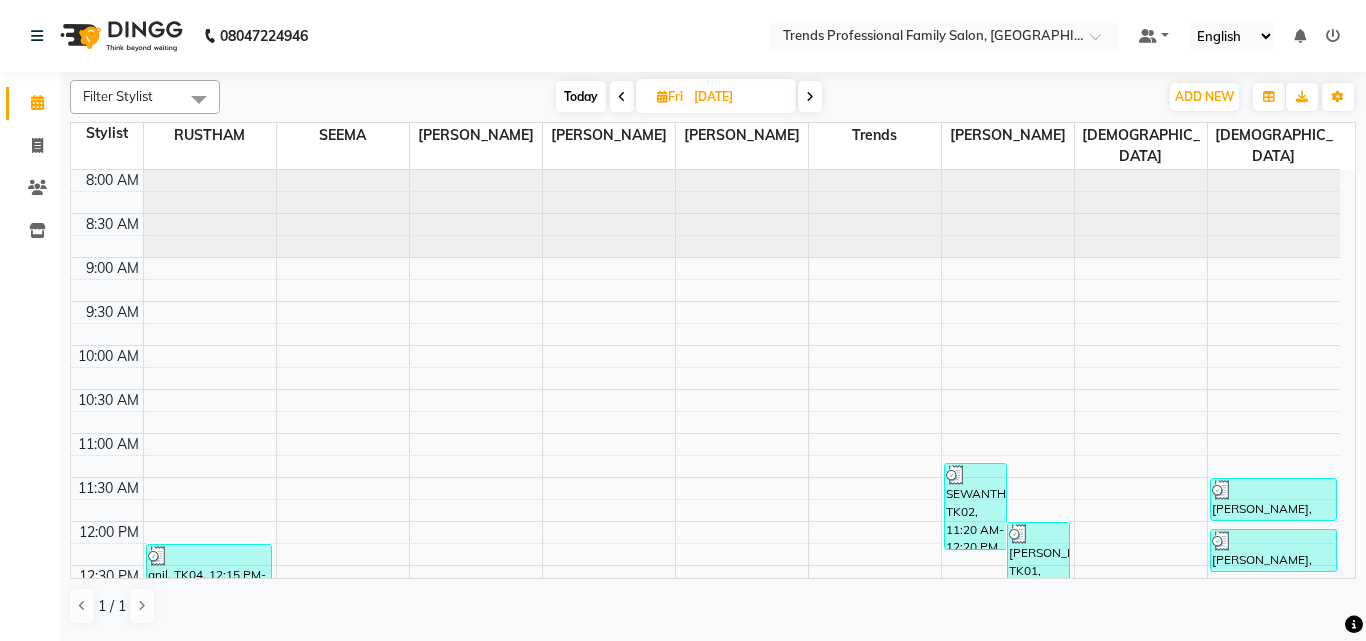 click at bounding box center (622, 97) 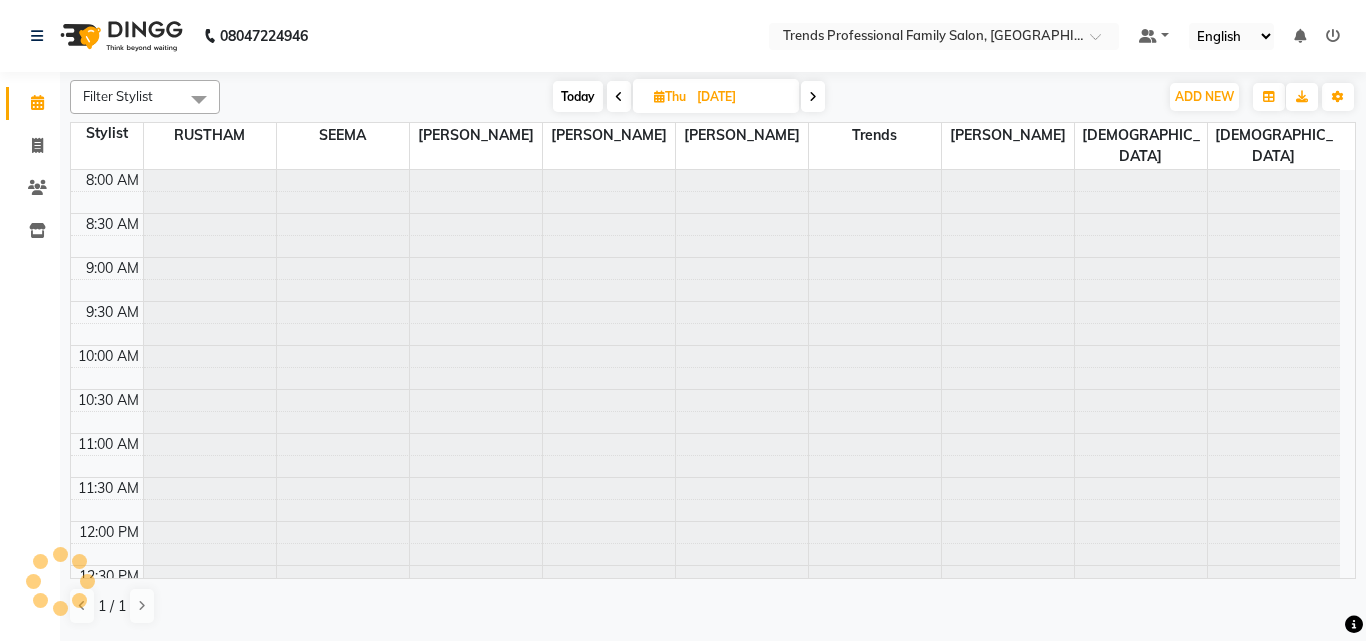 click at bounding box center [619, 97] 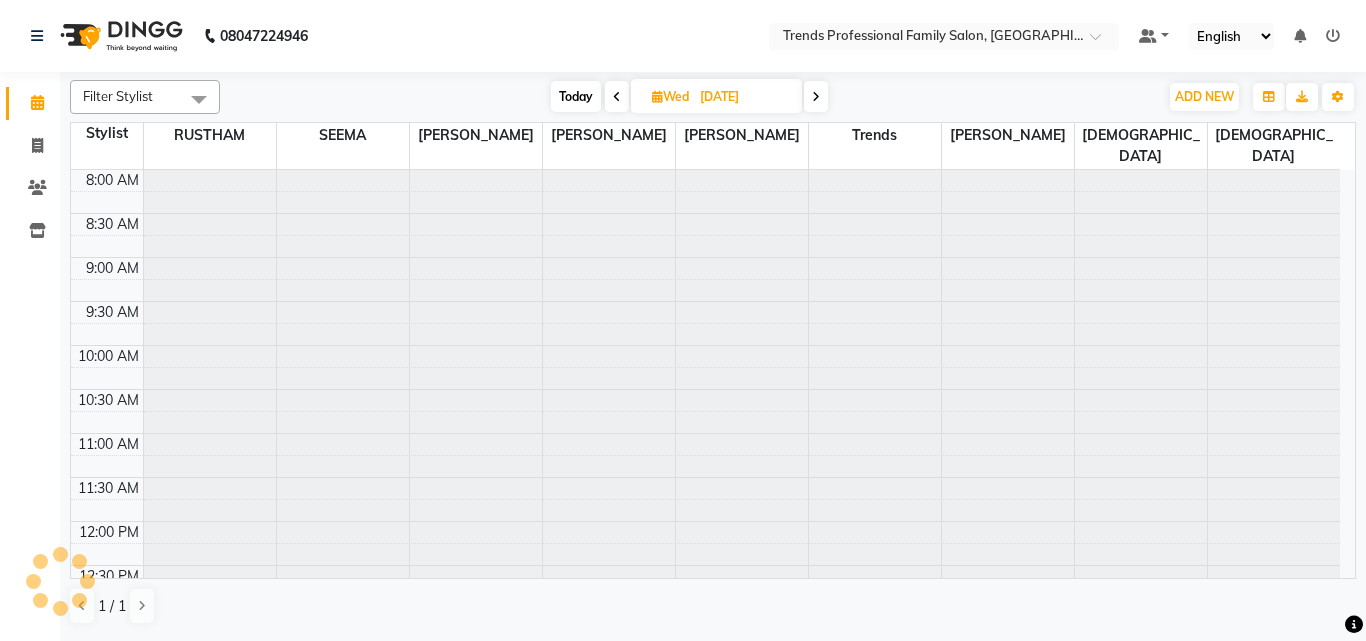 scroll, scrollTop: 969, scrollLeft: 0, axis: vertical 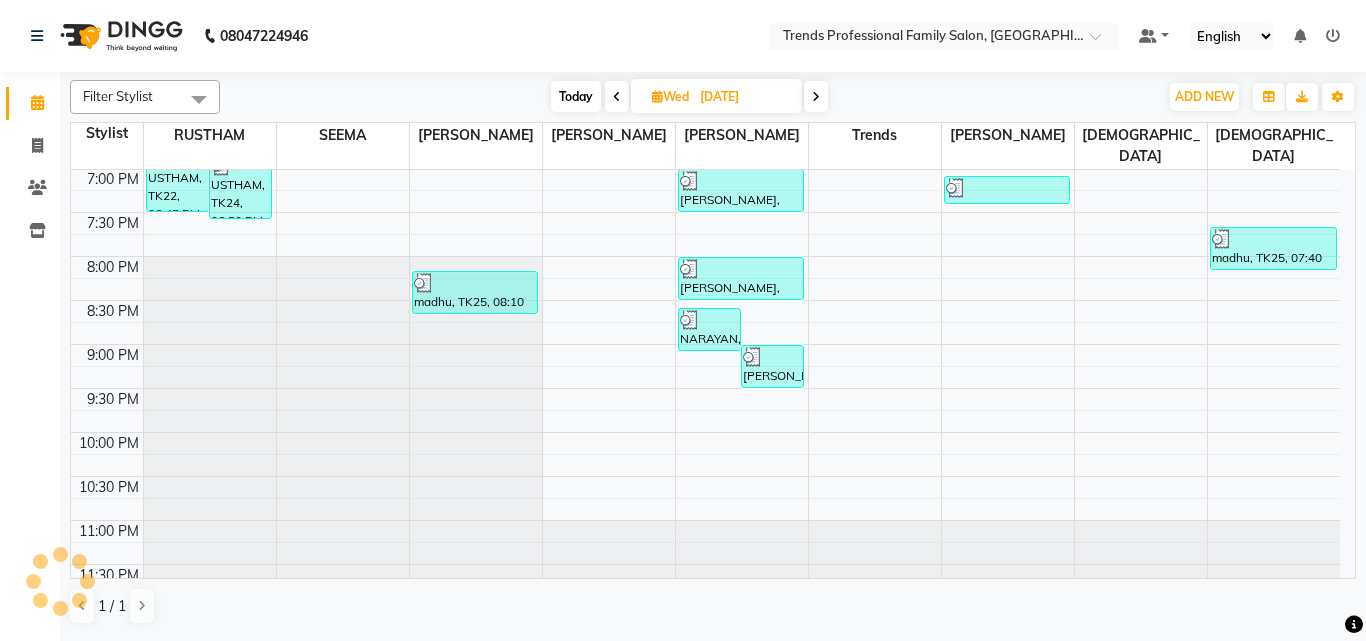 click at bounding box center [617, 97] 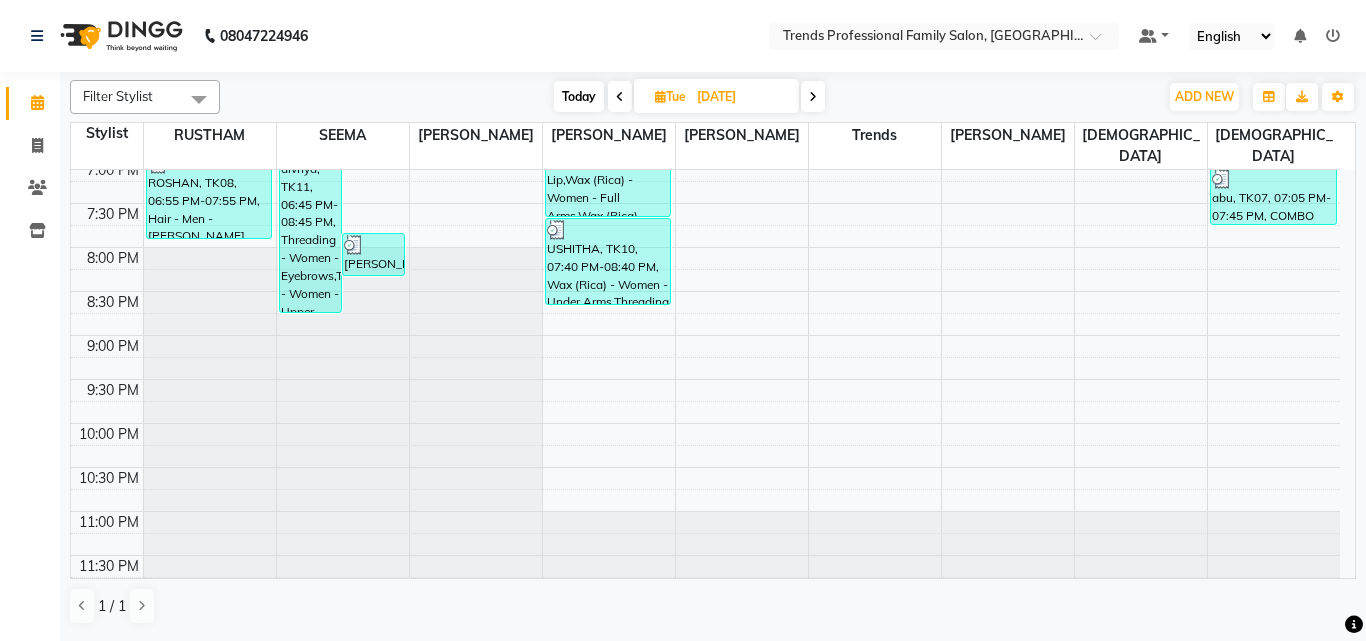 scroll, scrollTop: 0, scrollLeft: 0, axis: both 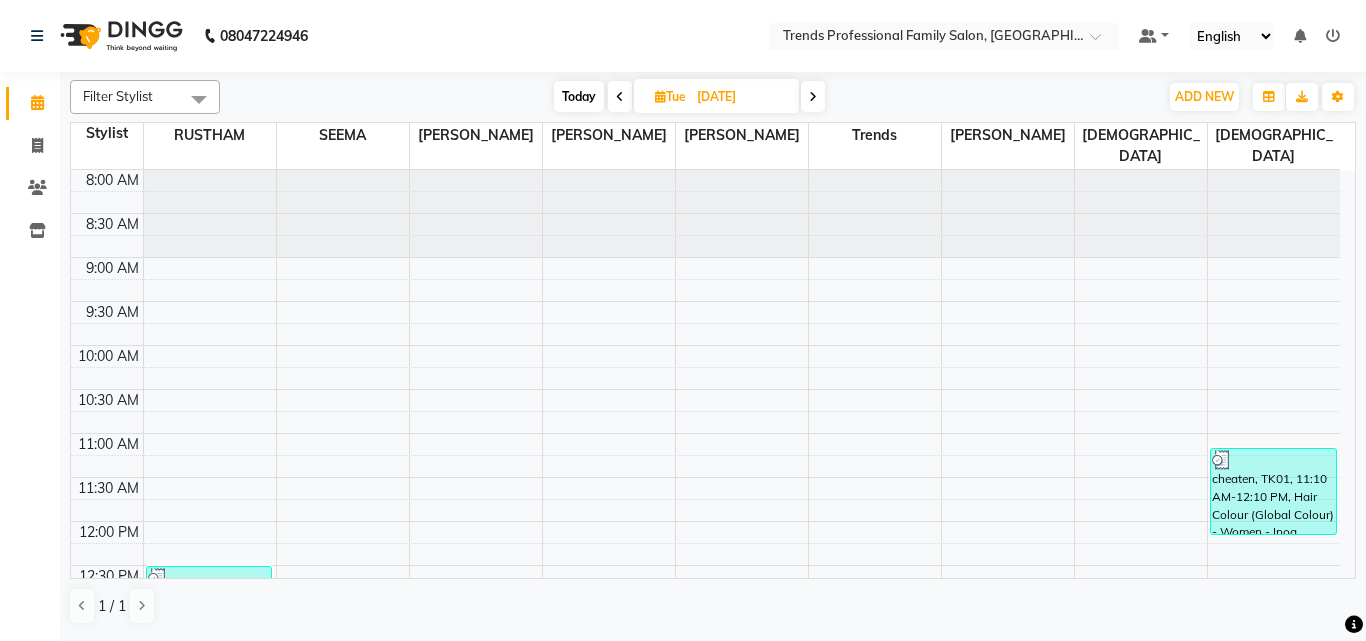 click at bounding box center (813, 96) 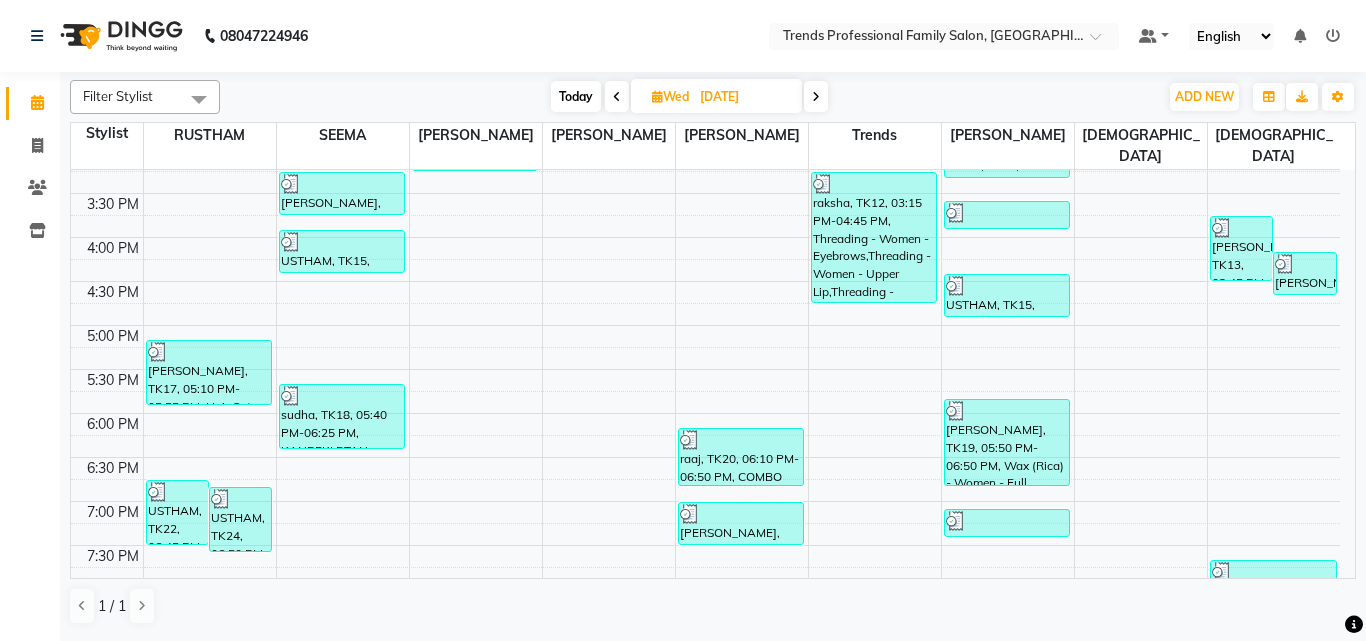 scroll, scrollTop: 0, scrollLeft: 0, axis: both 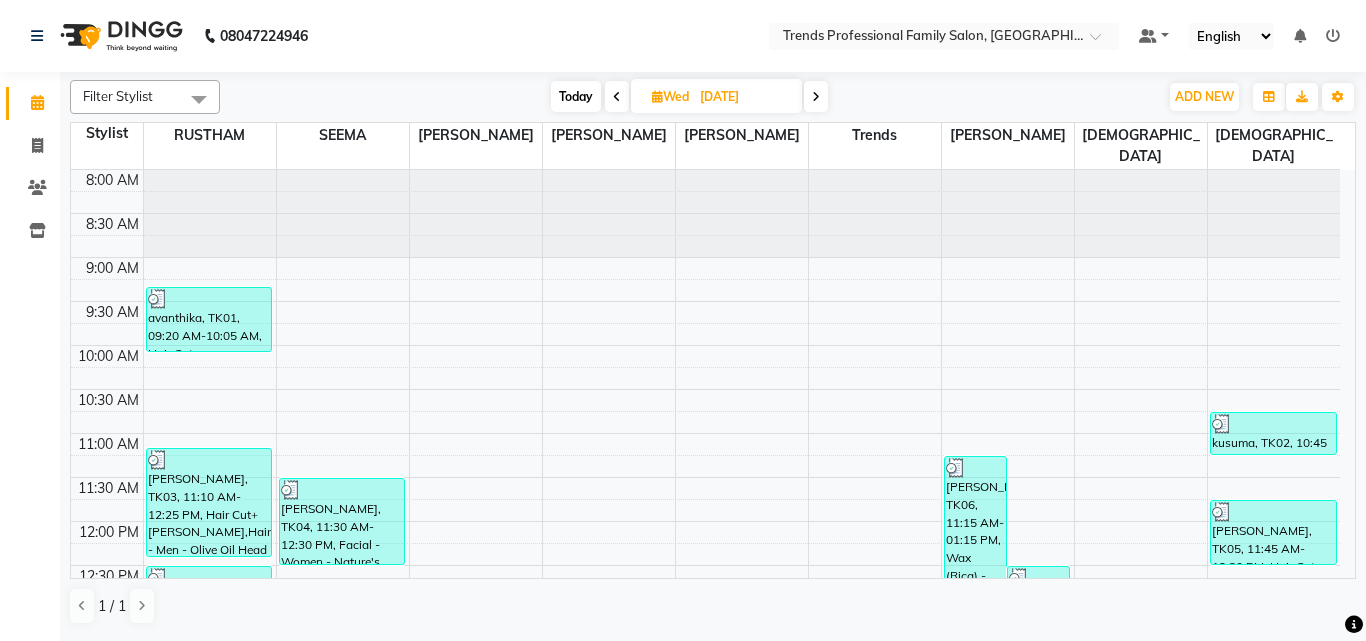 click at bounding box center (617, 96) 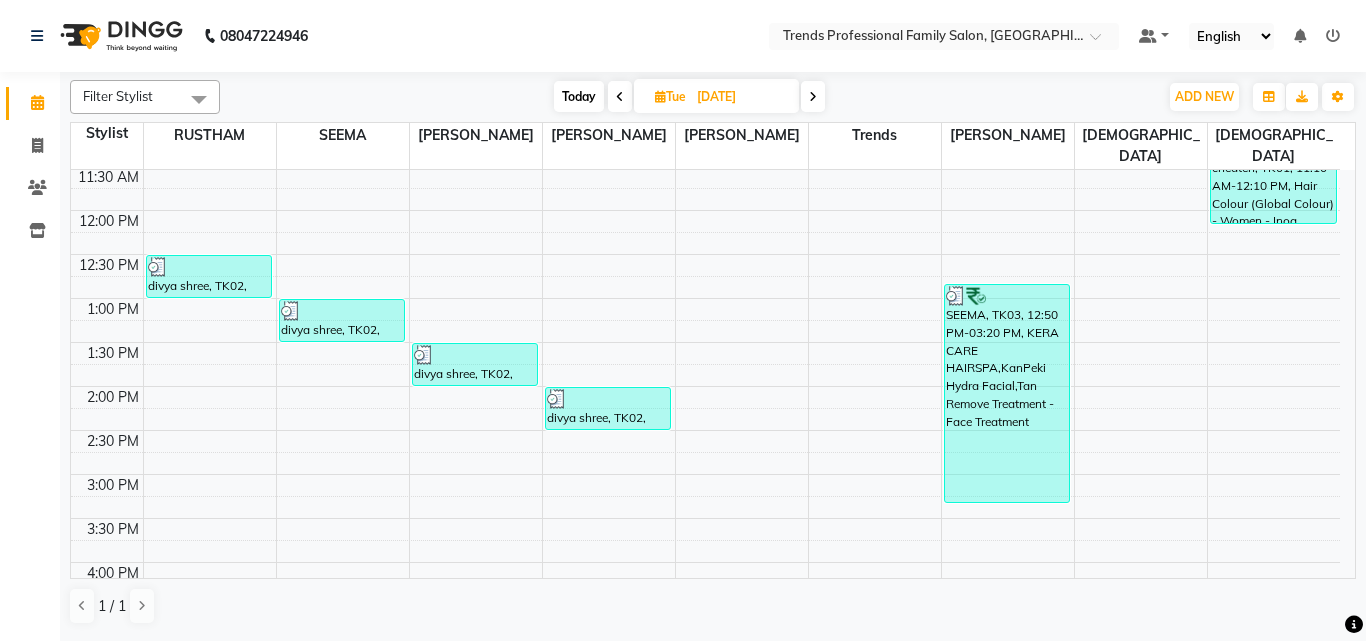 scroll, scrollTop: 0, scrollLeft: 0, axis: both 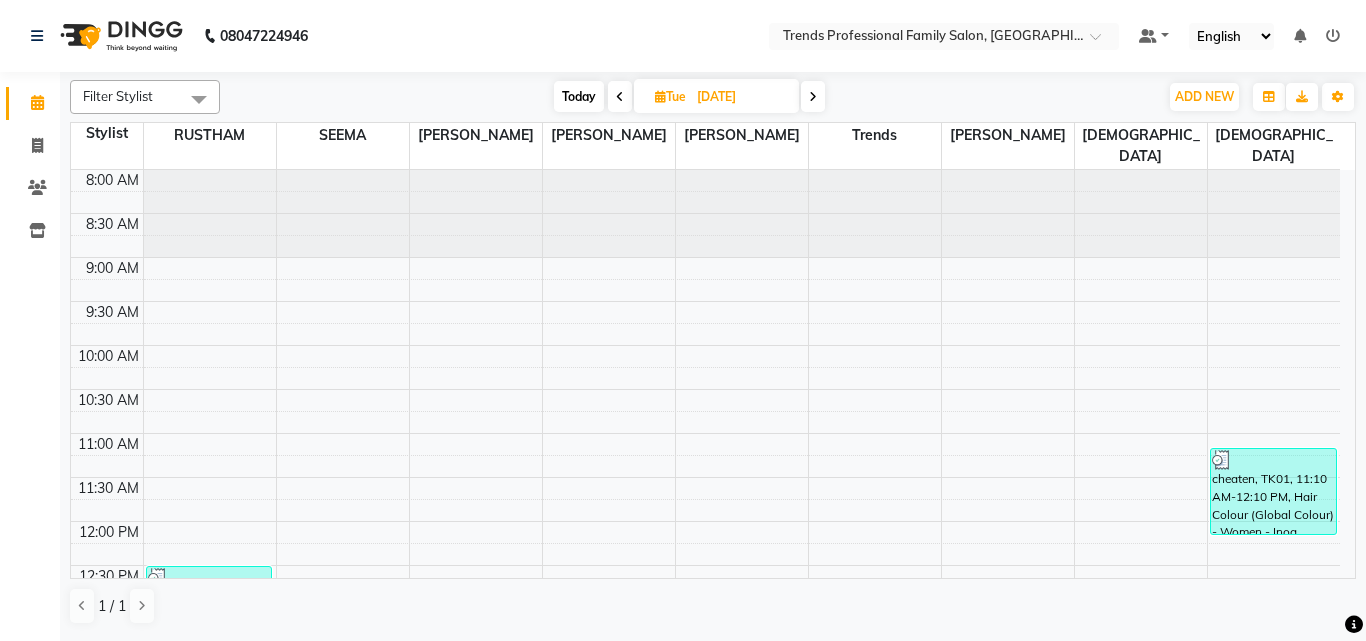 click at bounding box center [813, 97] 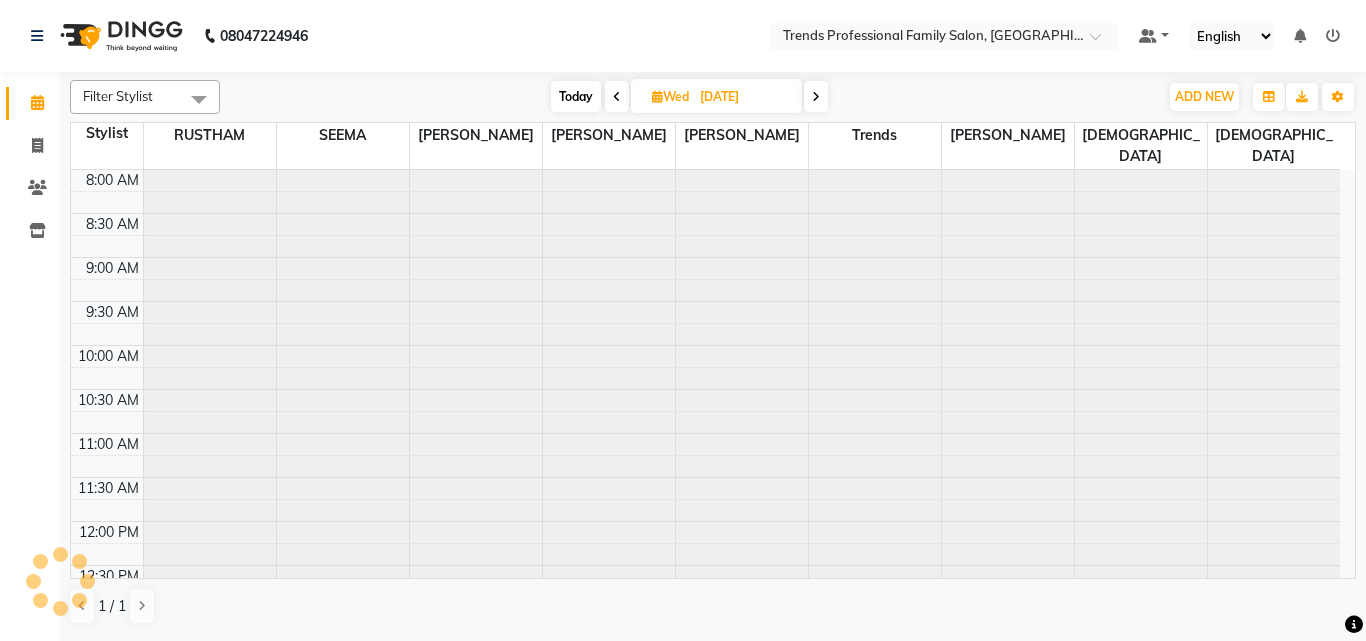 scroll 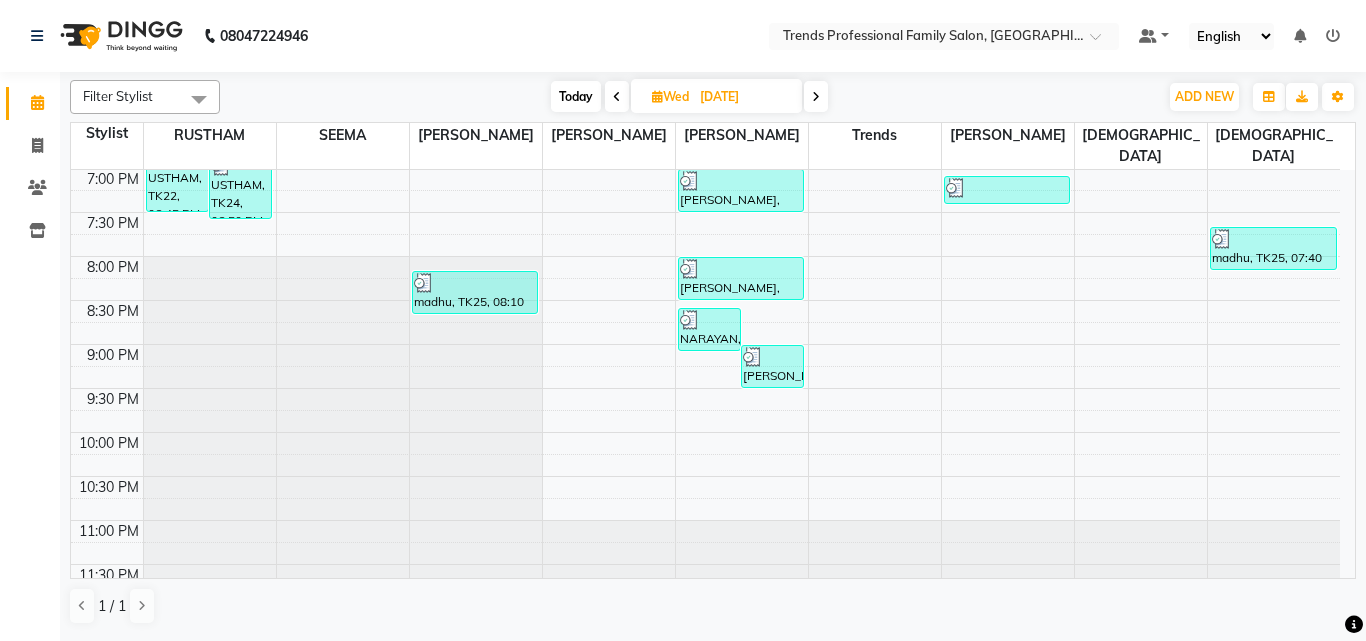 click at bounding box center (816, 97) 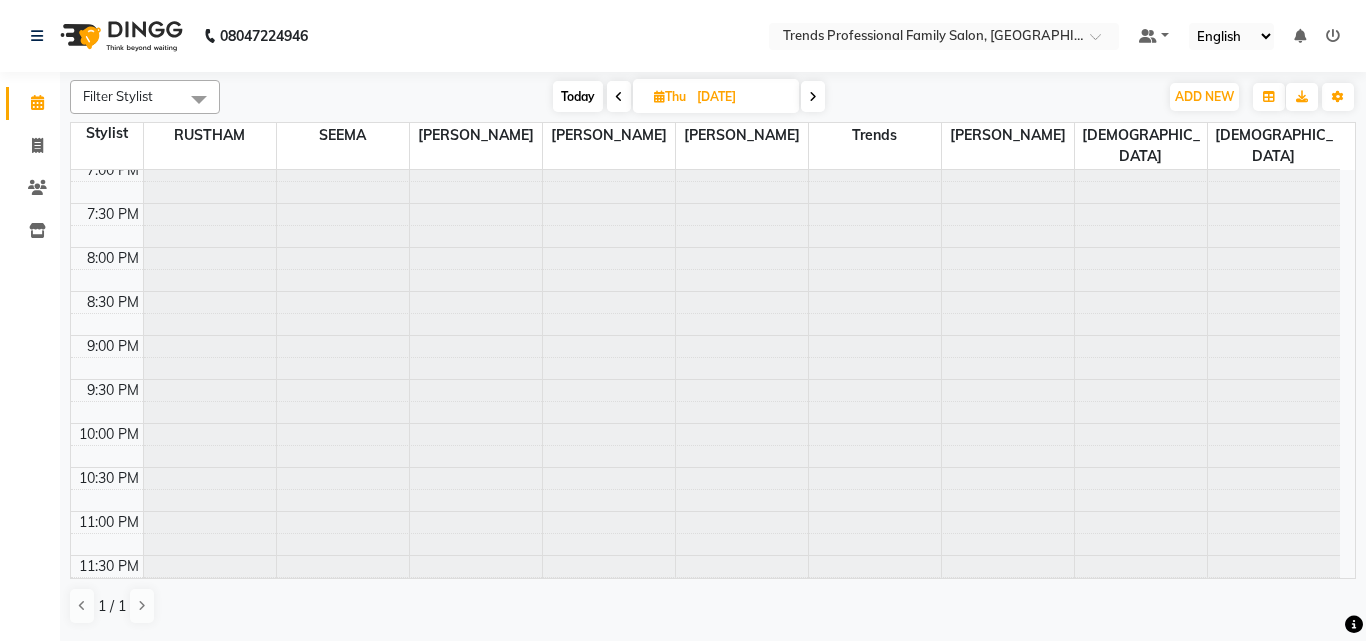 click at bounding box center (813, 97) 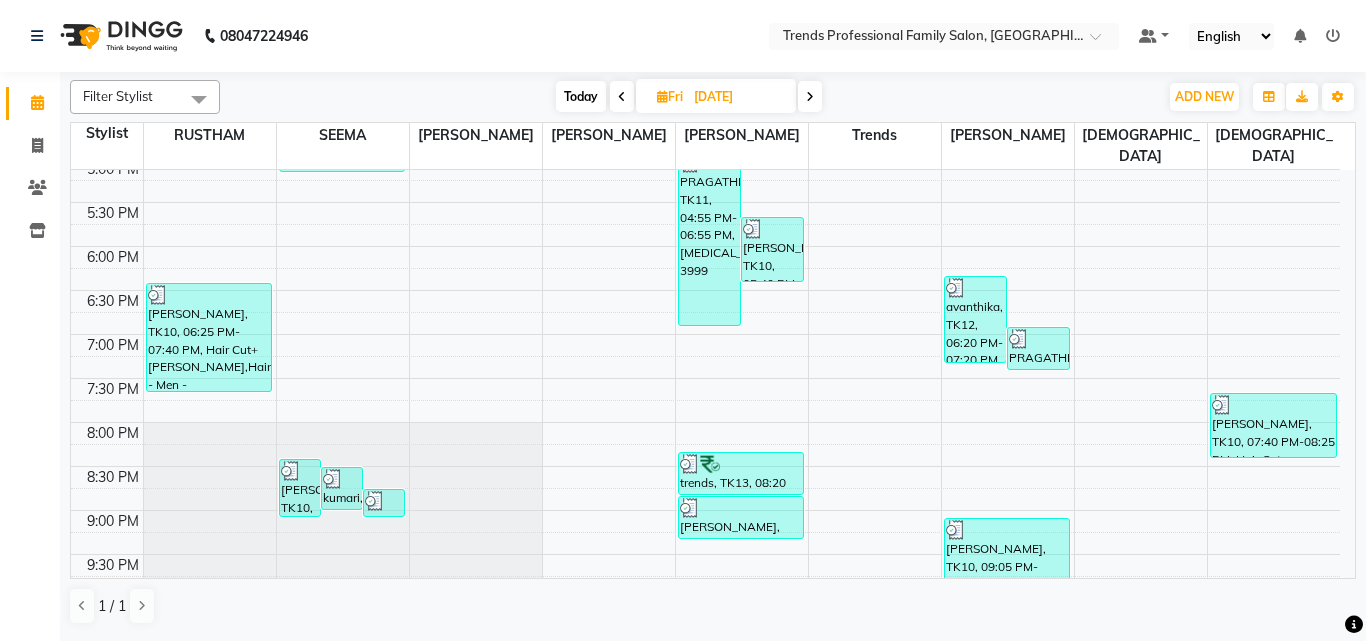 scroll, scrollTop: 978, scrollLeft: 0, axis: vertical 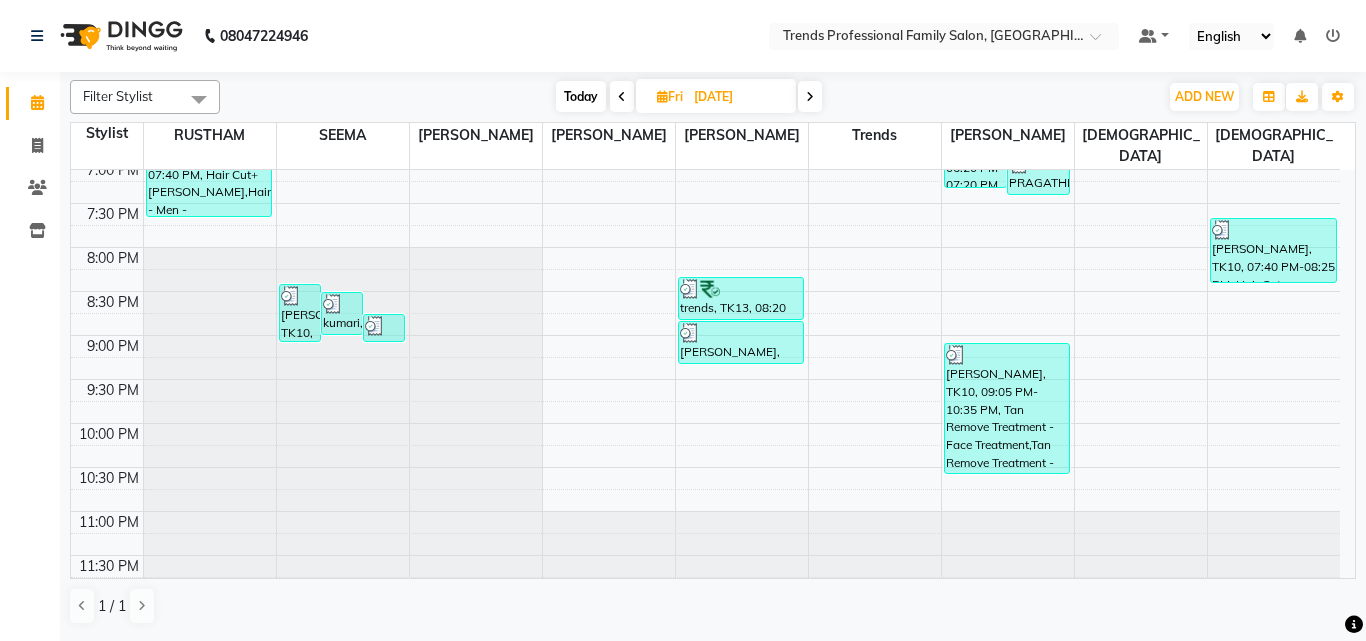 click at bounding box center [810, 97] 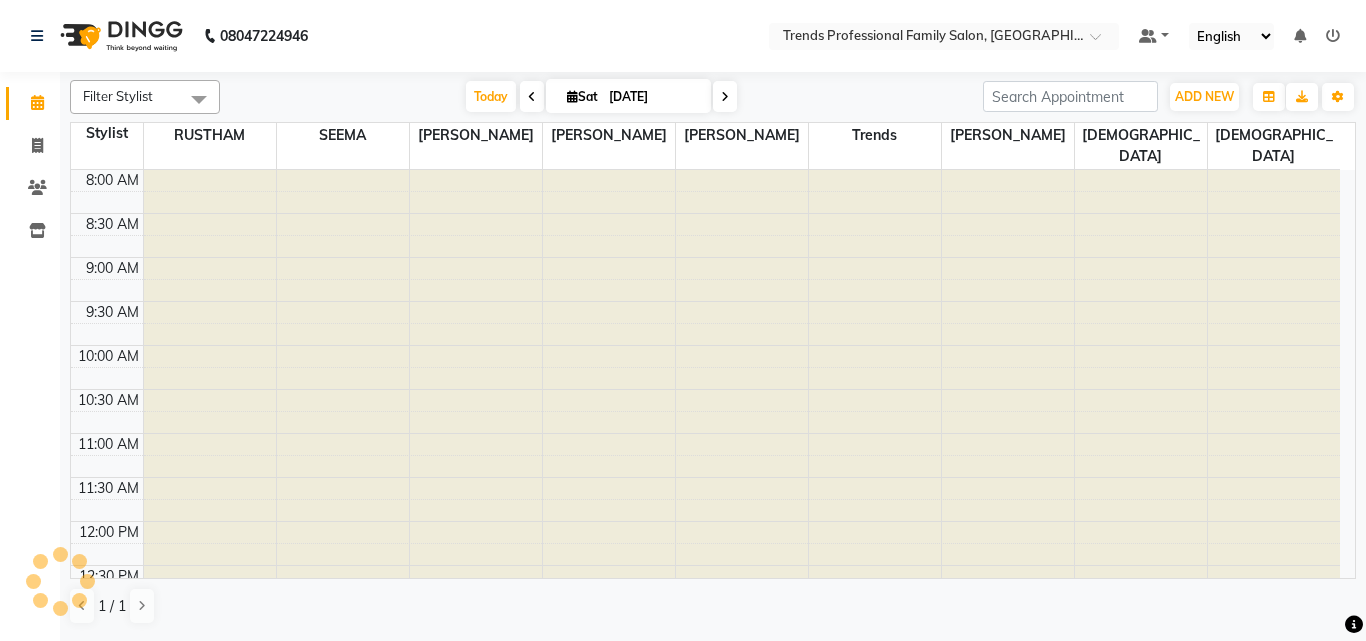 scroll, scrollTop: 969, scrollLeft: 0, axis: vertical 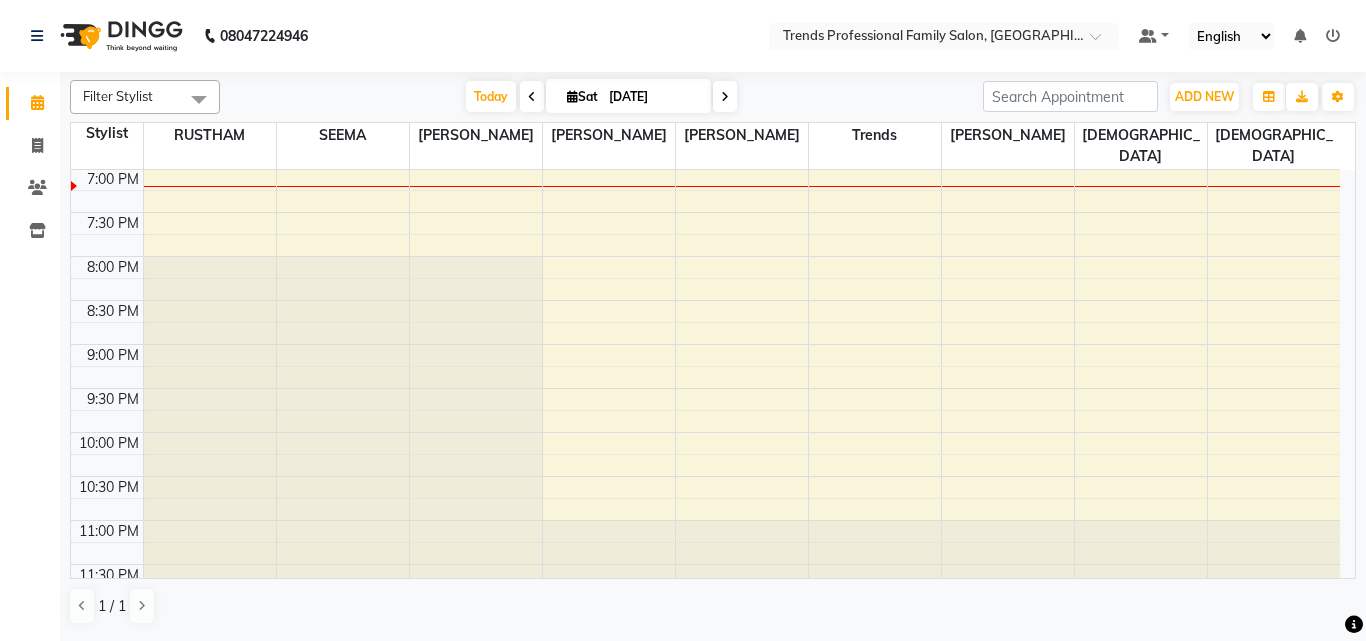 click at bounding box center [532, 97] 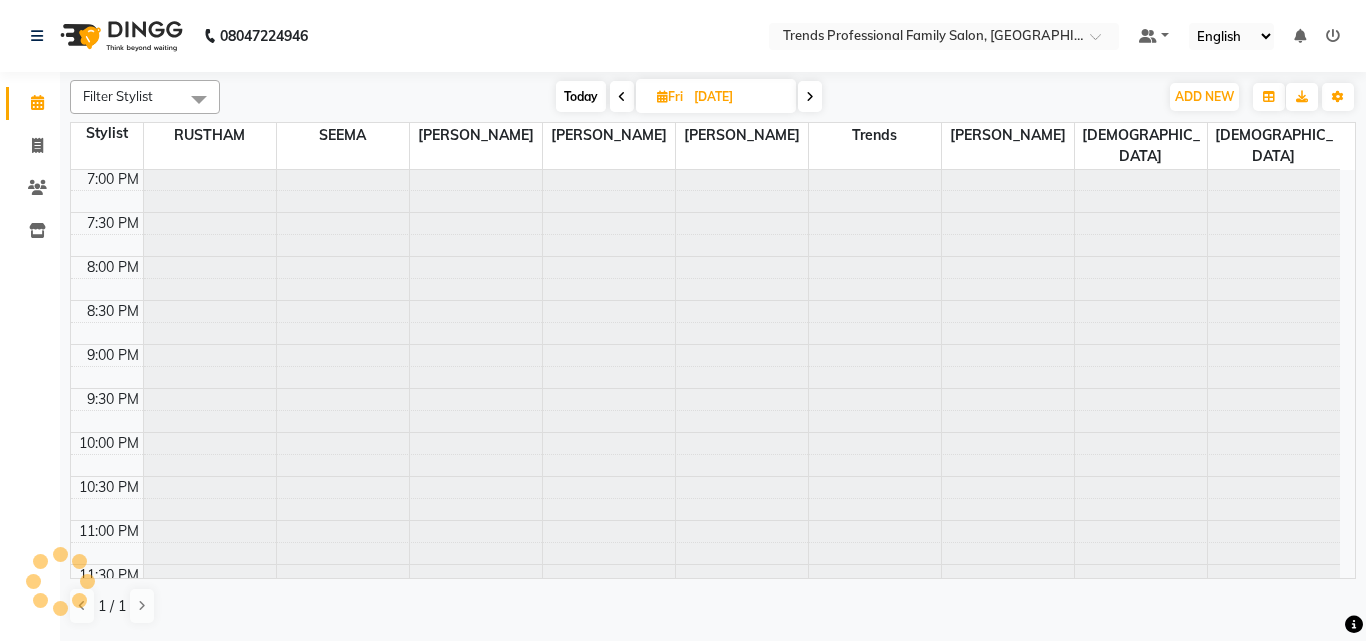scroll, scrollTop: 0, scrollLeft: 0, axis: both 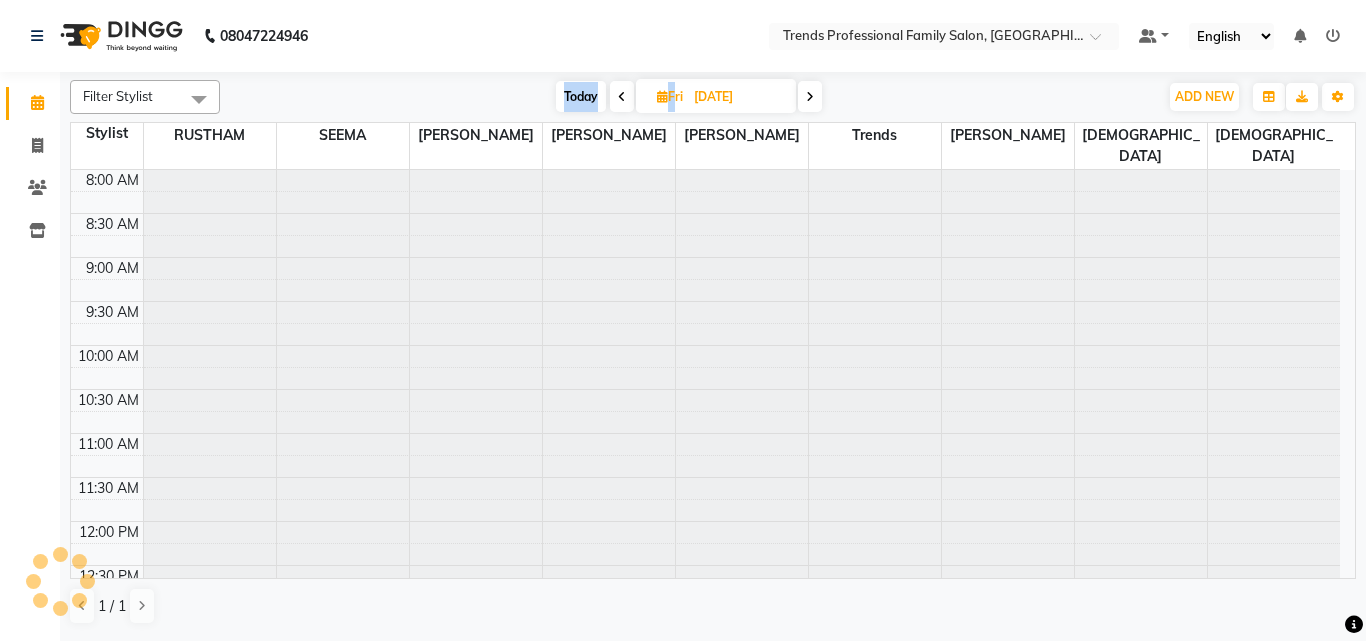 click on "[DATE]  [DATE]" at bounding box center (689, 97) 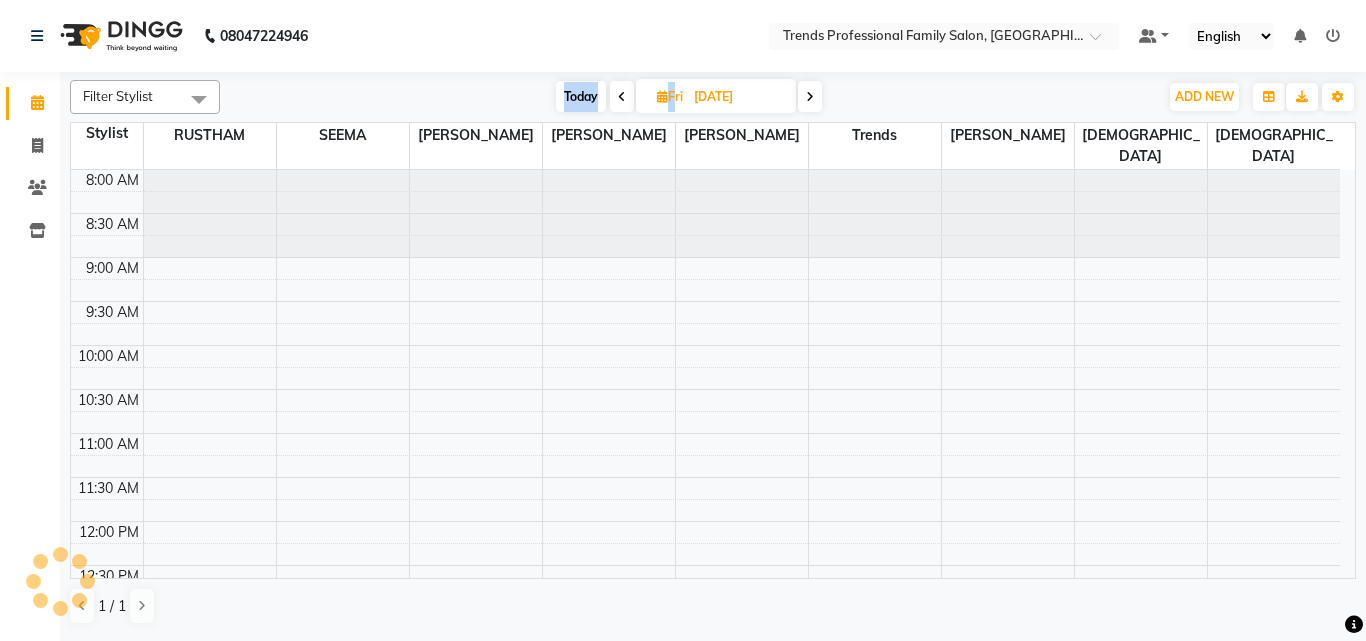 scroll, scrollTop: 969, scrollLeft: 0, axis: vertical 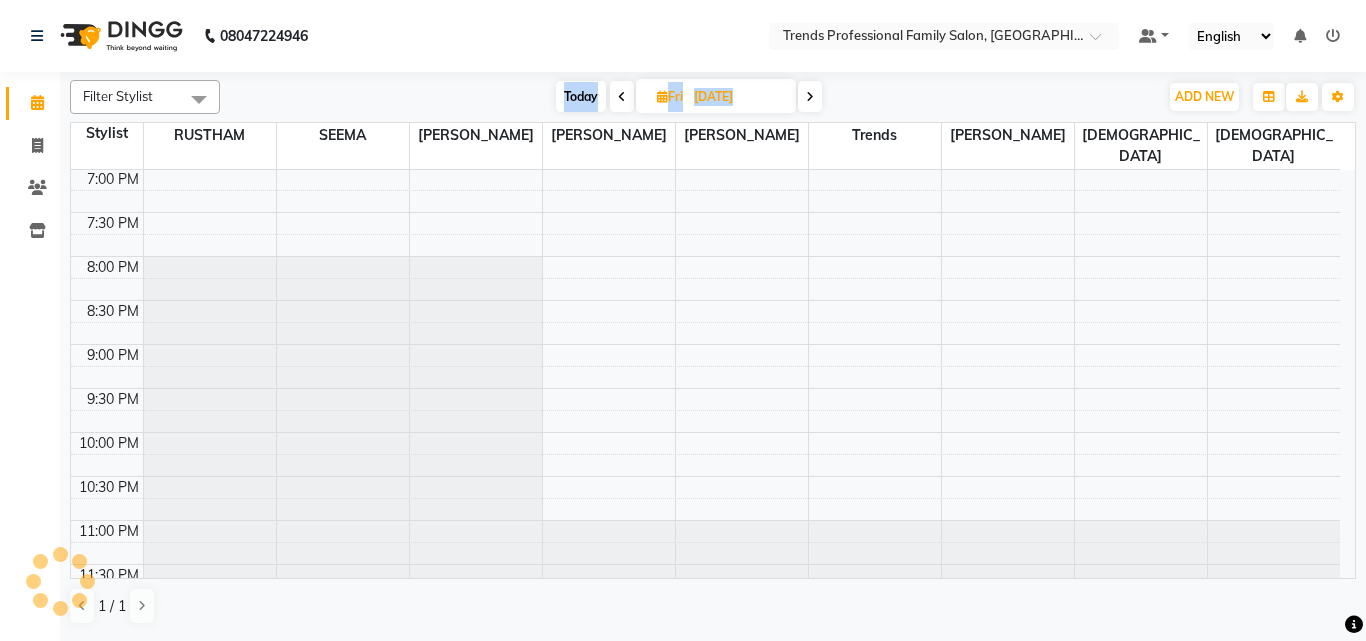click on "[DATE]  [DATE]" at bounding box center [689, 97] 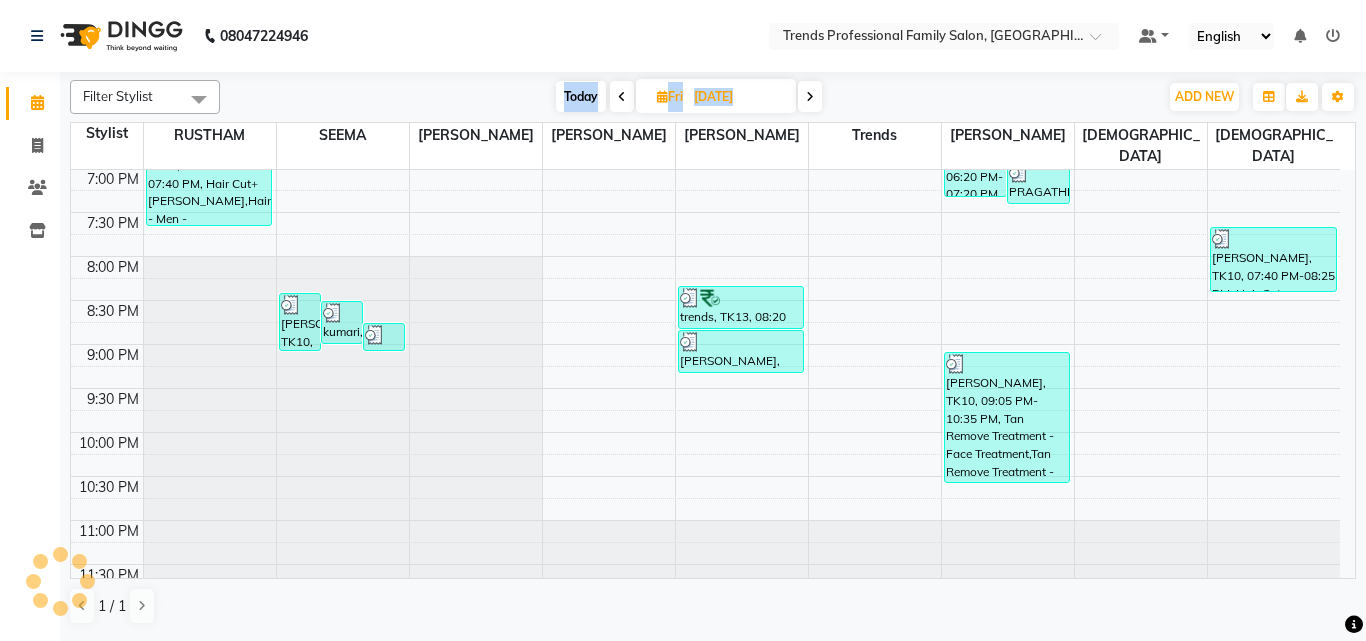 click on "[DATE]  [DATE]" at bounding box center (689, 97) 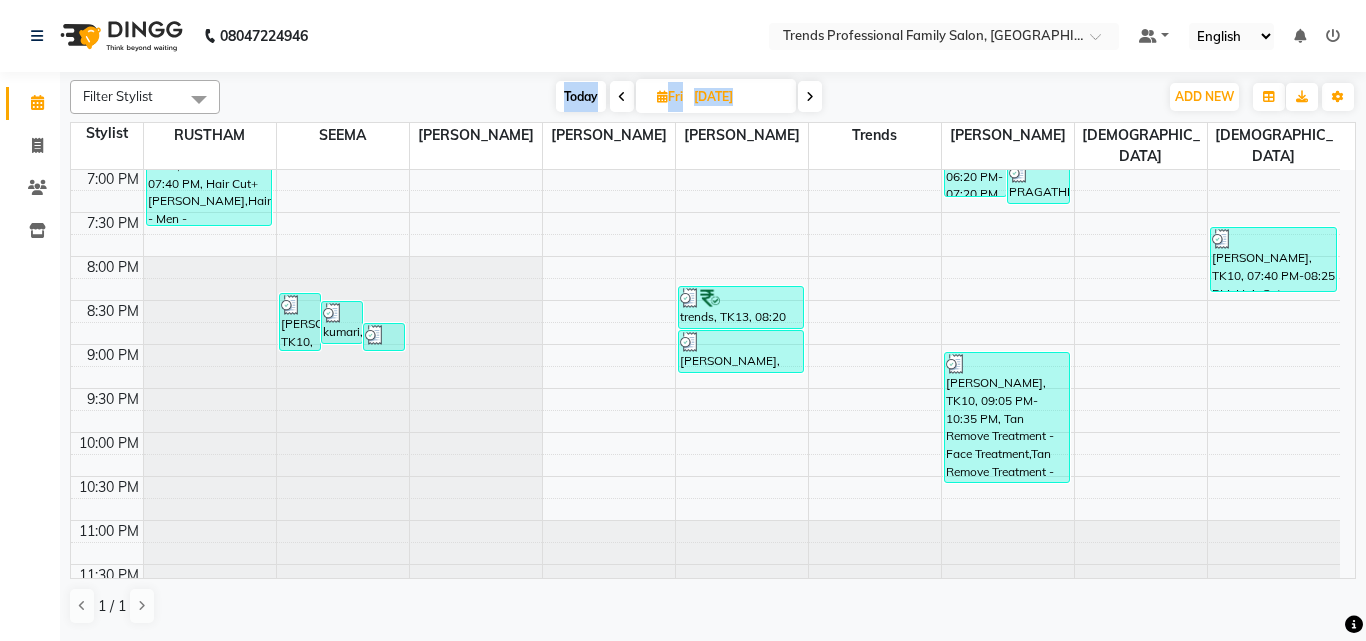 click on "[DATE]  [DATE]" at bounding box center [689, 97] 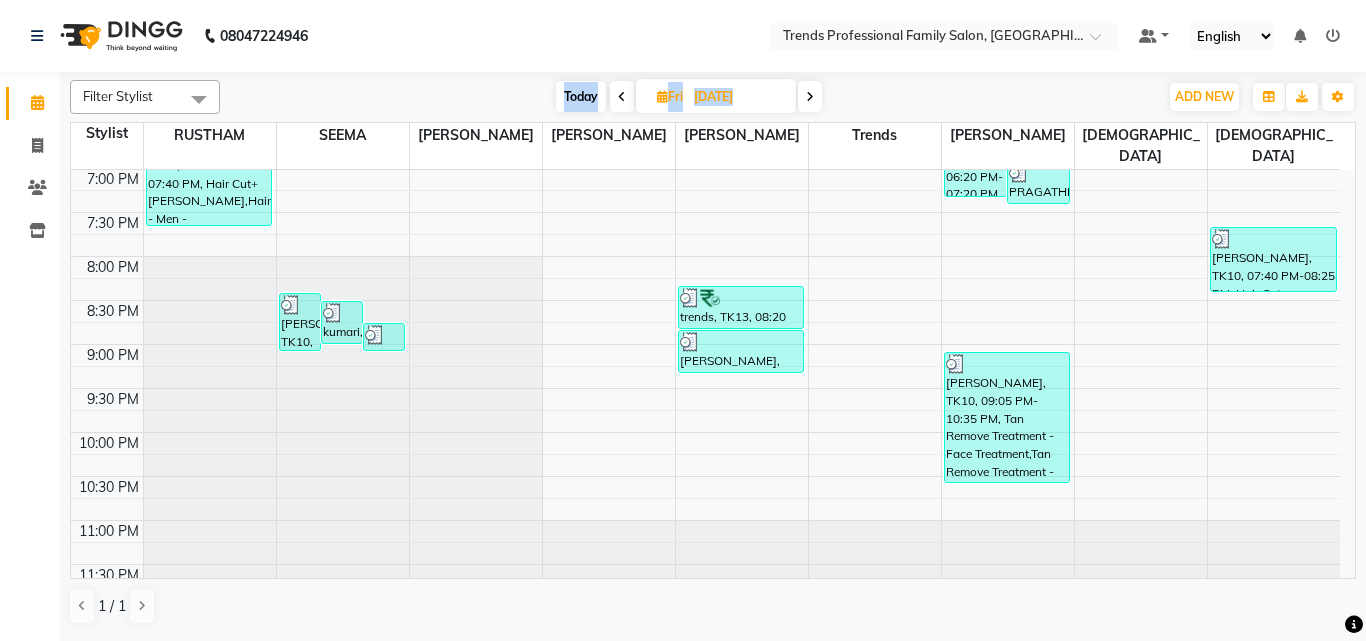 click at bounding box center [622, 96] 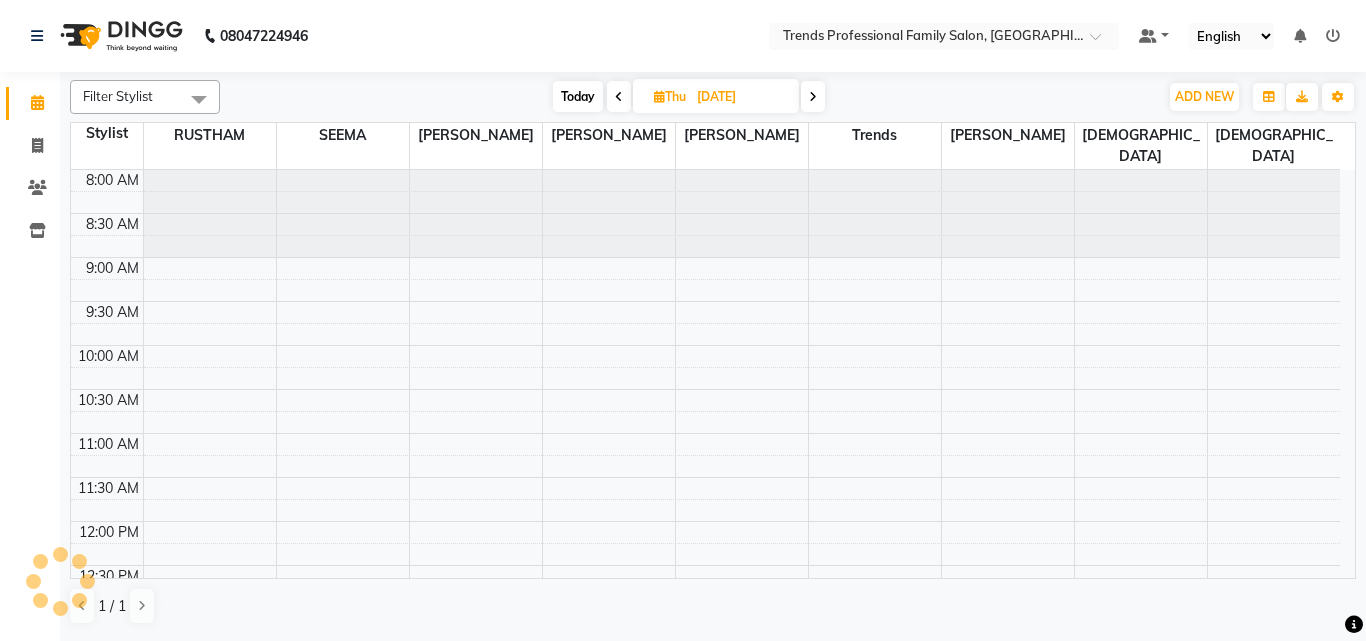 scroll, scrollTop: 969, scrollLeft: 0, axis: vertical 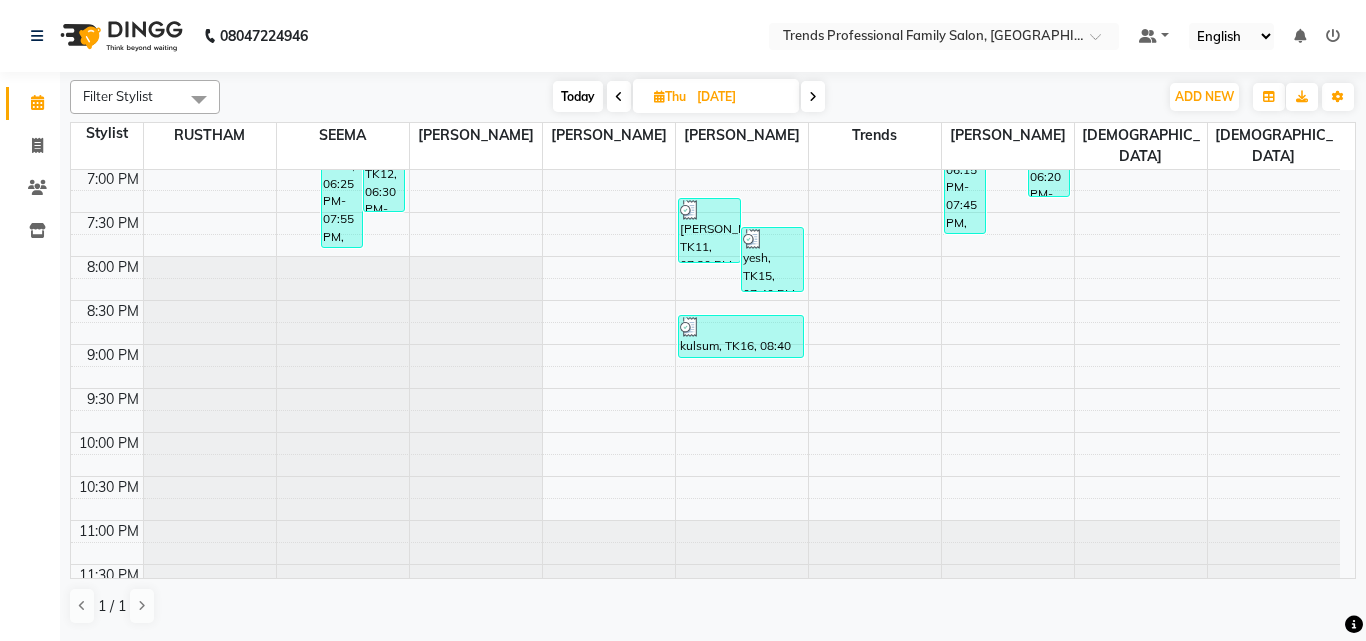 click at bounding box center (619, 96) 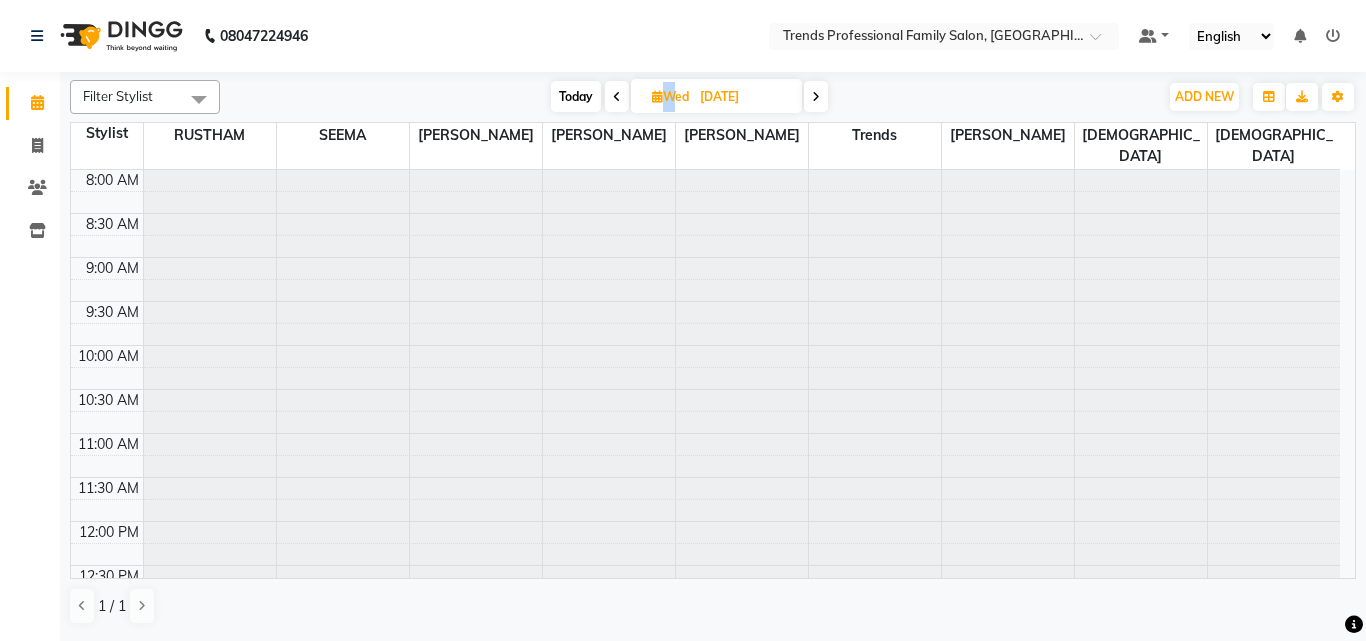 click at bounding box center (617, 96) 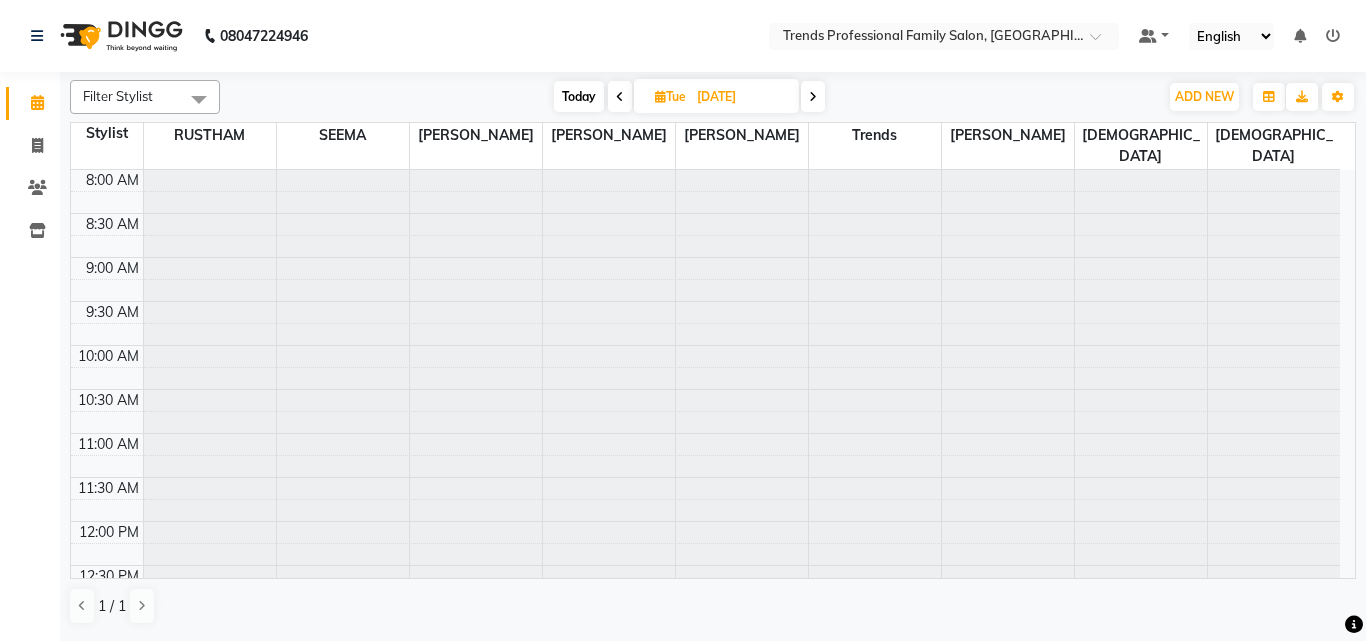 scroll, scrollTop: 969, scrollLeft: 0, axis: vertical 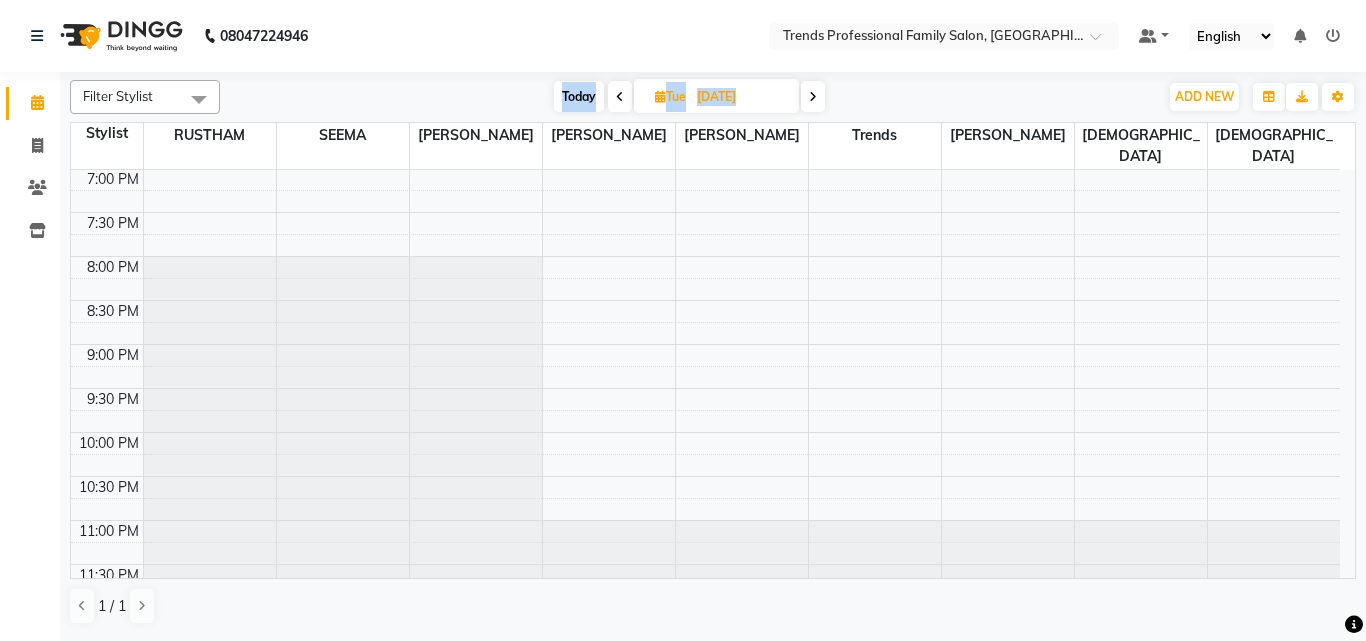 click at bounding box center (620, 96) 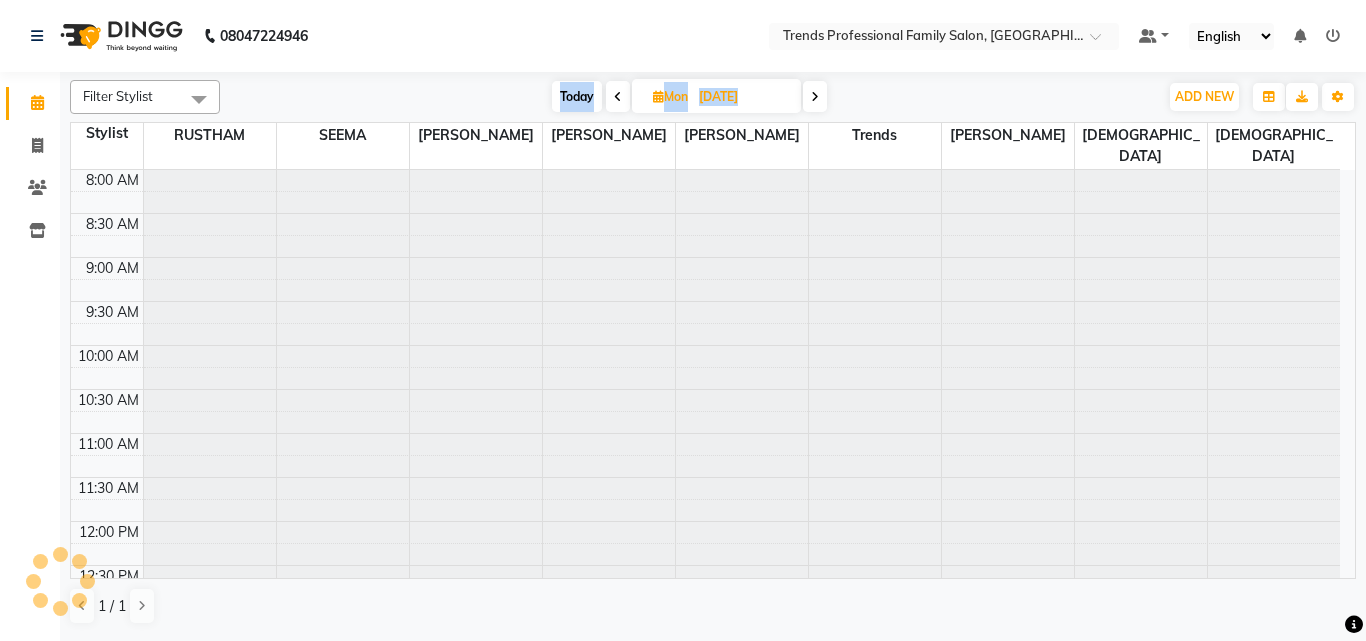 click at bounding box center [618, 96] 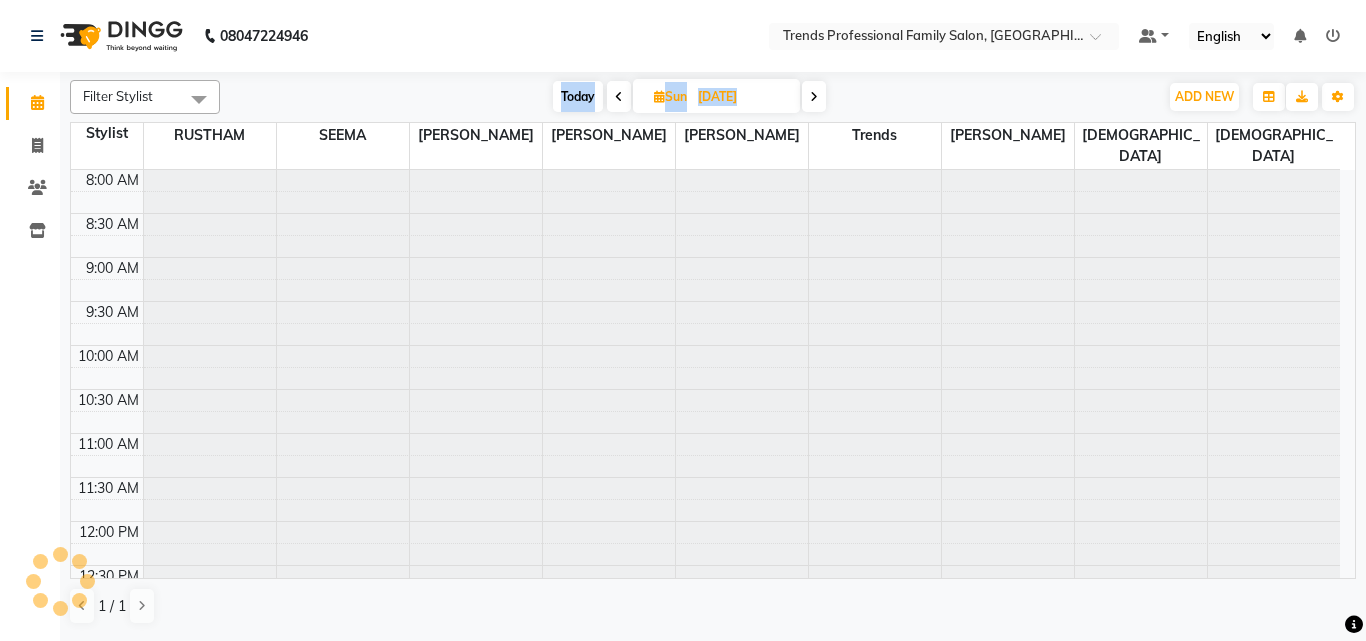 click at bounding box center [619, 96] 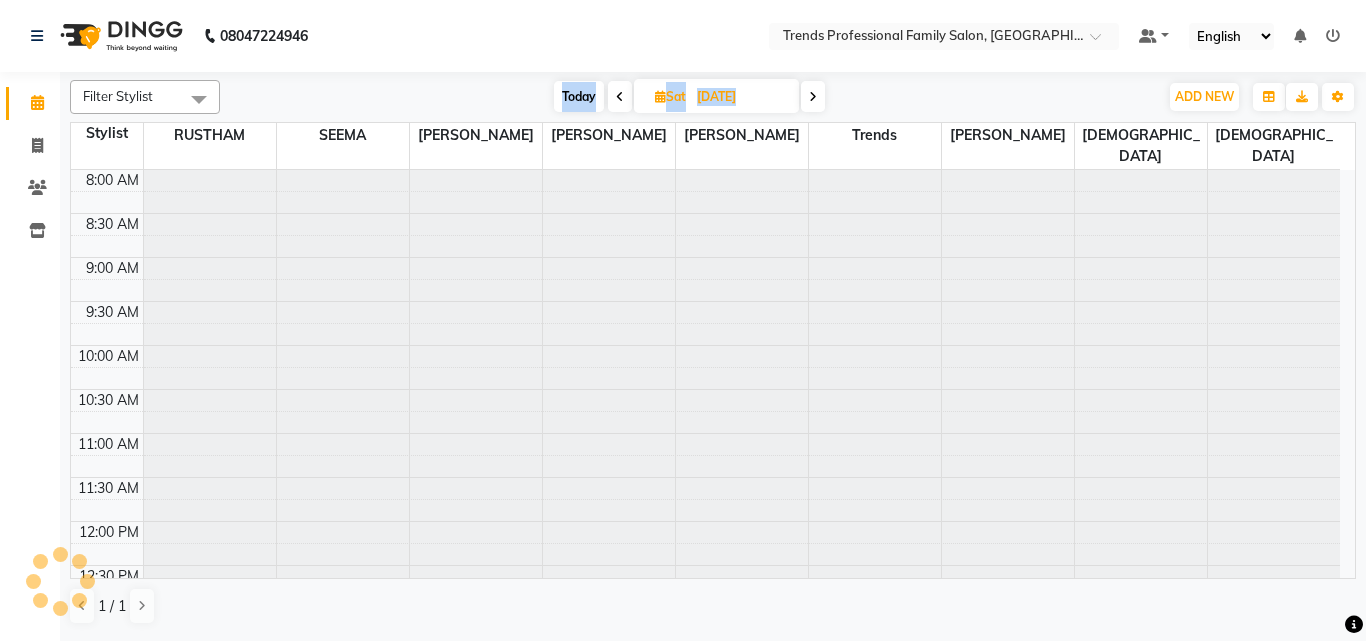 click at bounding box center [620, 96] 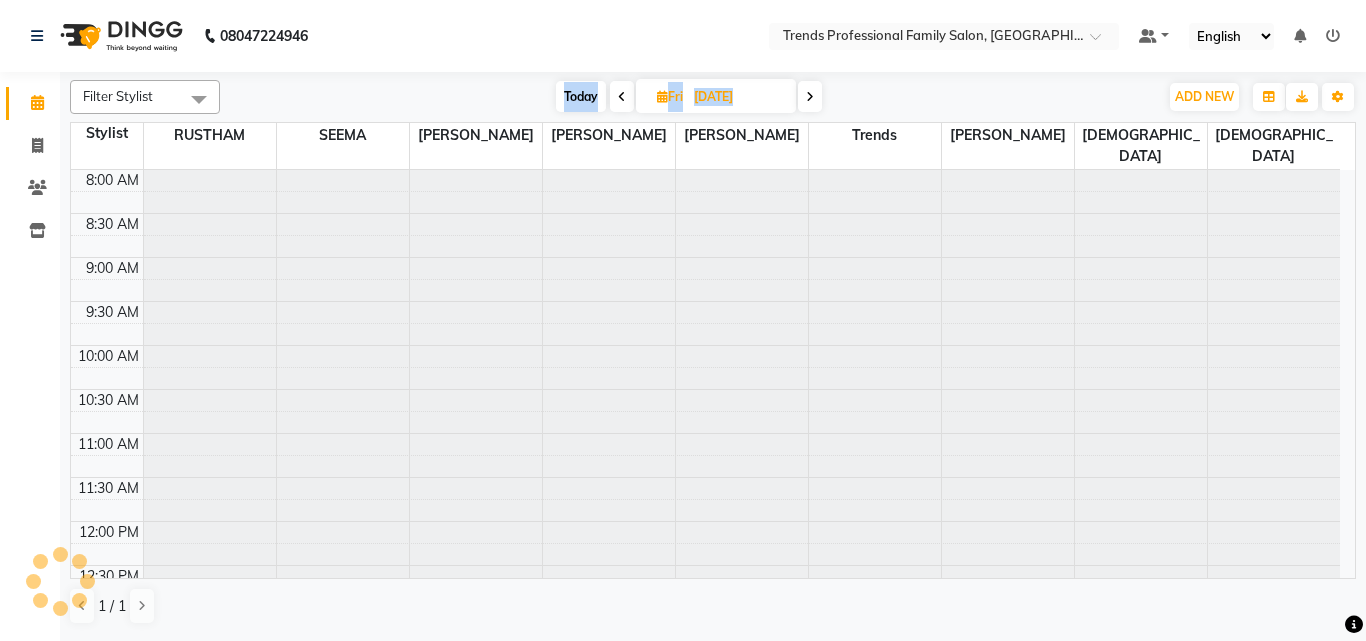 click at bounding box center (622, 96) 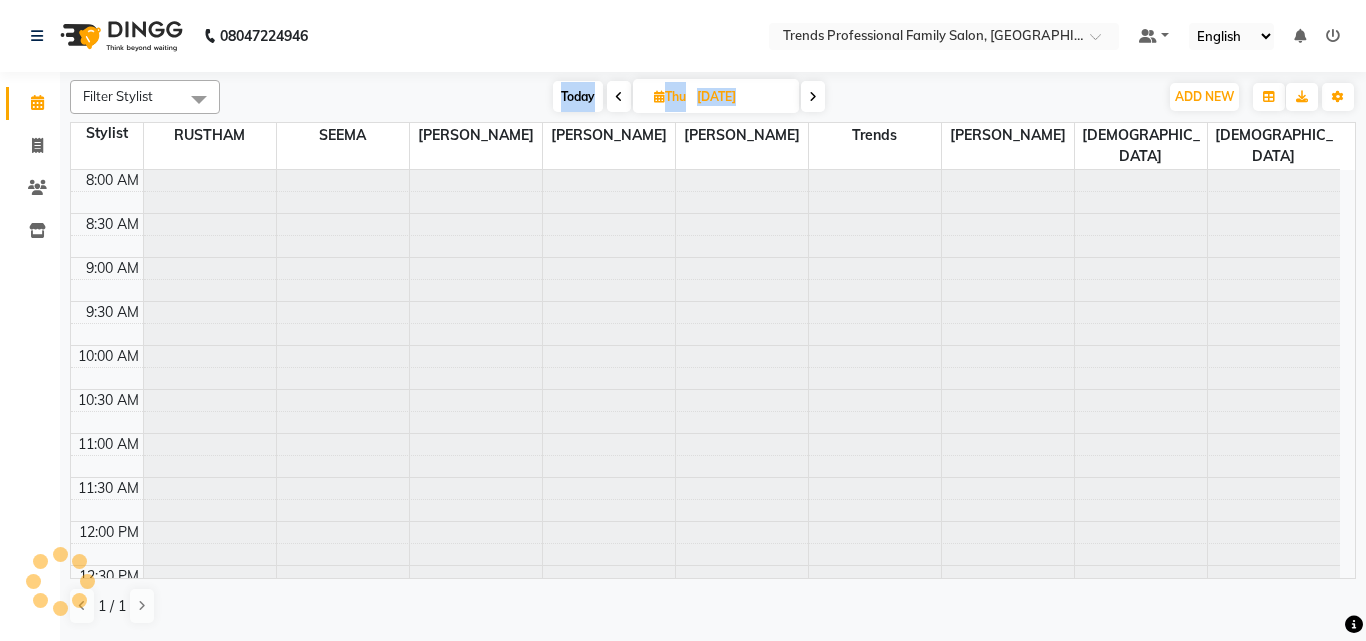 click at bounding box center (619, 96) 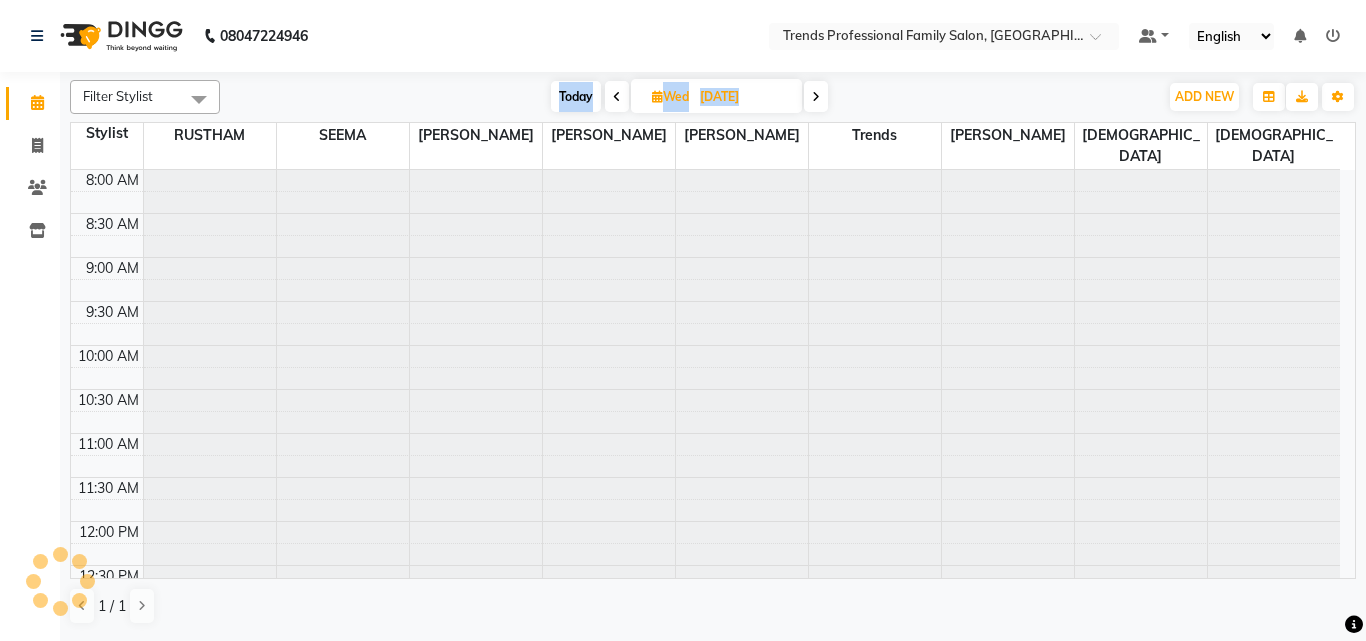 click at bounding box center (617, 96) 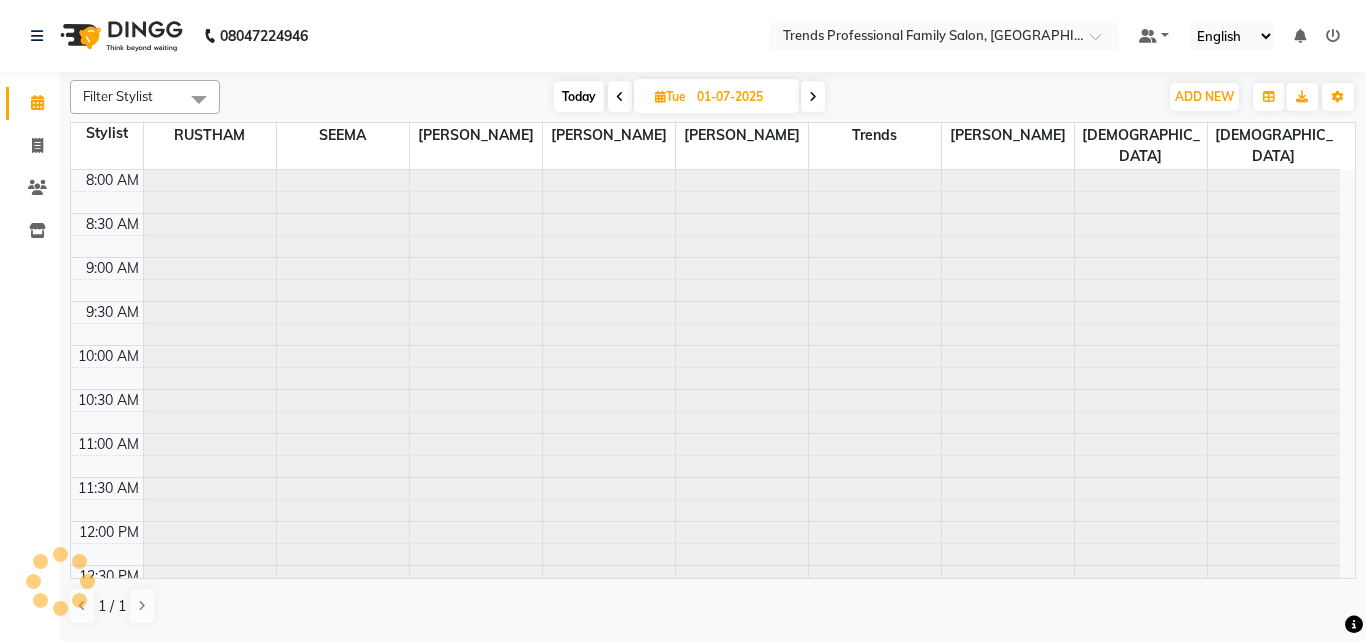 scroll, scrollTop: 969, scrollLeft: 0, axis: vertical 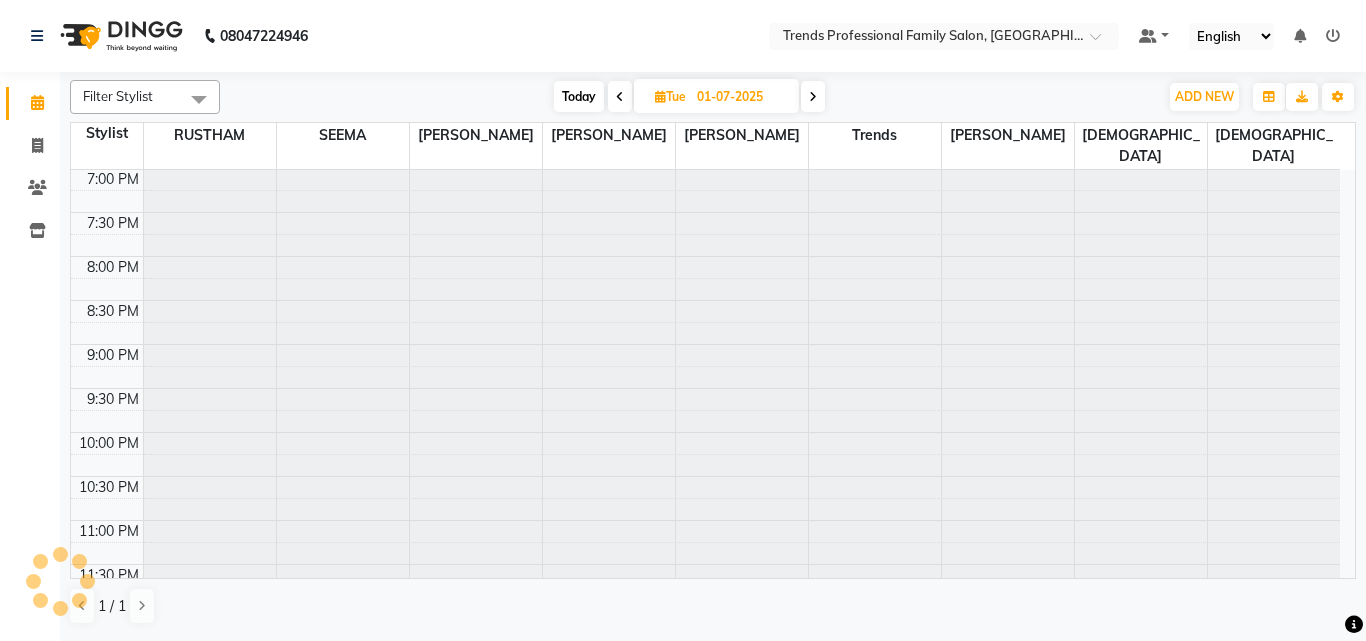 click at bounding box center [620, 96] 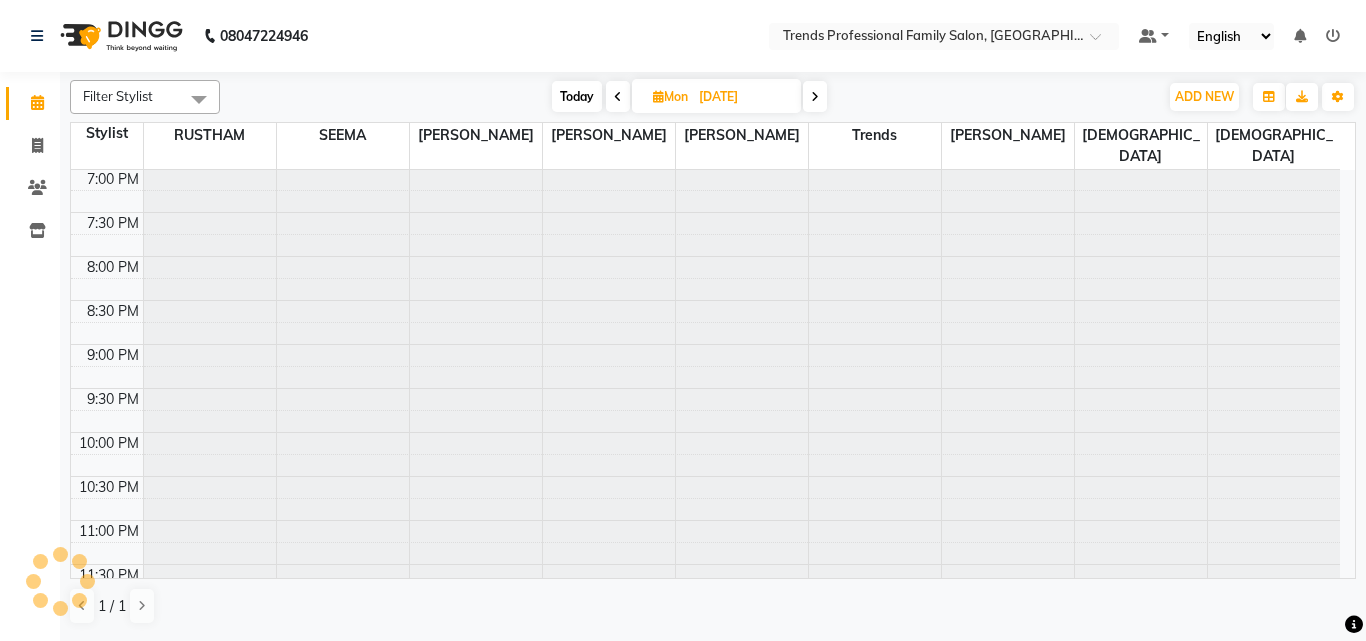 scroll, scrollTop: 969, scrollLeft: 0, axis: vertical 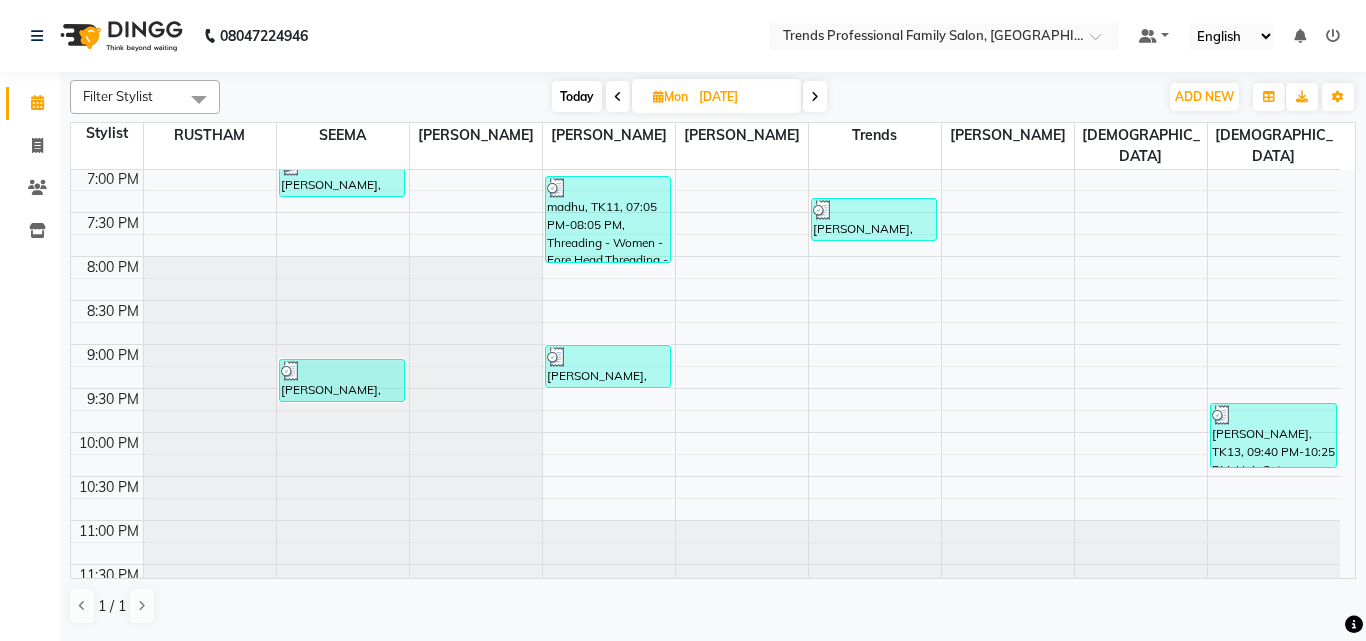 click at bounding box center [618, 97] 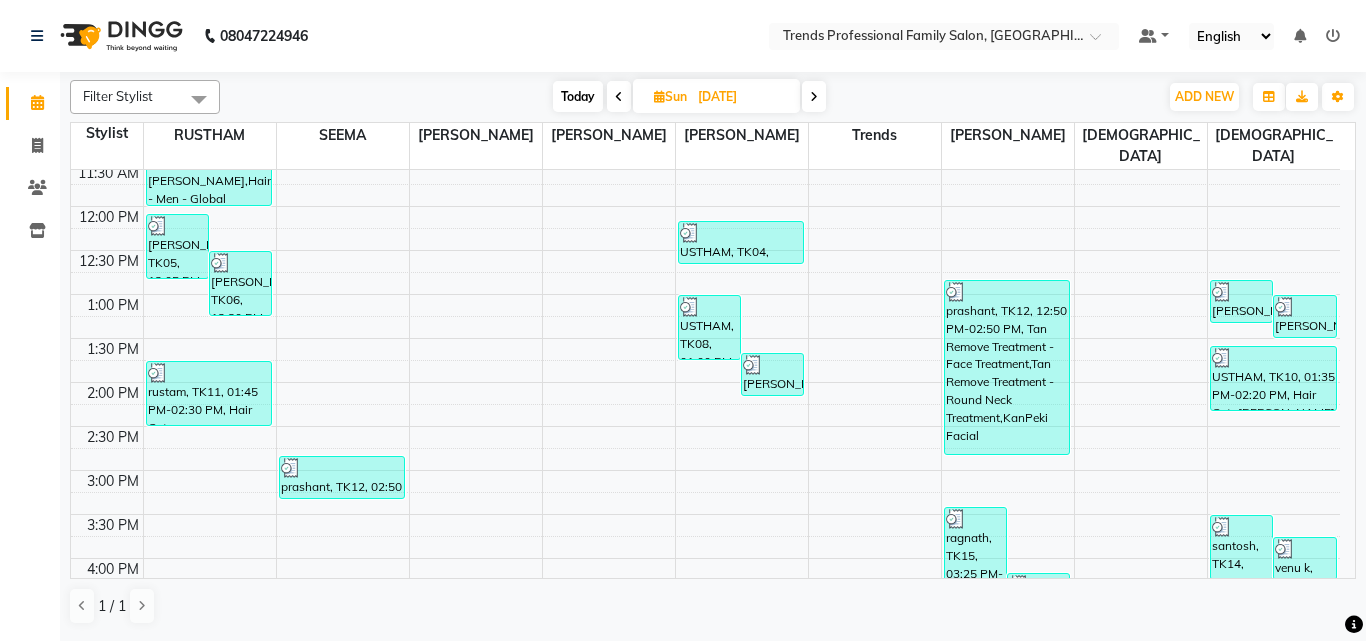 scroll, scrollTop: 333, scrollLeft: 0, axis: vertical 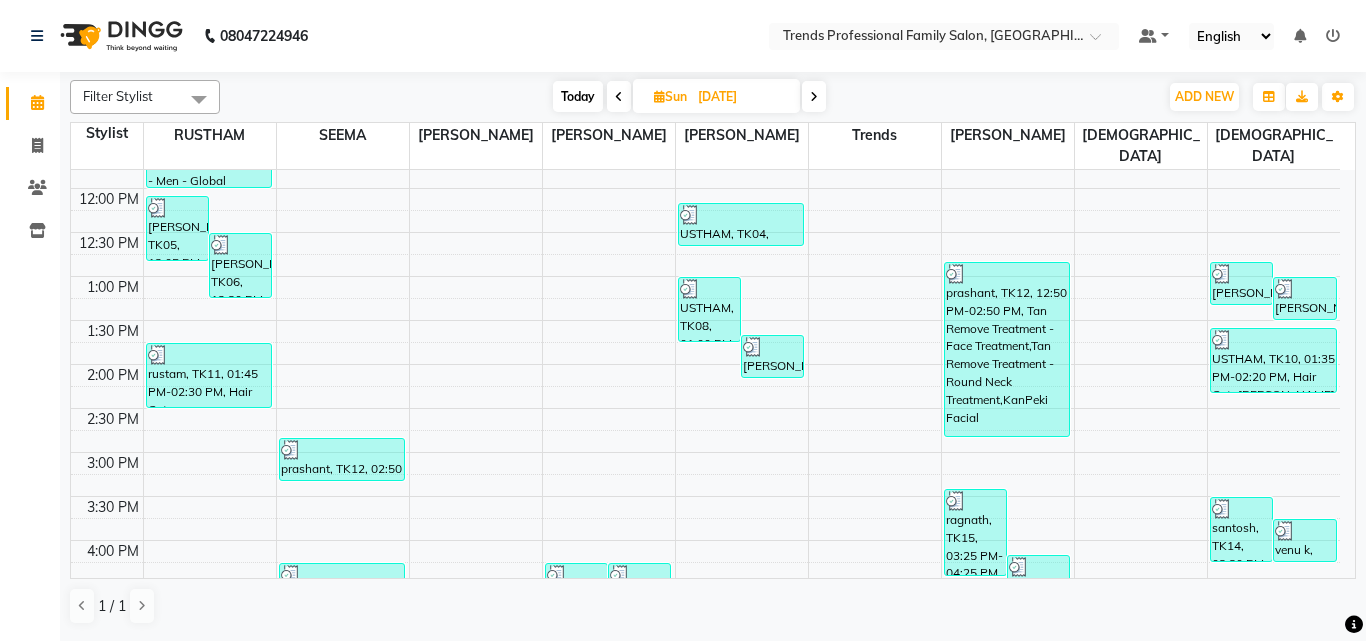 click at bounding box center (814, 97) 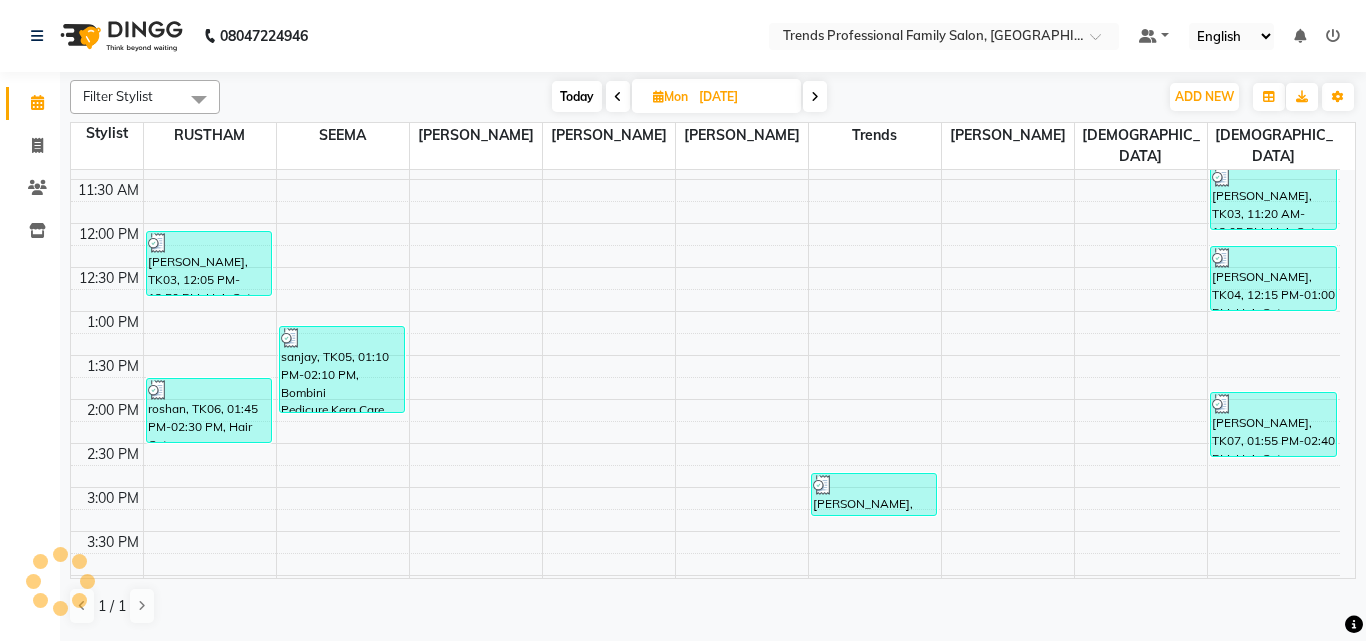 scroll, scrollTop: 0, scrollLeft: 0, axis: both 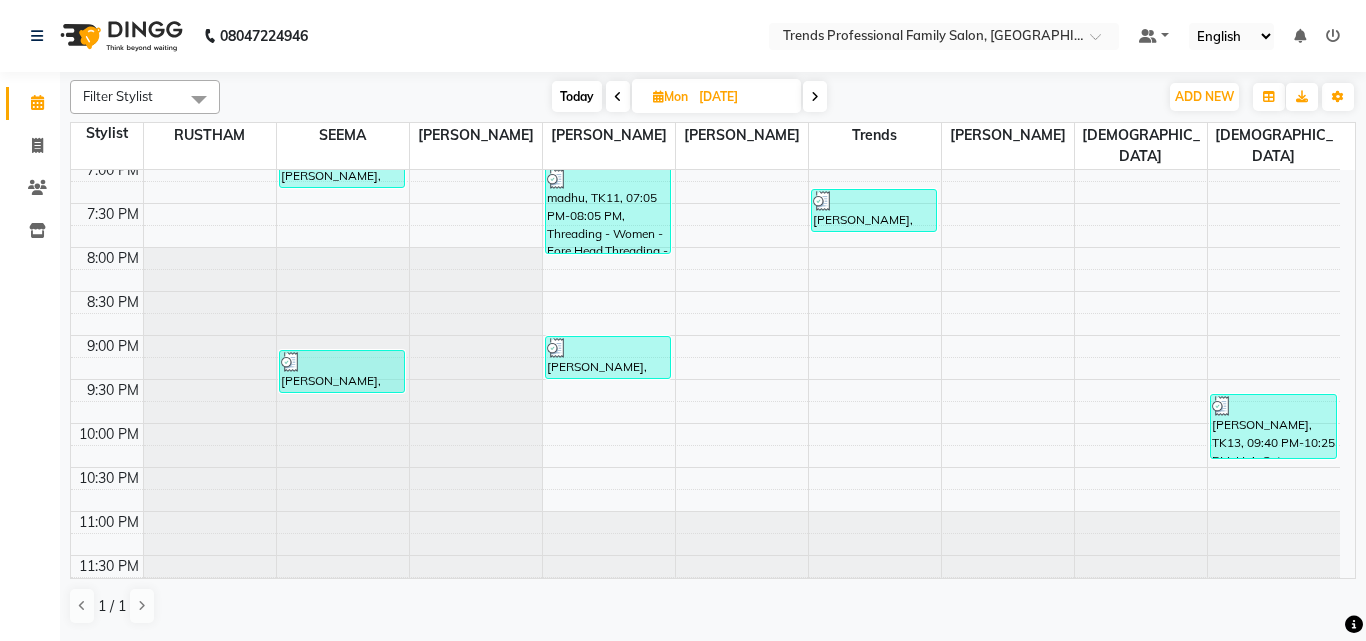 click at bounding box center [815, 97] 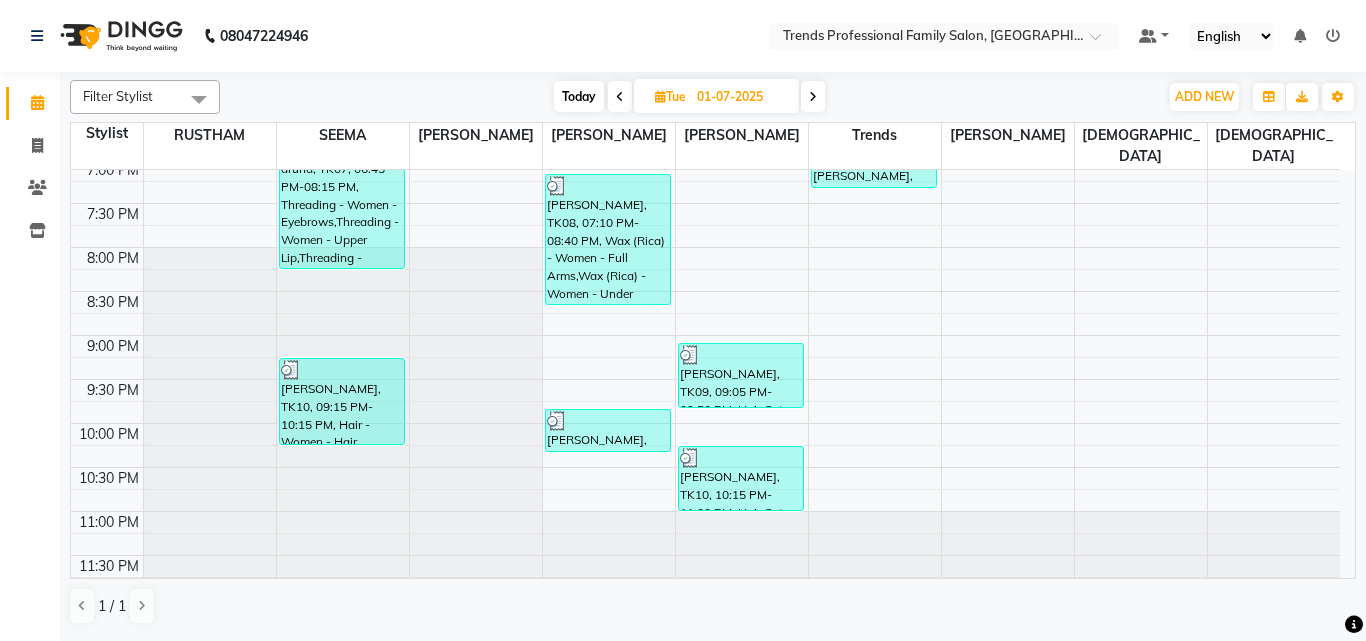 click at bounding box center (813, 97) 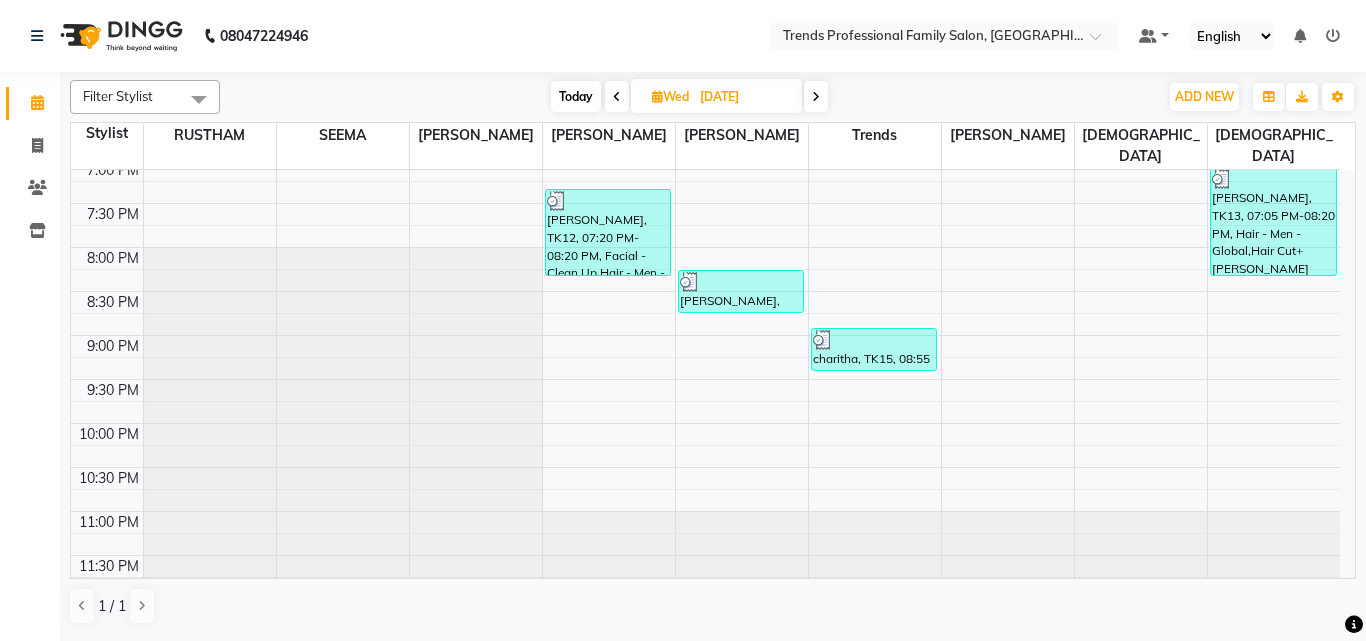 click at bounding box center (816, 97) 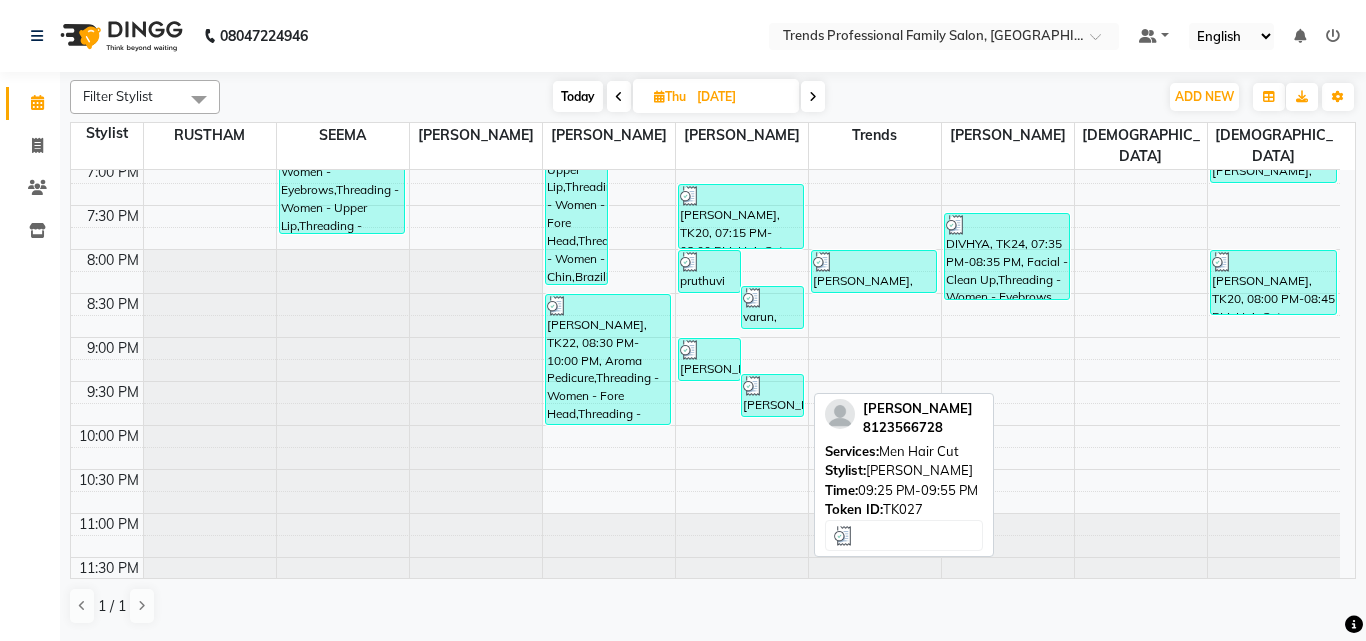 scroll, scrollTop: 978, scrollLeft: 0, axis: vertical 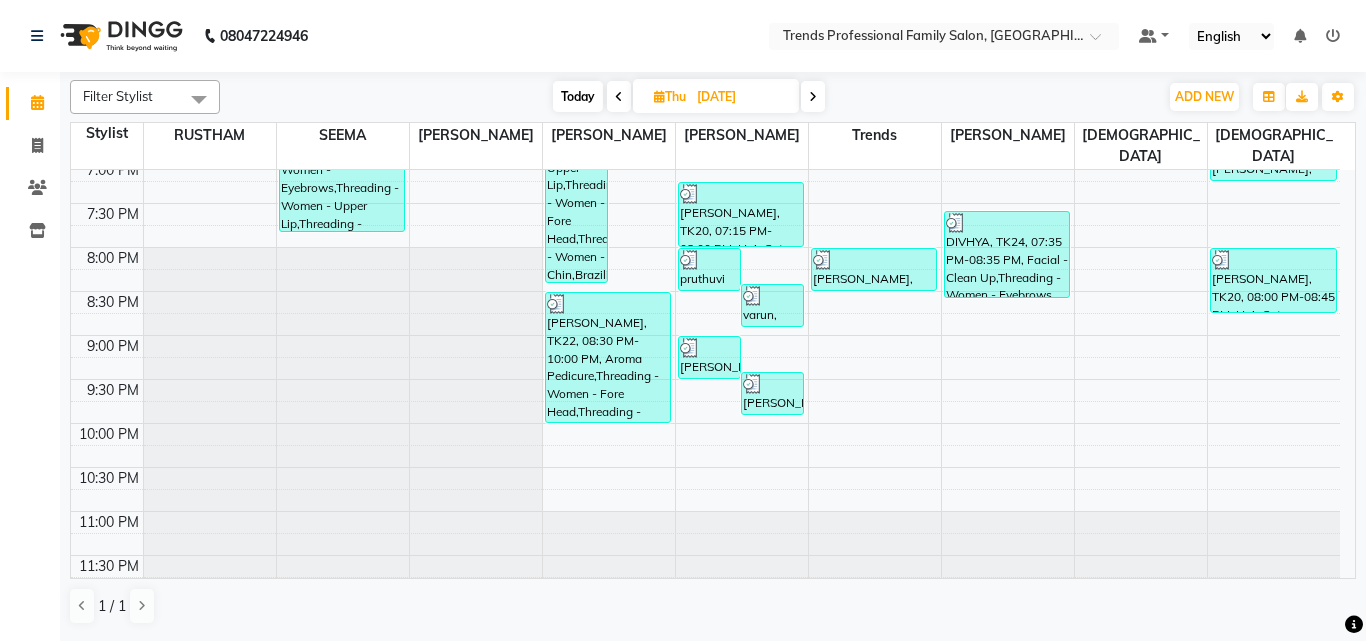 click at bounding box center (813, 97) 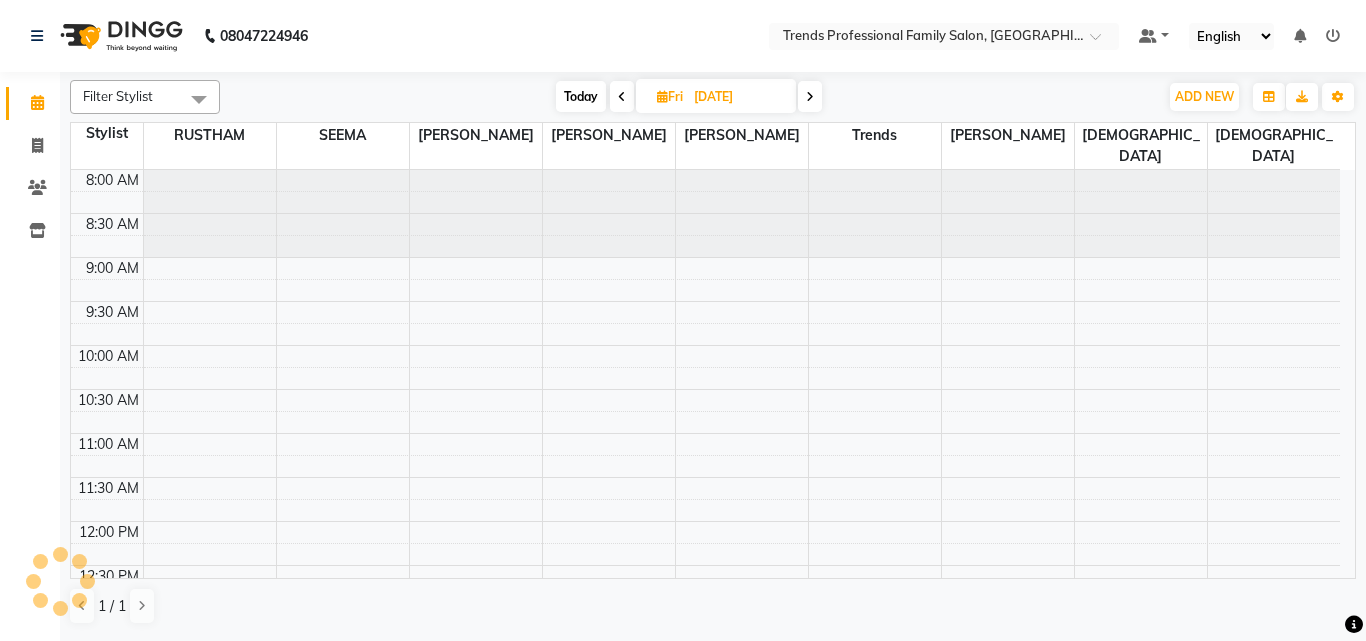 scroll, scrollTop: 969, scrollLeft: 0, axis: vertical 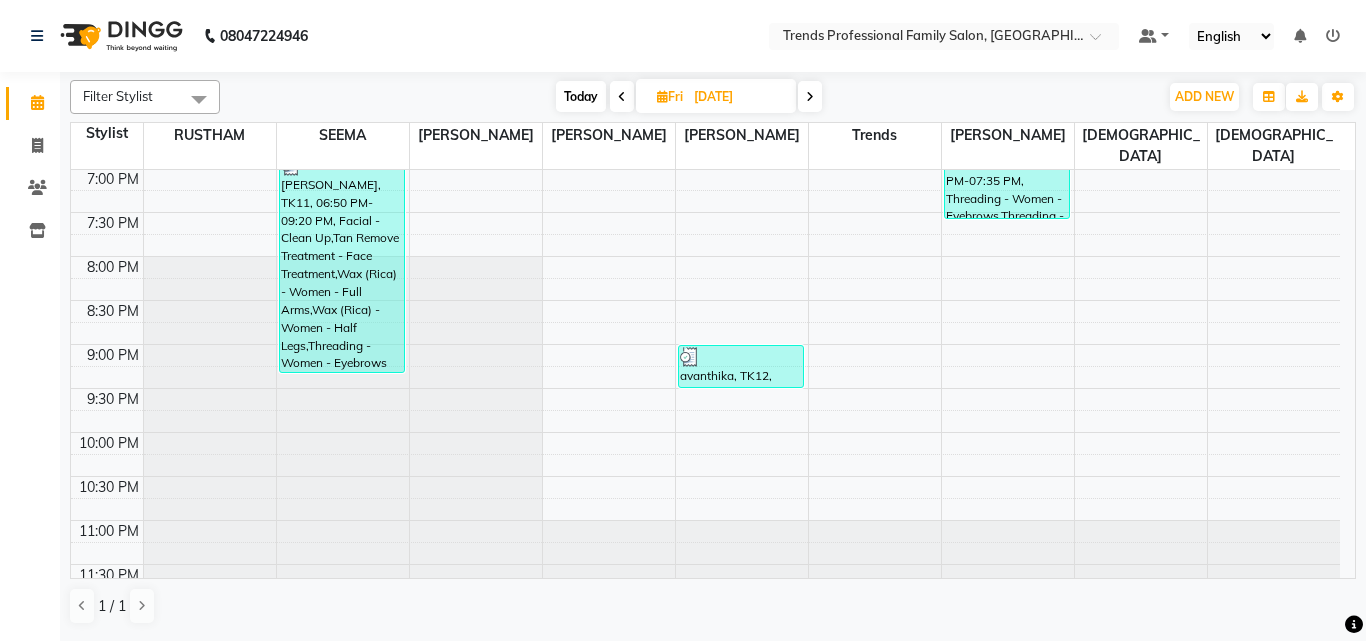click at bounding box center (810, 97) 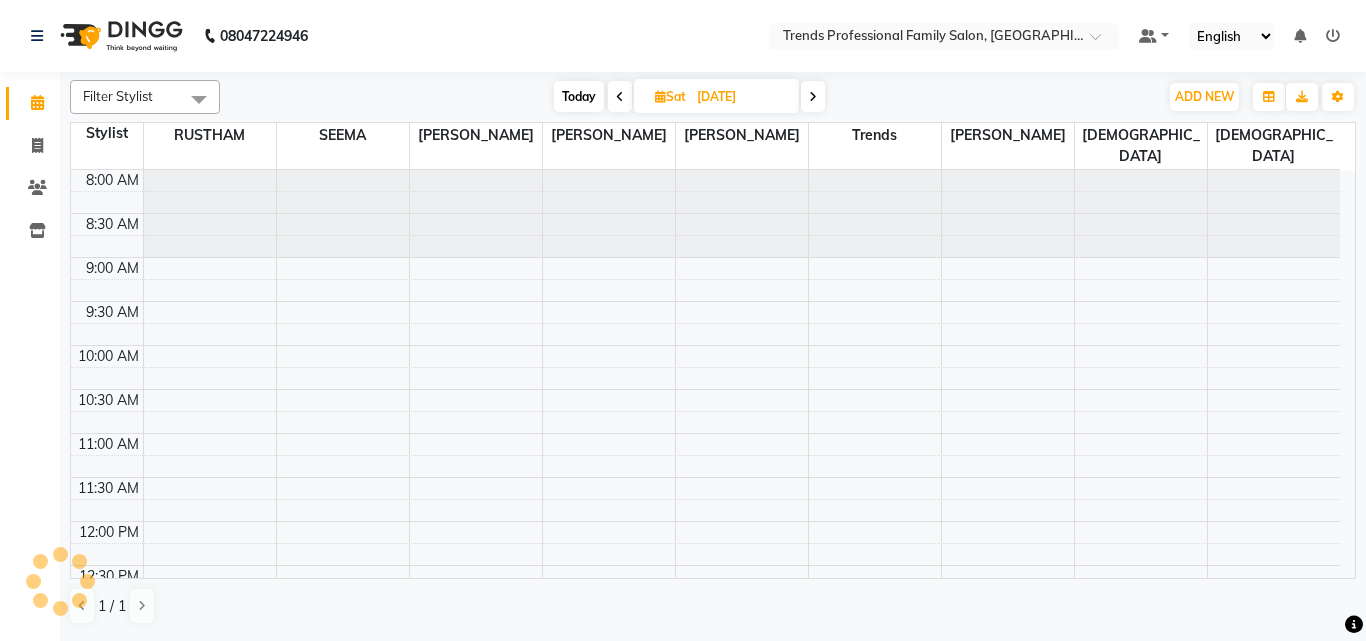 scroll, scrollTop: 969, scrollLeft: 0, axis: vertical 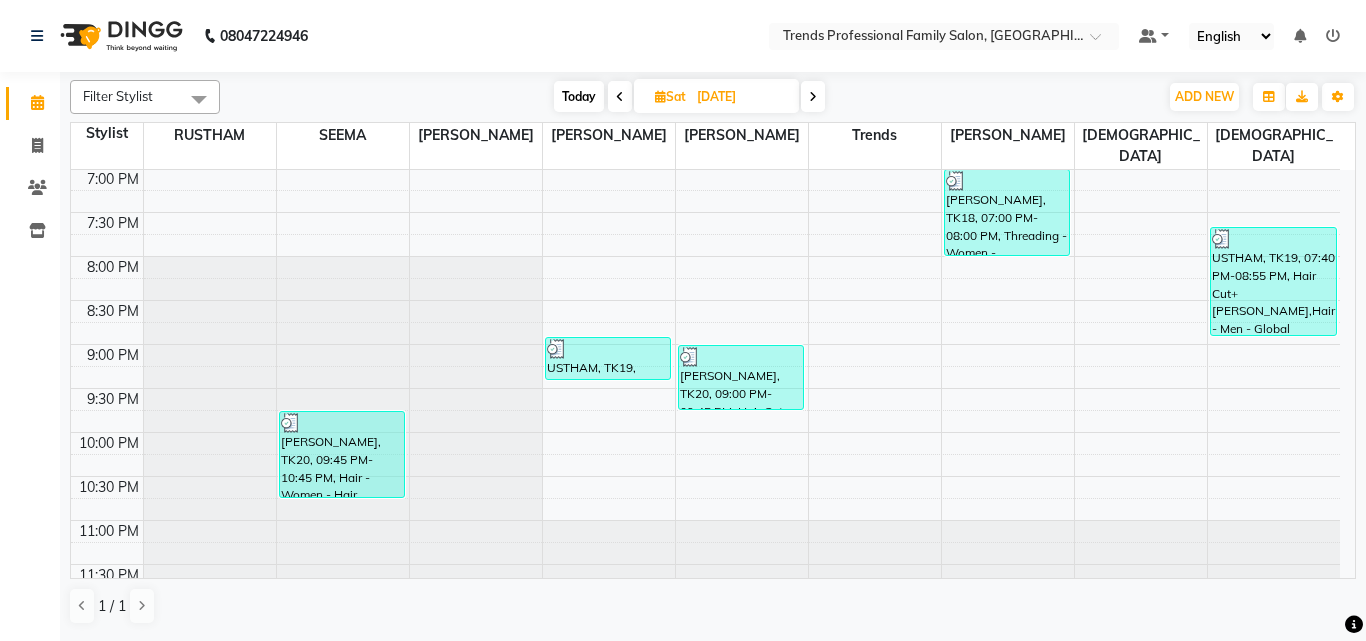 click at bounding box center [813, 97] 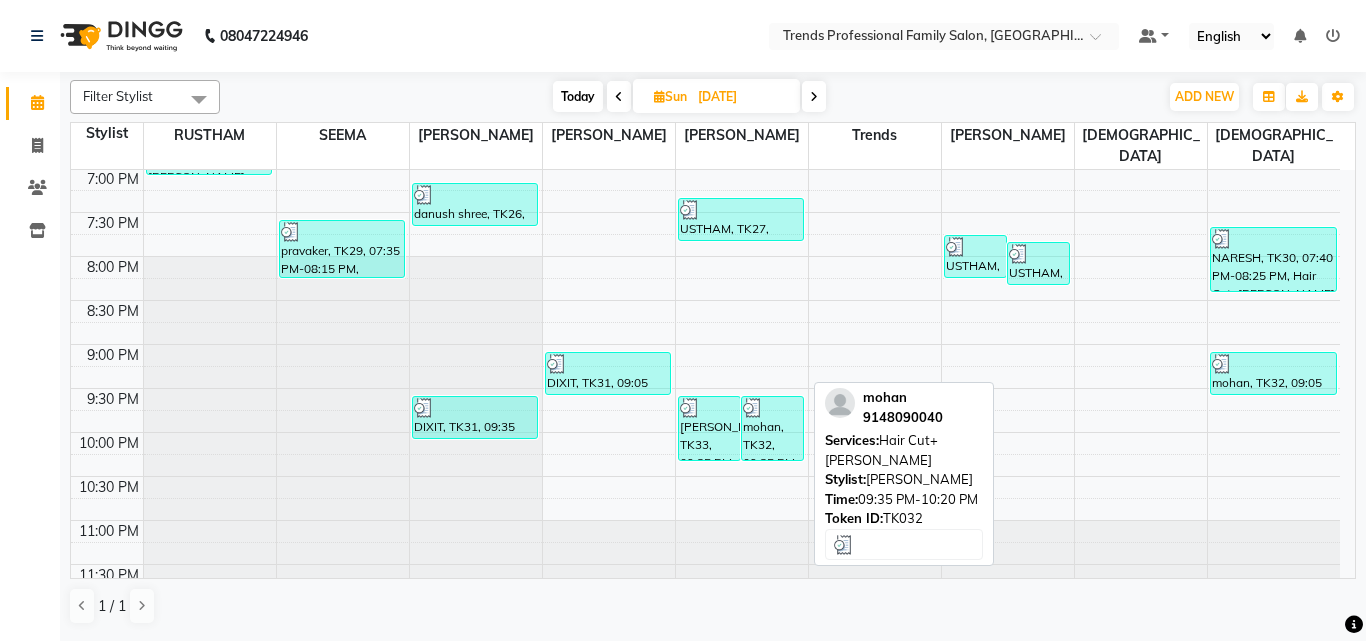 scroll, scrollTop: 978, scrollLeft: 0, axis: vertical 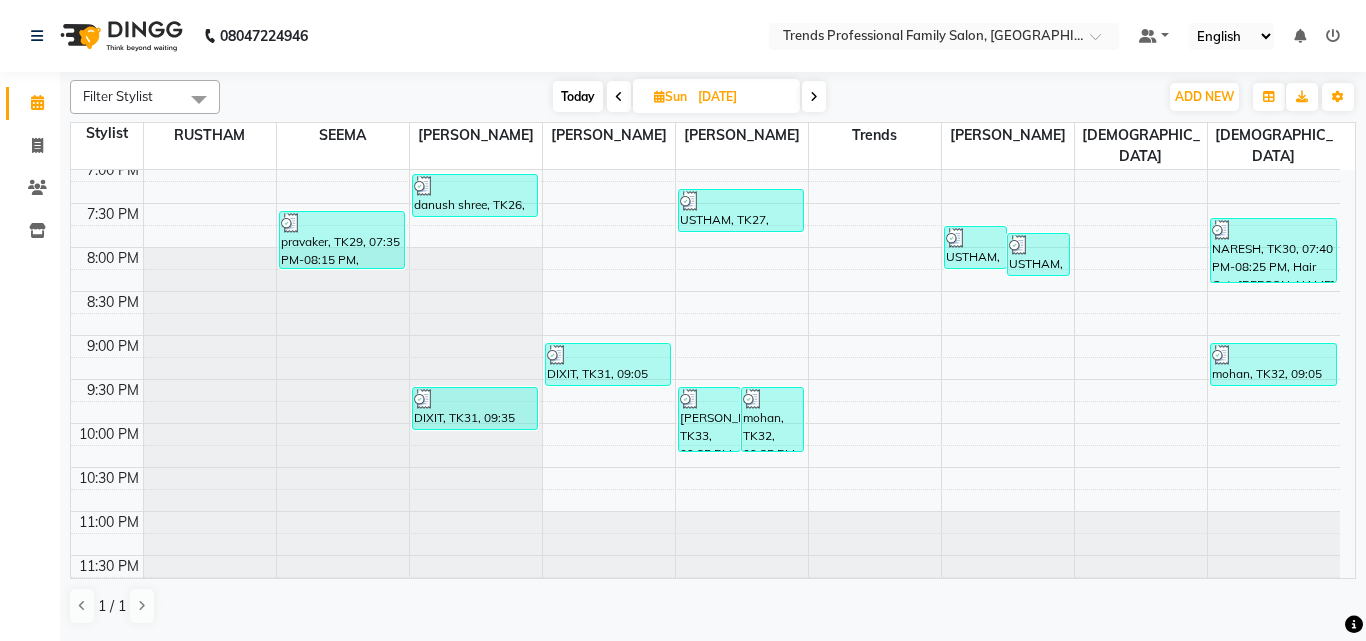 click at bounding box center (814, 97) 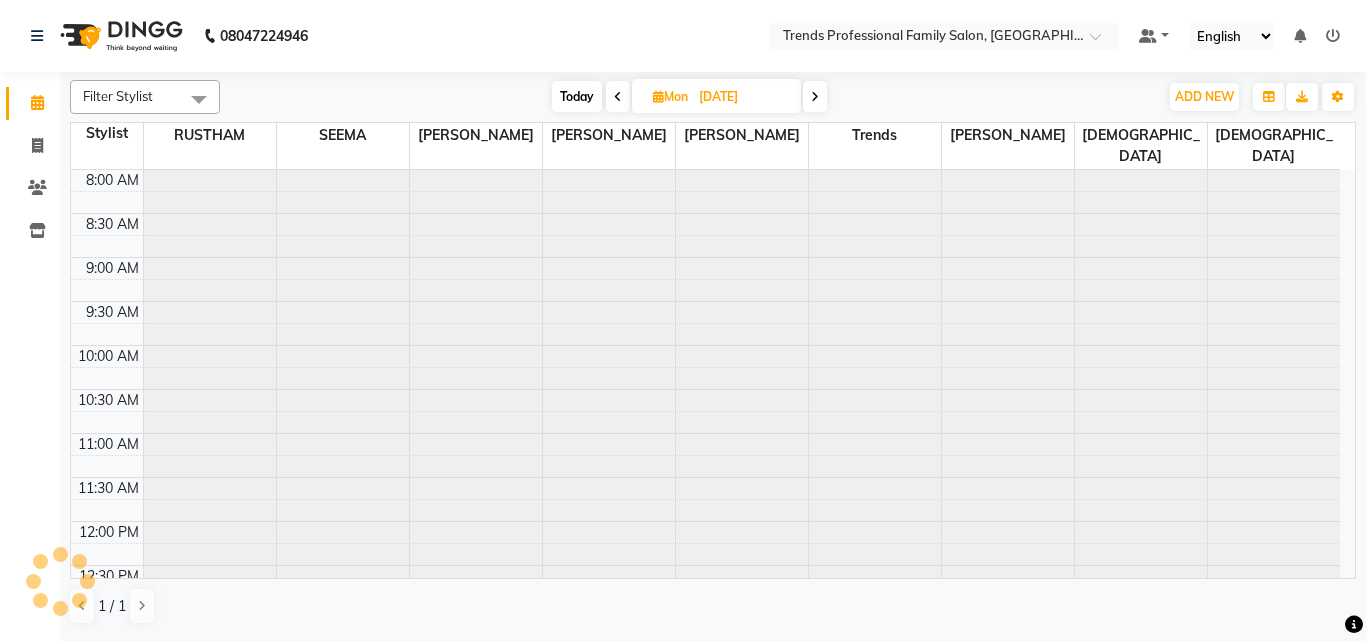 scroll, scrollTop: 969, scrollLeft: 0, axis: vertical 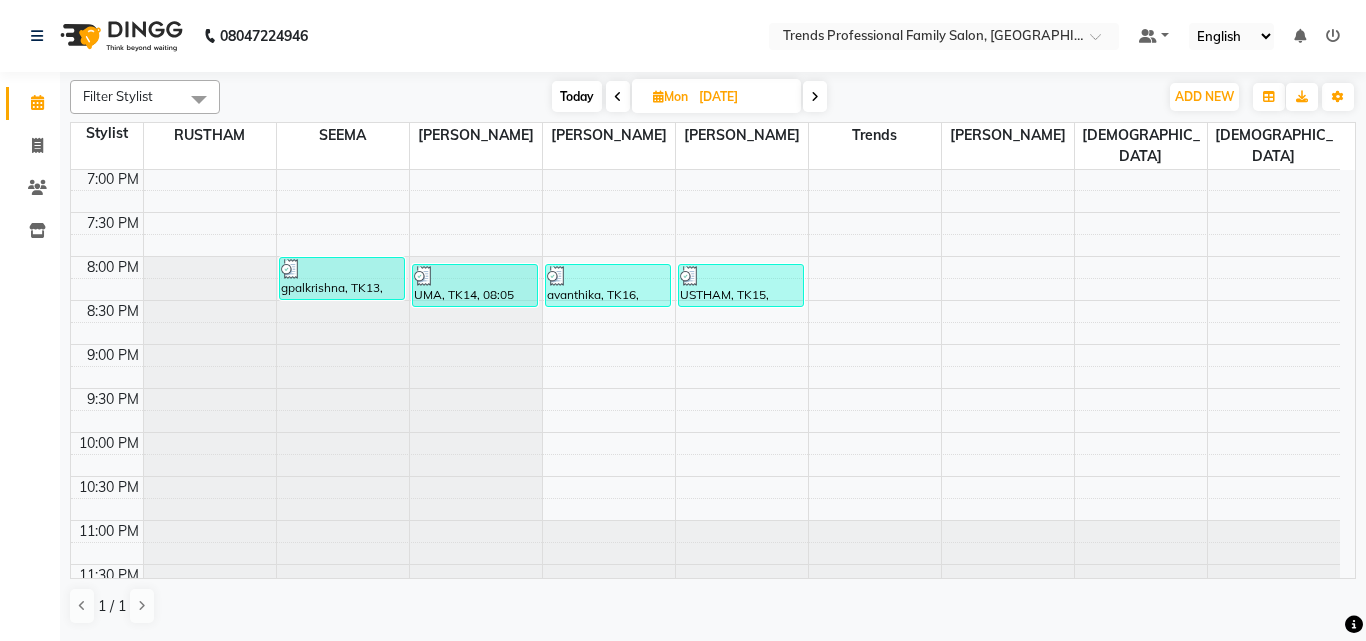 click at bounding box center (815, 96) 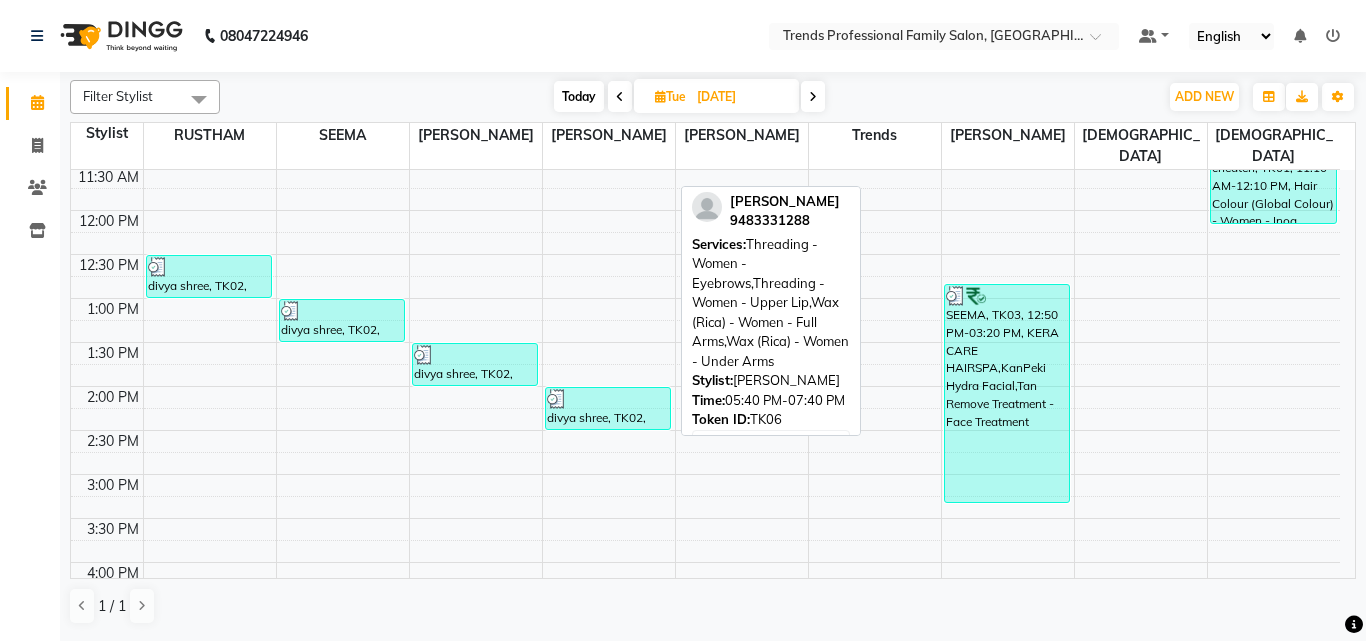 scroll, scrollTop: 978, scrollLeft: 0, axis: vertical 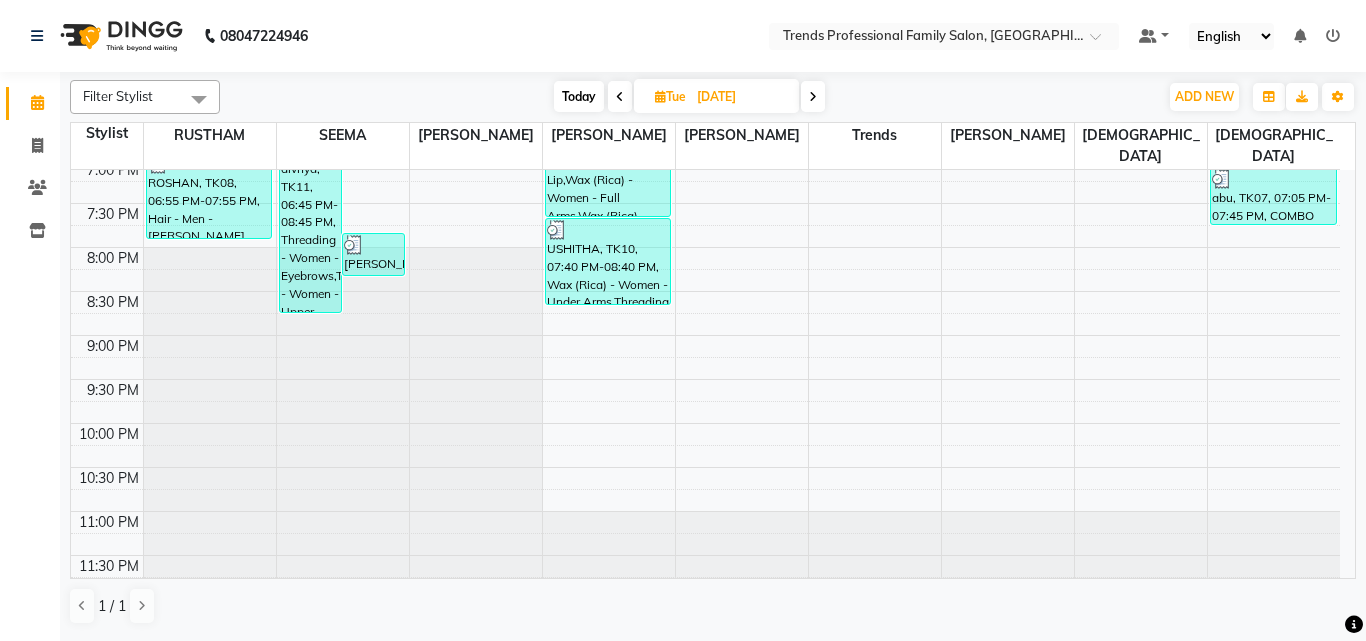 click at bounding box center [813, 97] 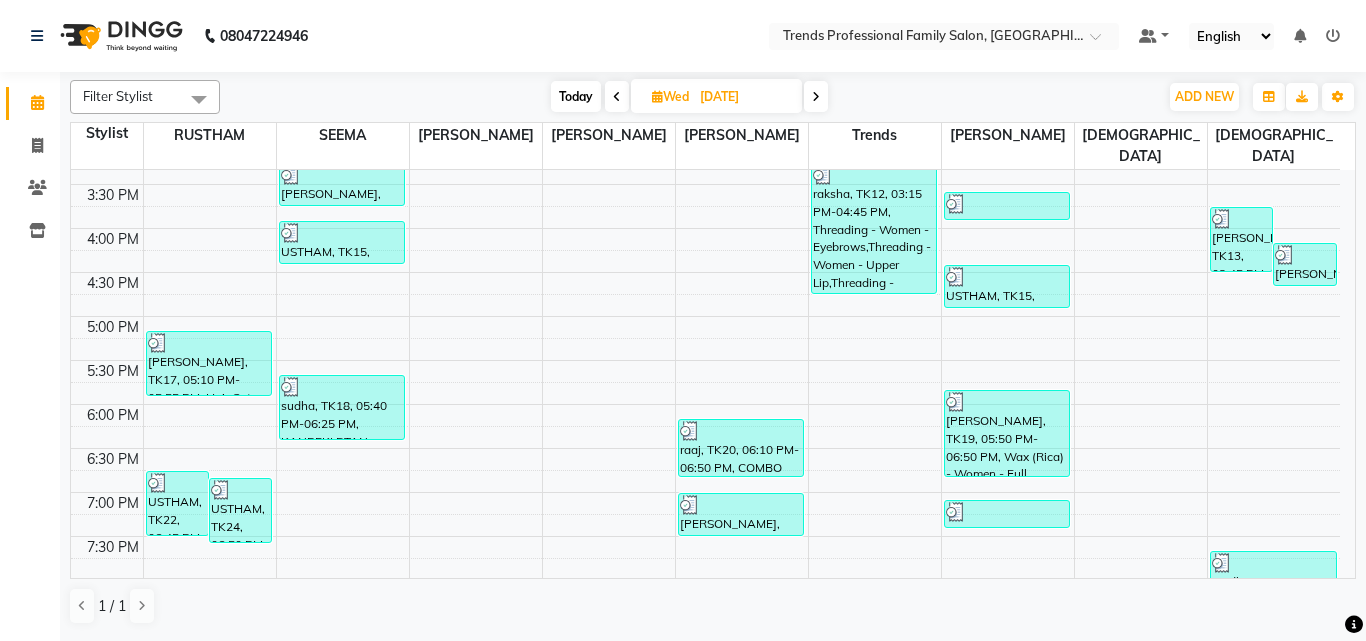 scroll, scrollTop: 0, scrollLeft: 0, axis: both 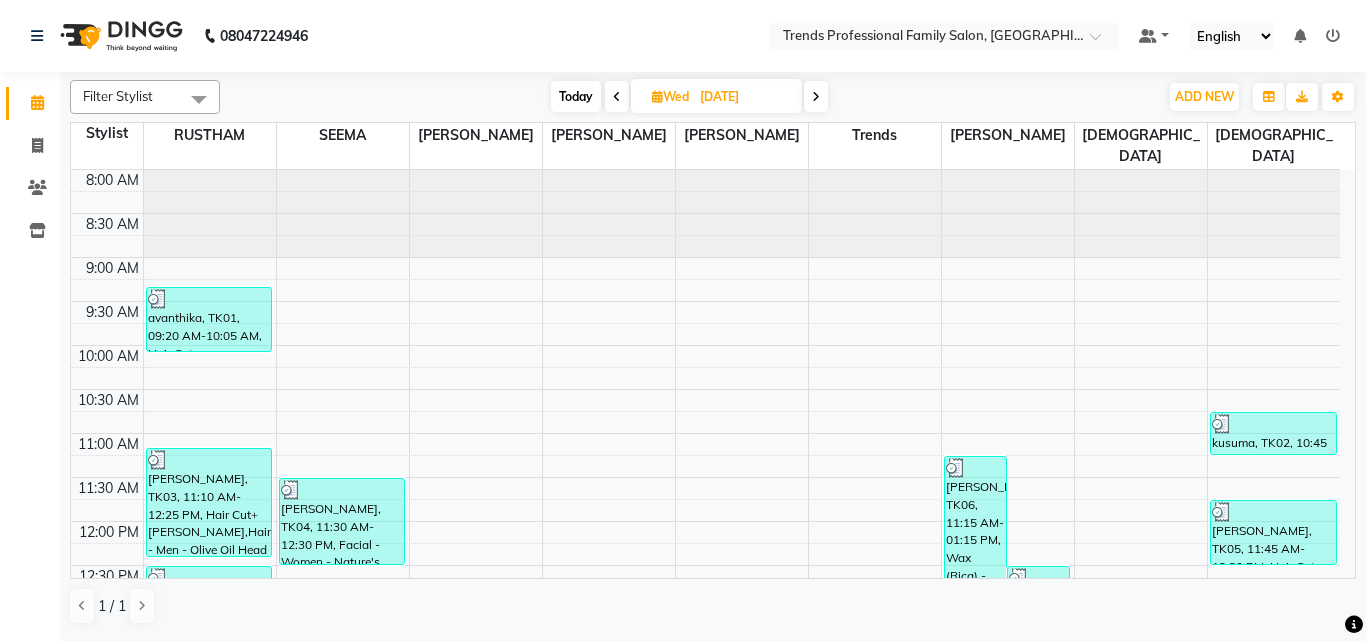 click at bounding box center (816, 97) 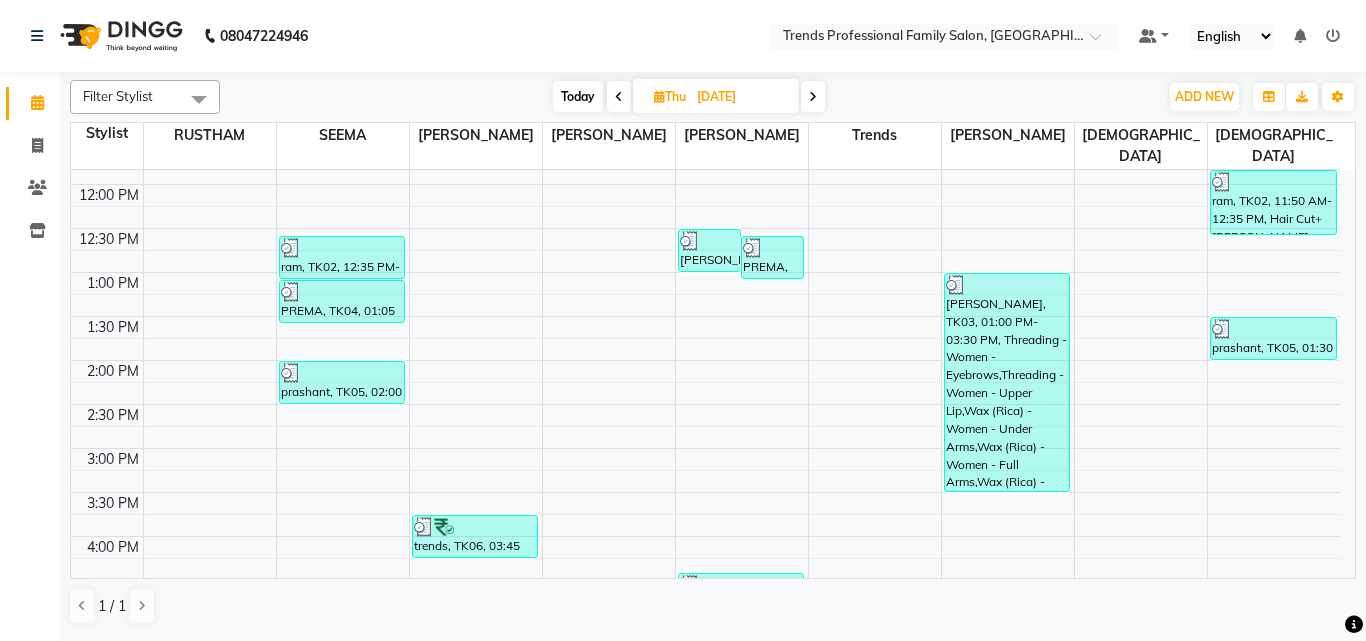 scroll, scrollTop: 0, scrollLeft: 0, axis: both 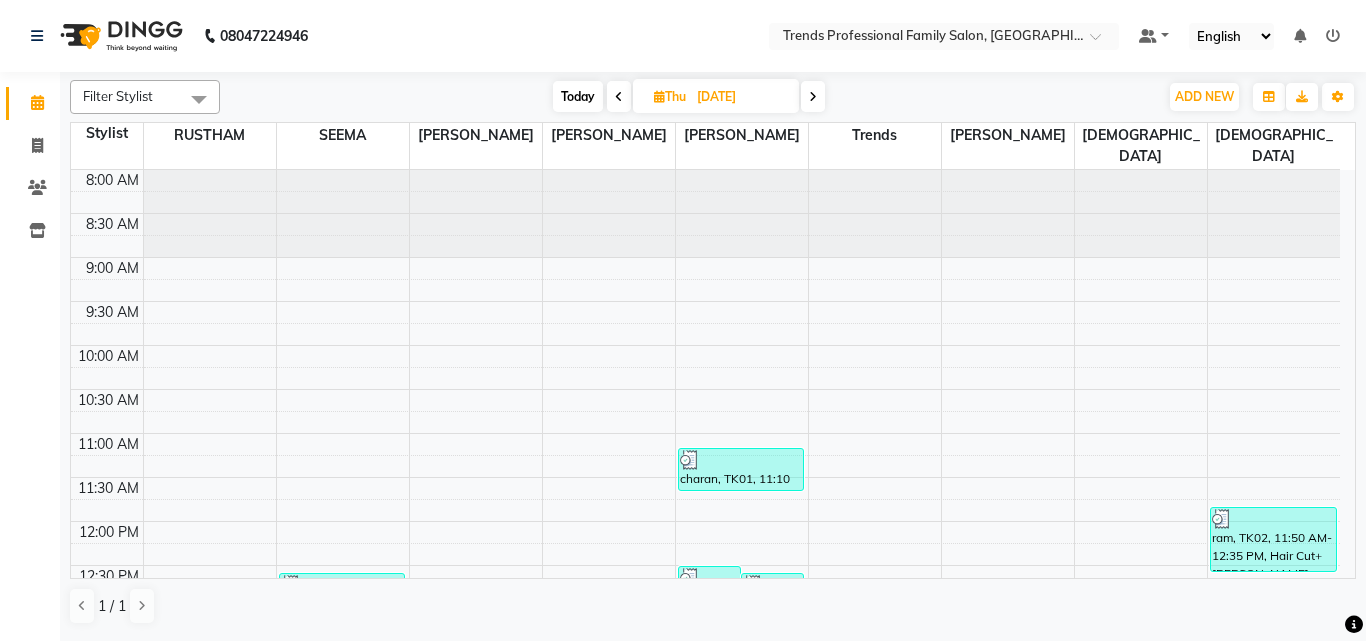 click at bounding box center (813, 97) 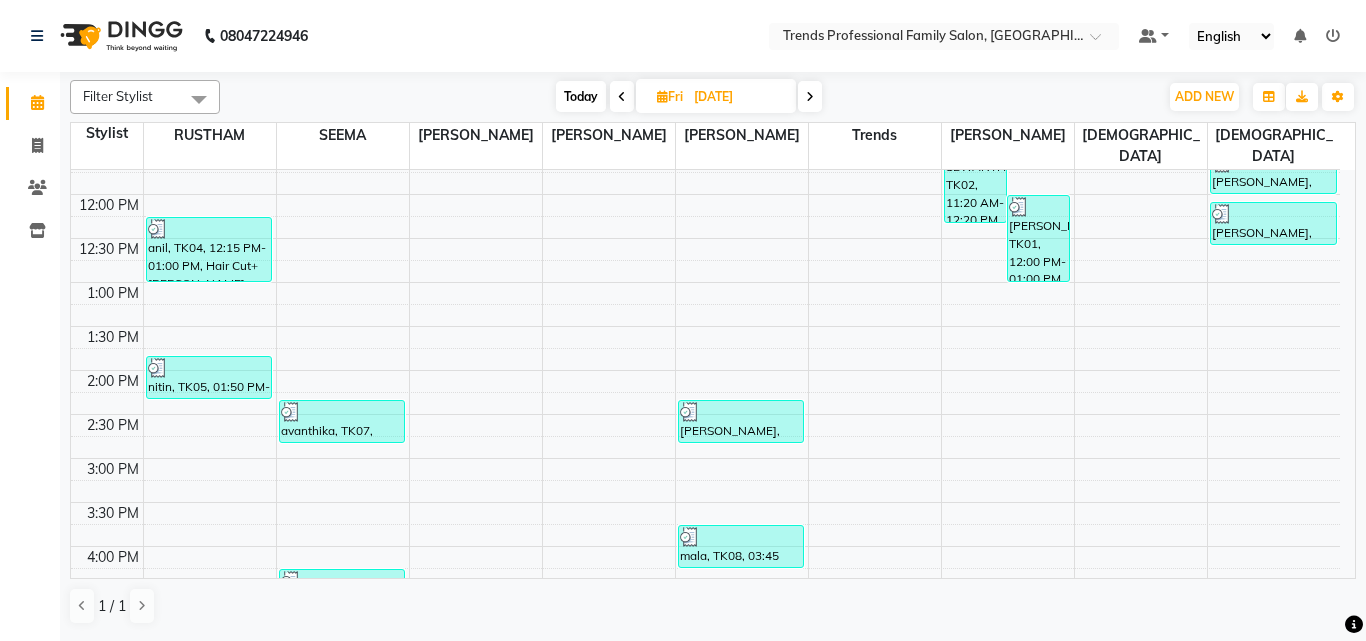 scroll, scrollTop: 667, scrollLeft: 0, axis: vertical 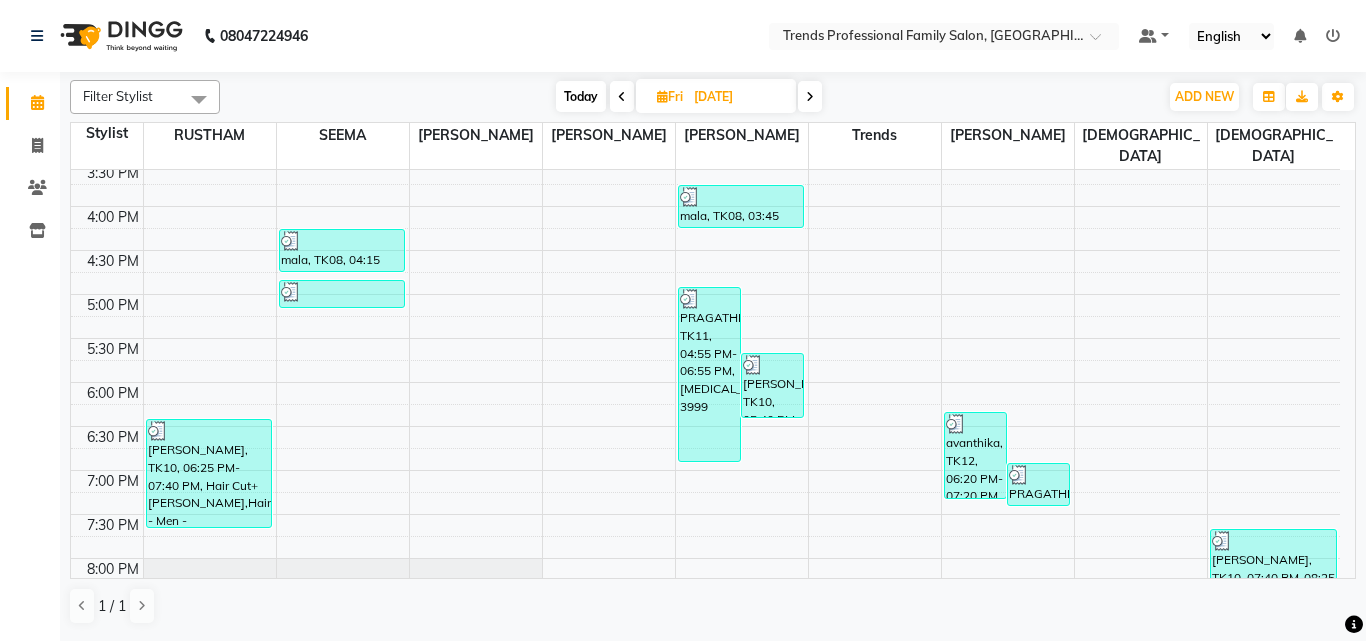 drag, startPoint x: 717, startPoint y: 342, endPoint x: 500, endPoint y: 247, distance: 236.88394 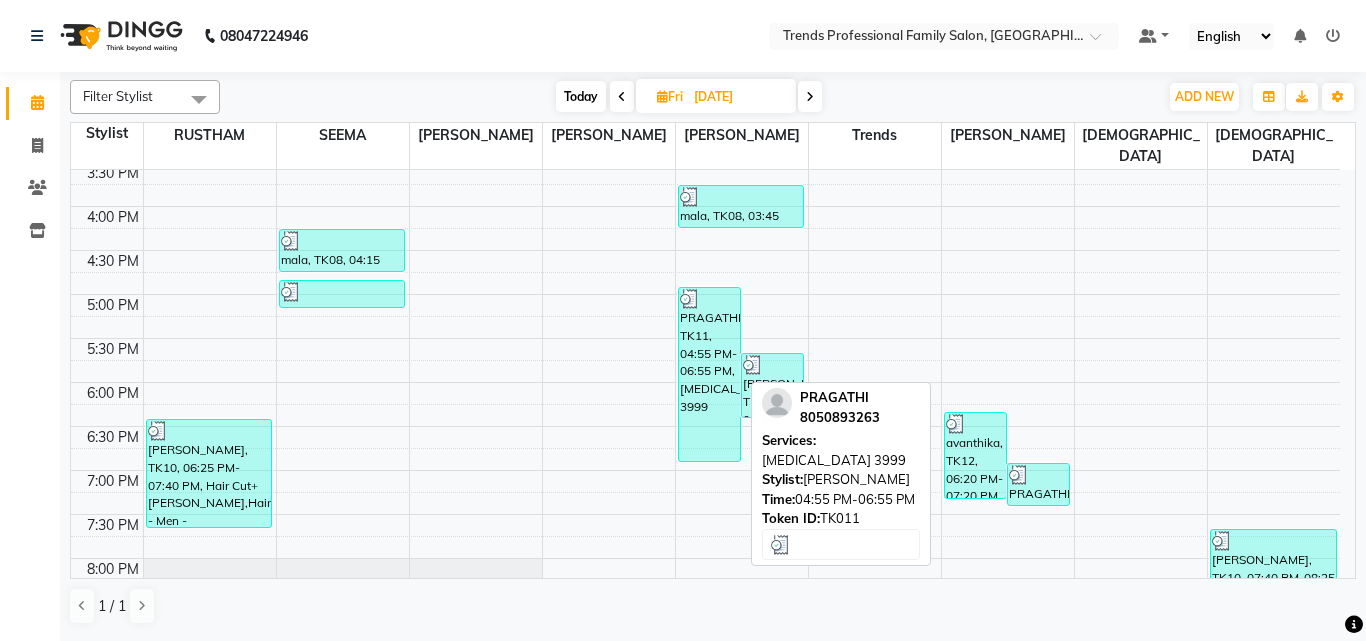 click on "PRAGATHI, TK11, 04:55 PM-06:55 PM, [MEDICAL_DATA] 3999" at bounding box center [709, 374] 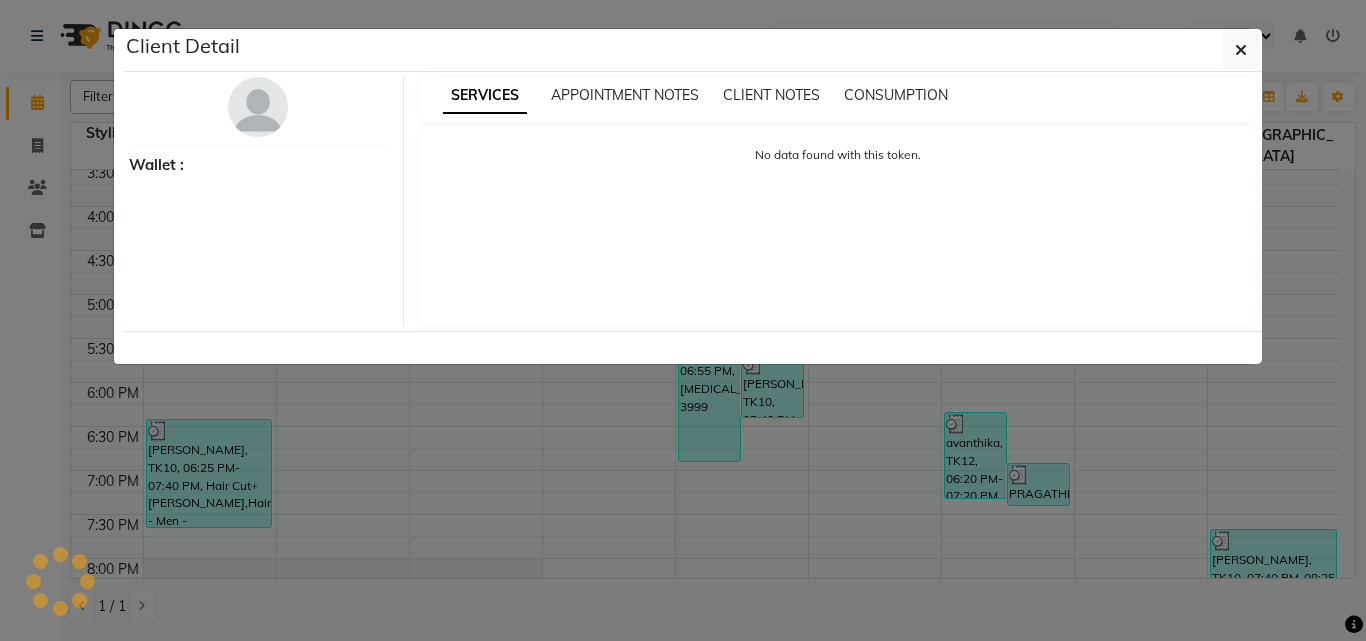 select on "3" 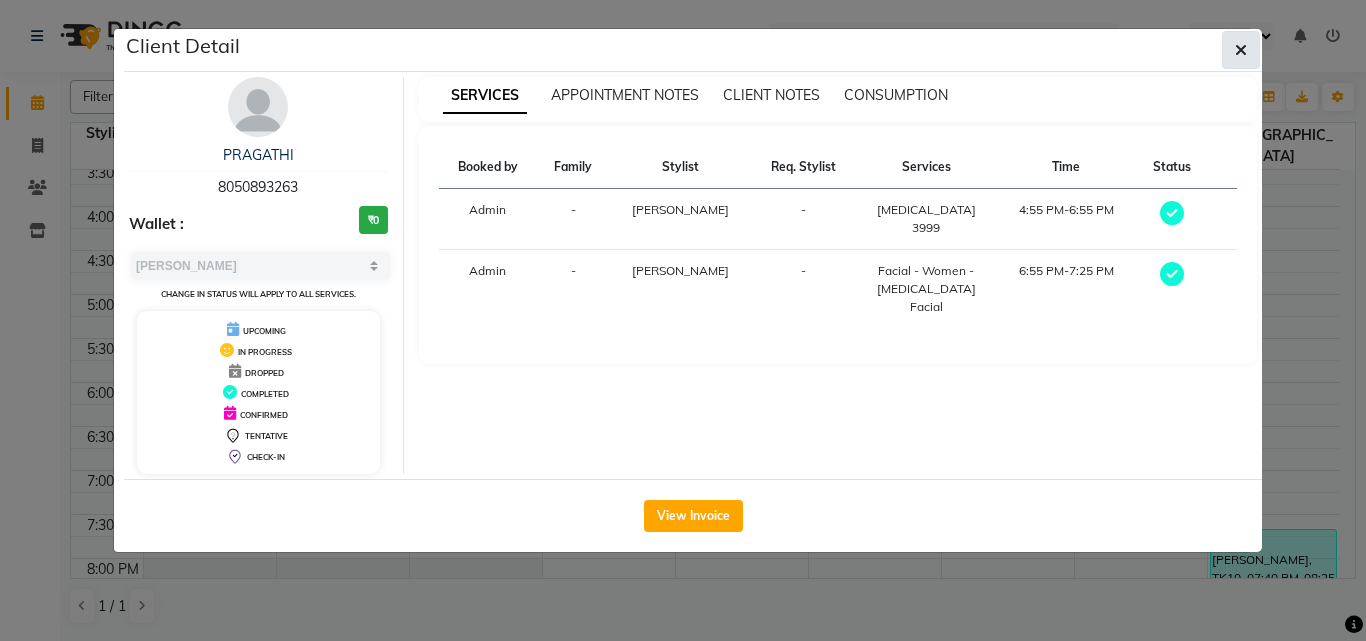 click 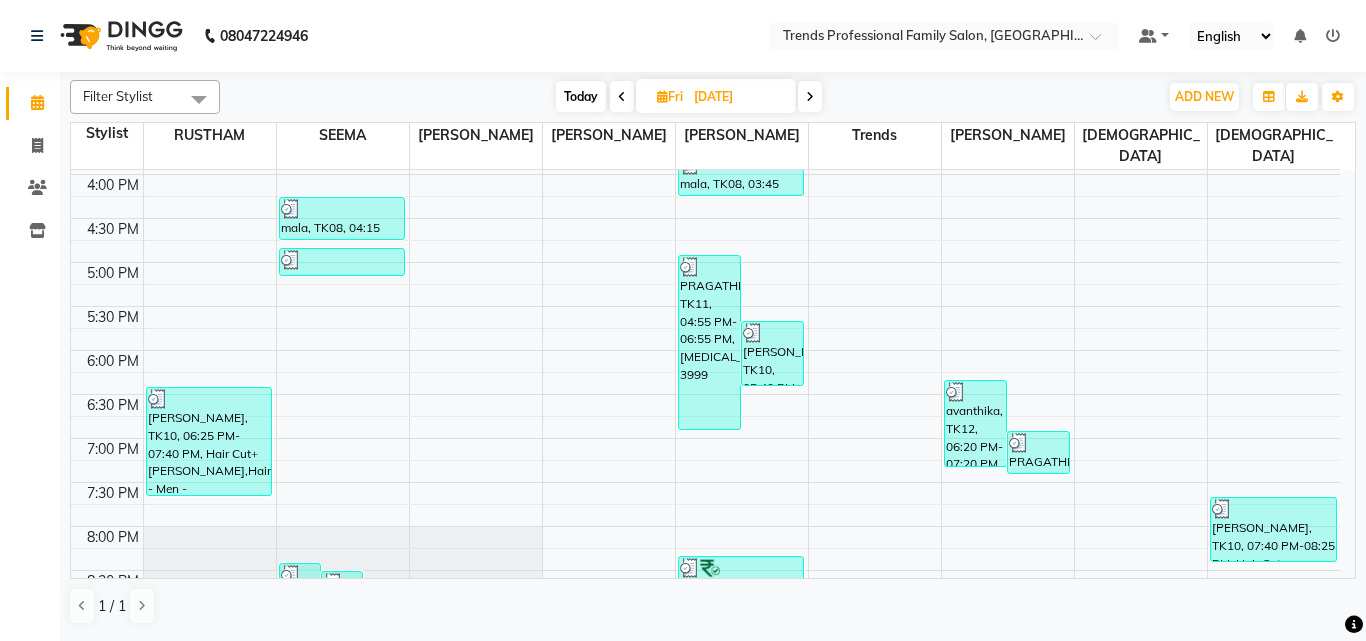 scroll, scrollTop: 645, scrollLeft: 0, axis: vertical 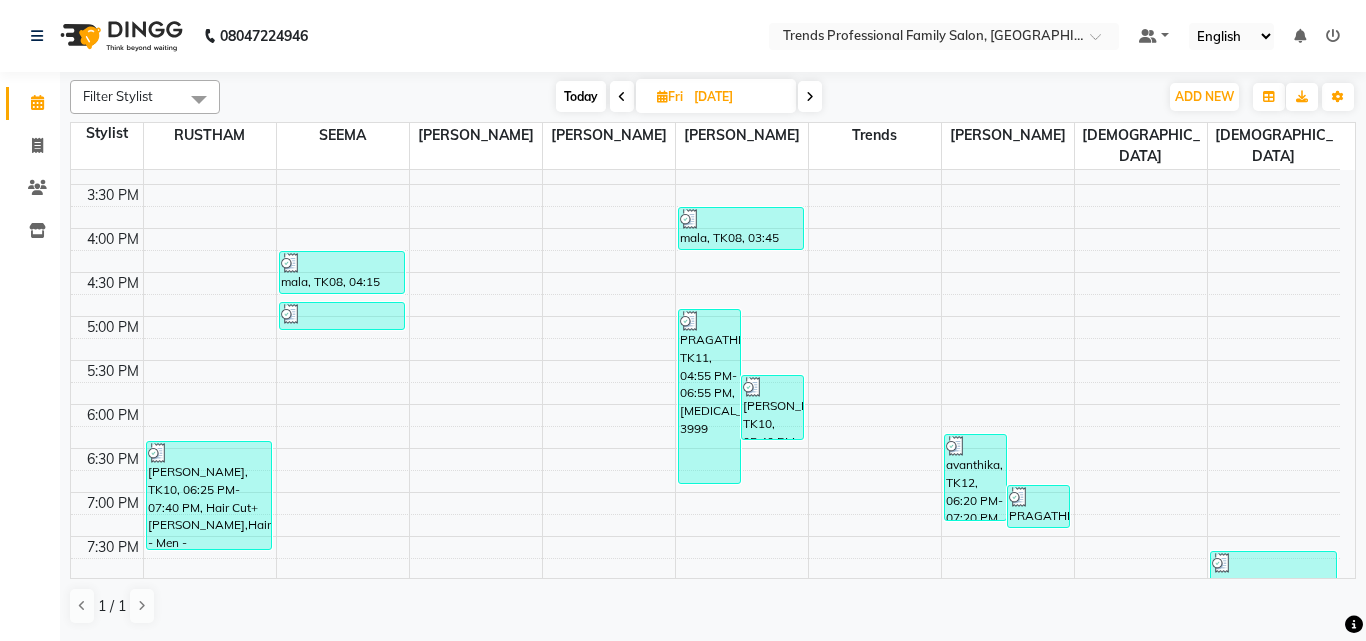 click at bounding box center (810, 97) 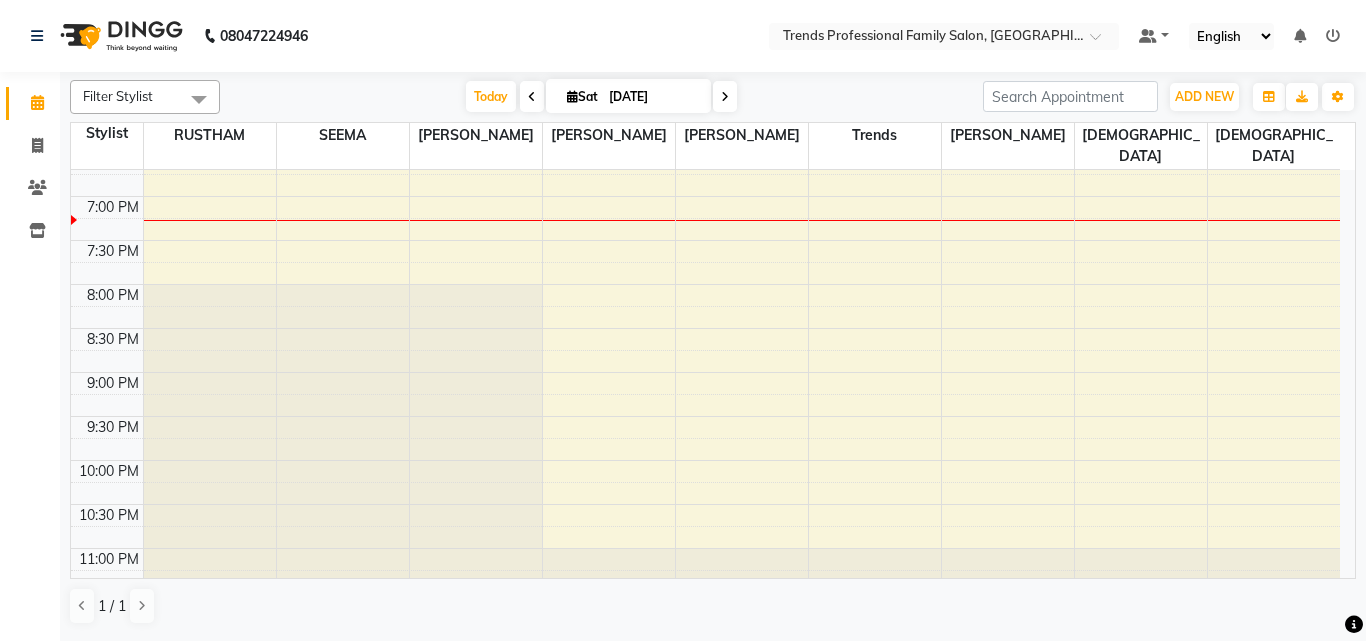 scroll, scrollTop: 978, scrollLeft: 0, axis: vertical 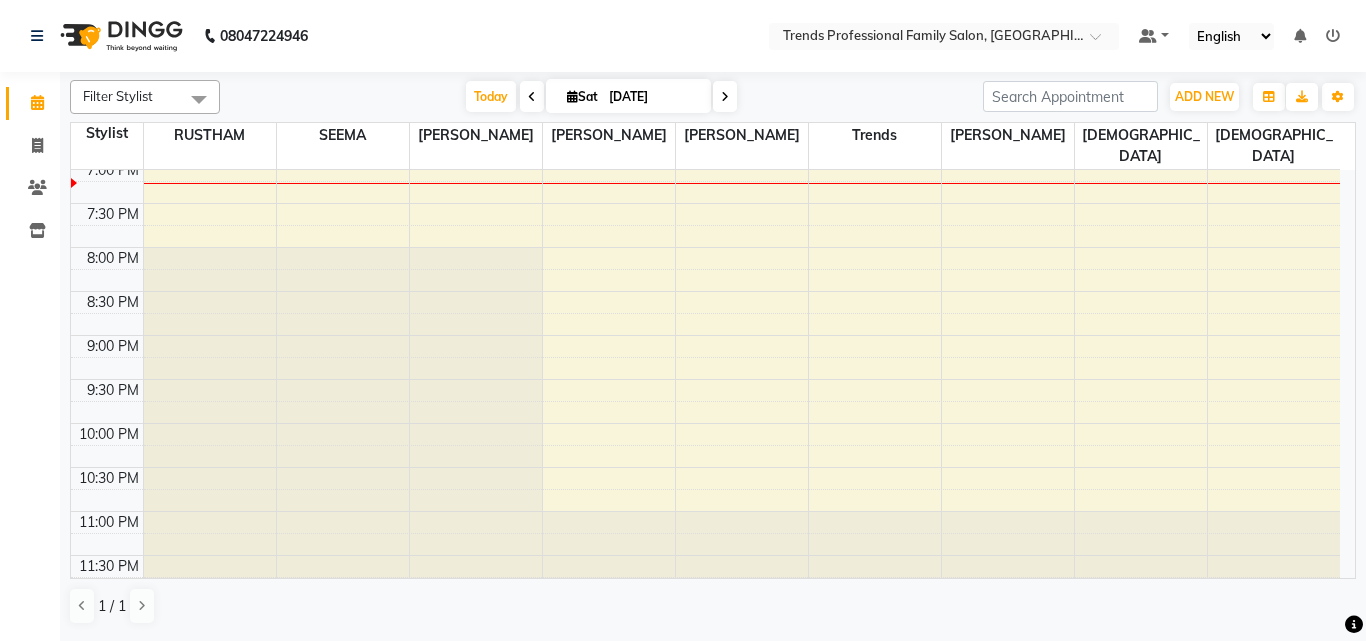 click at bounding box center (725, 97) 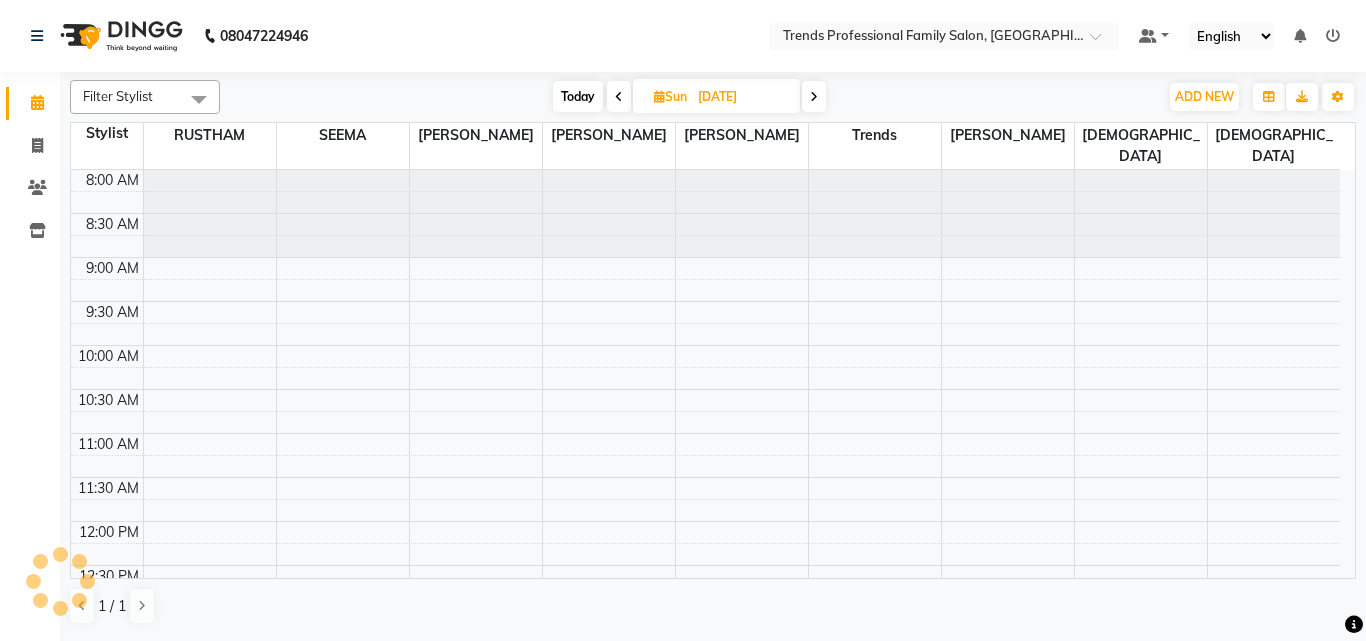scroll, scrollTop: 969, scrollLeft: 0, axis: vertical 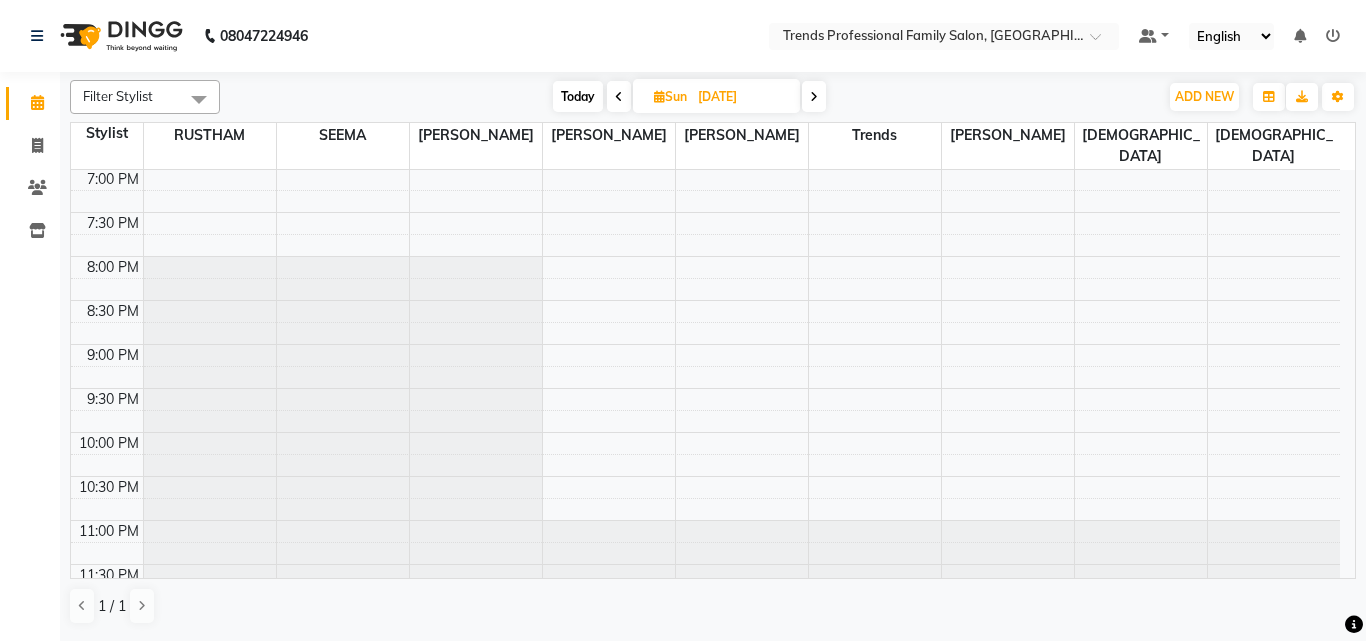 click at bounding box center (619, 97) 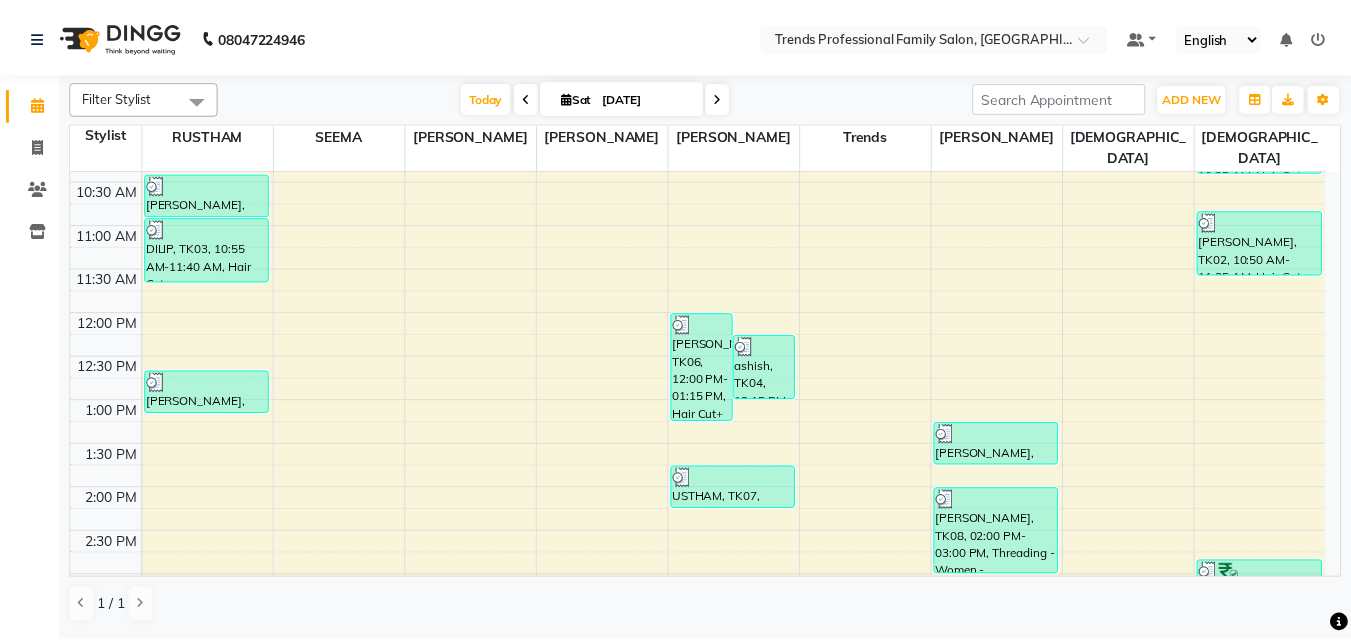scroll, scrollTop: 0, scrollLeft: 0, axis: both 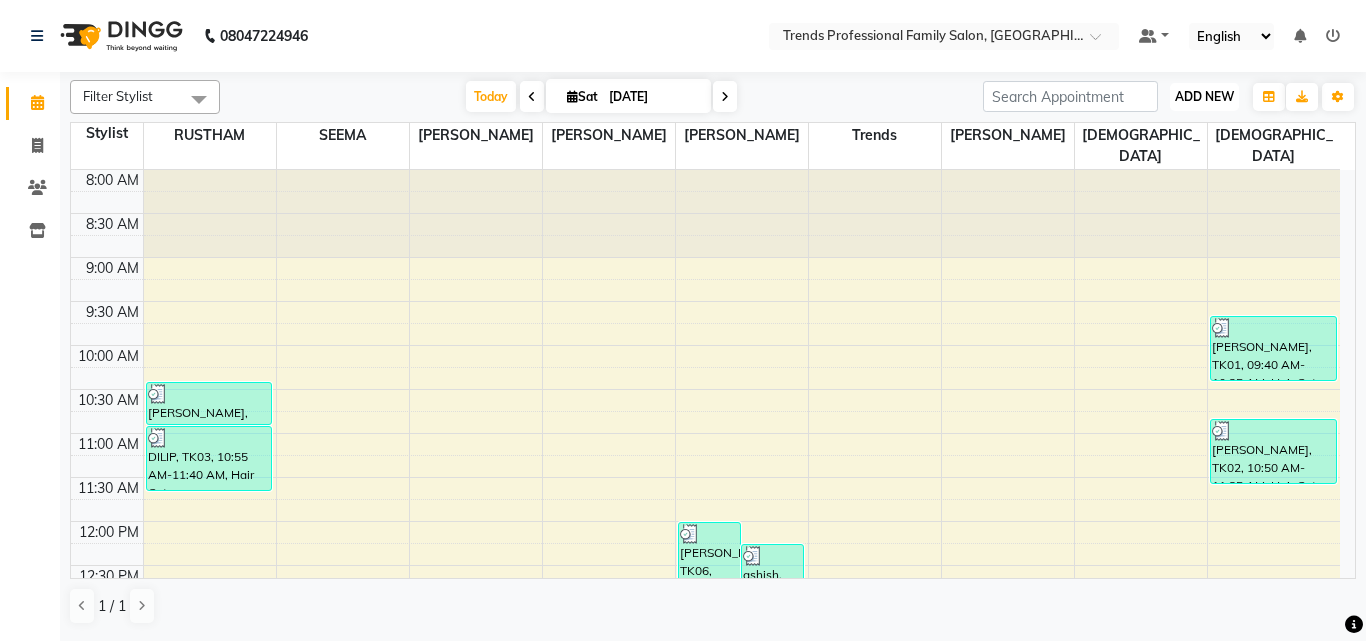 click on "ADD NEW" at bounding box center [1204, 96] 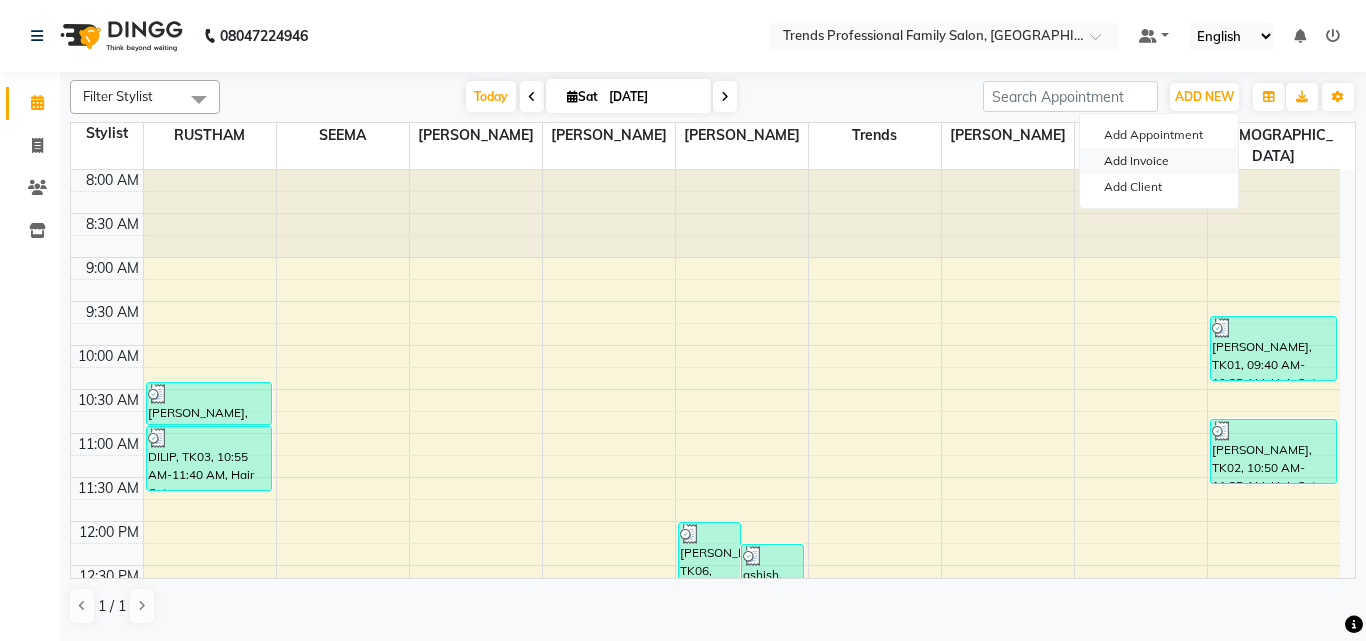 click on "Add Invoice" at bounding box center (1159, 161) 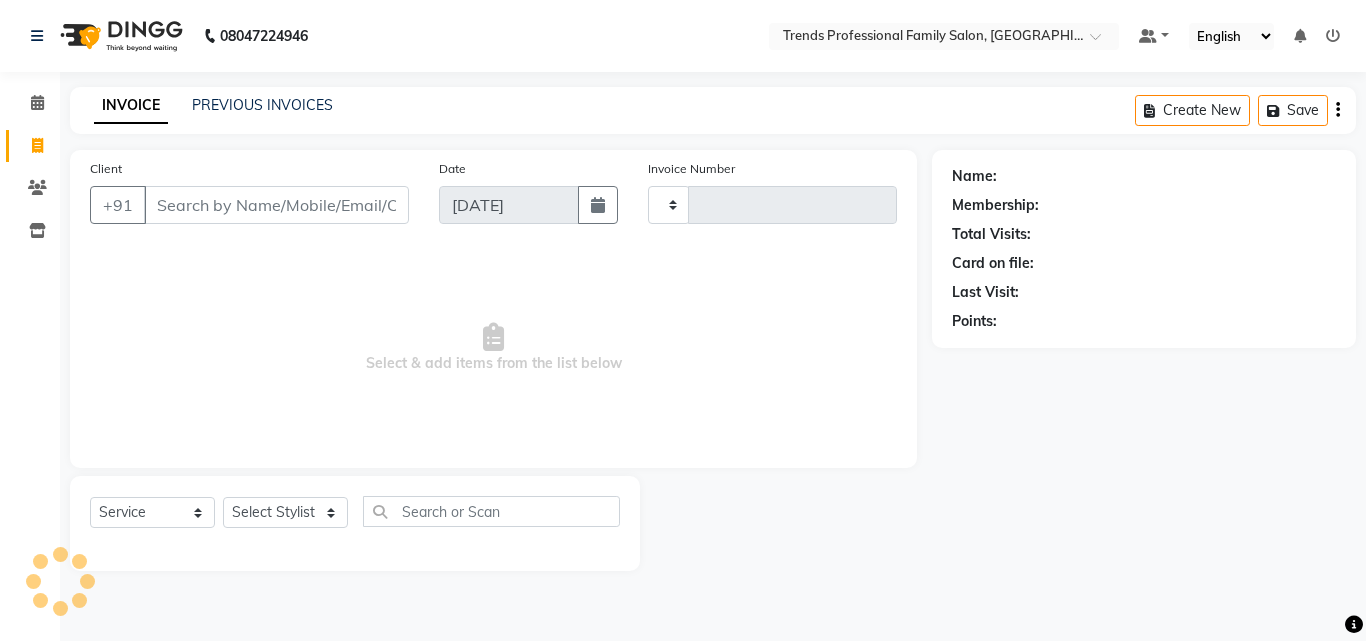 type on "1990" 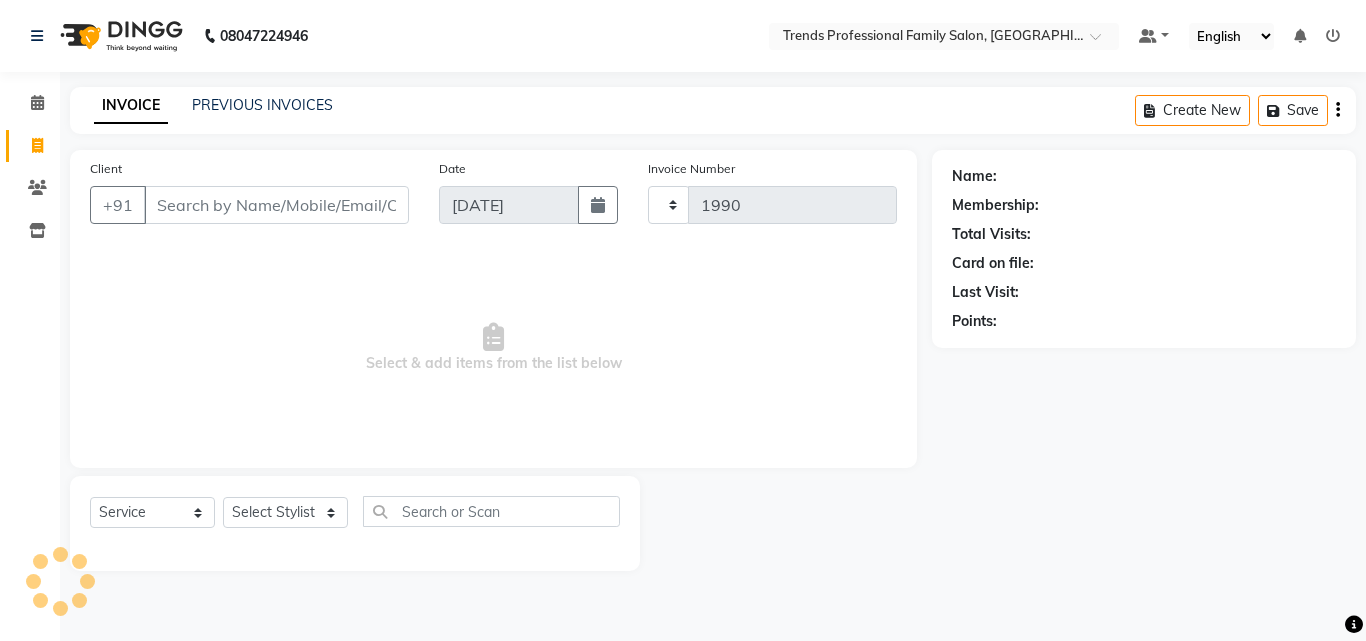 select on "7345" 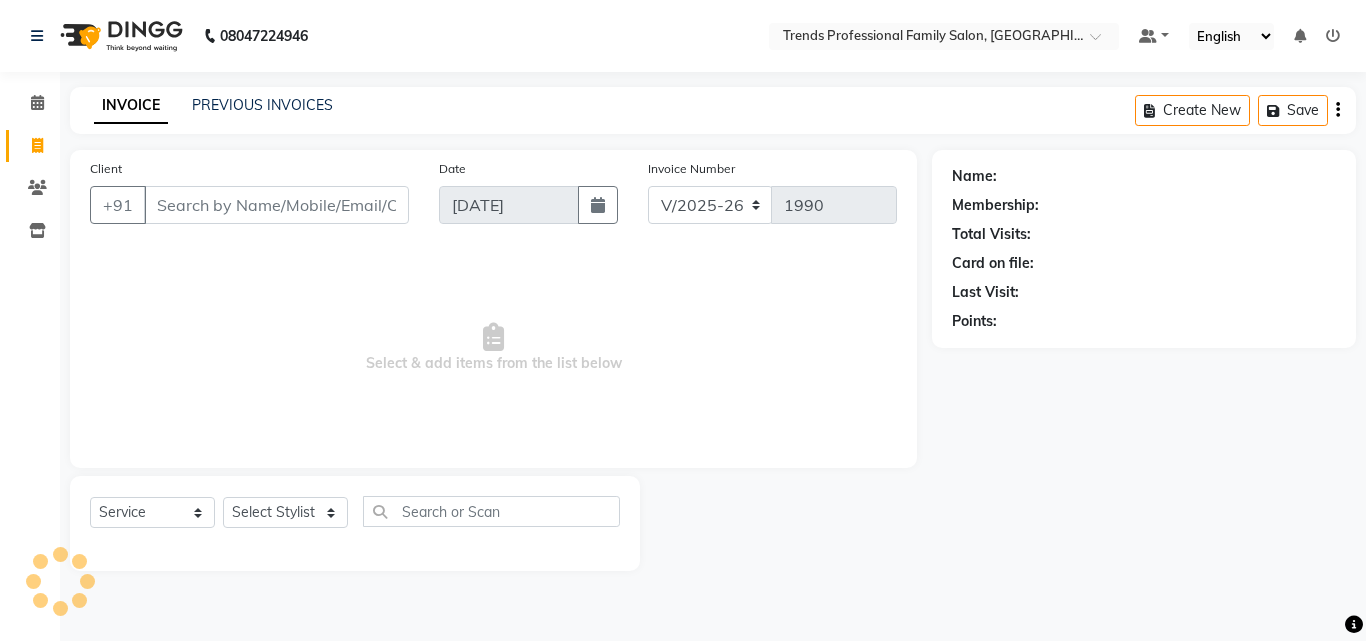 click on "Select  Service  Product  Membership  Package Voucher Prepaid Gift Card  Select Stylist" 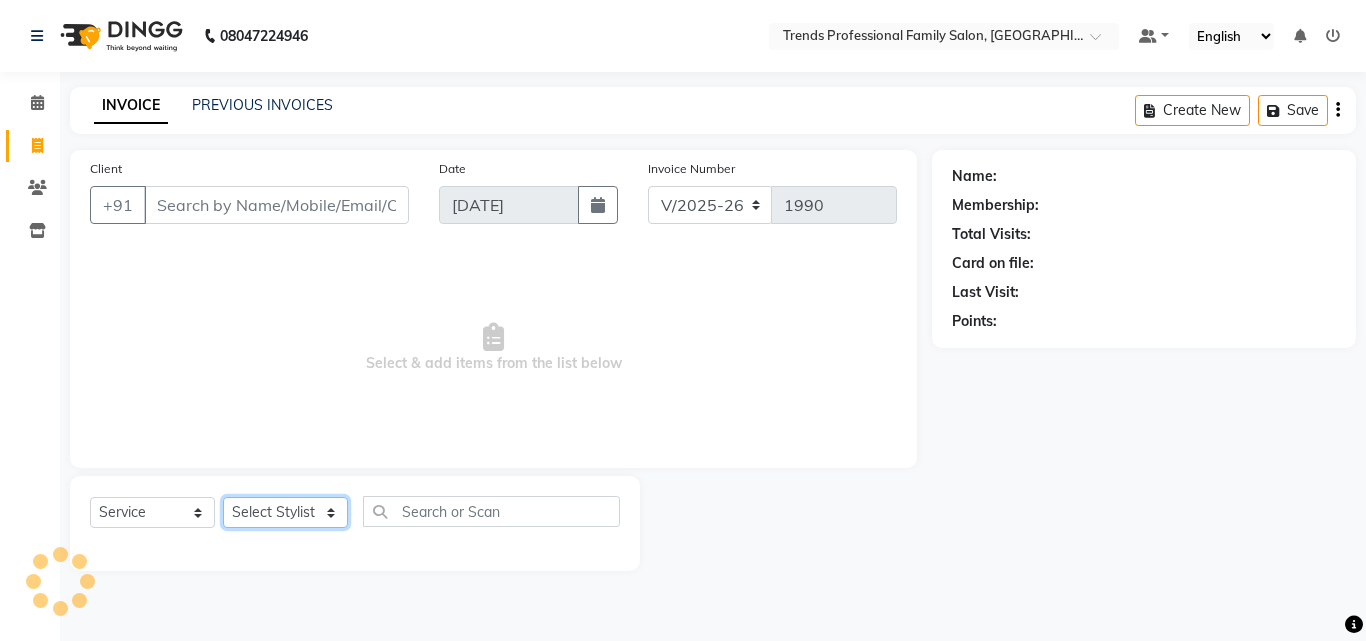 click on "Select Stylist" 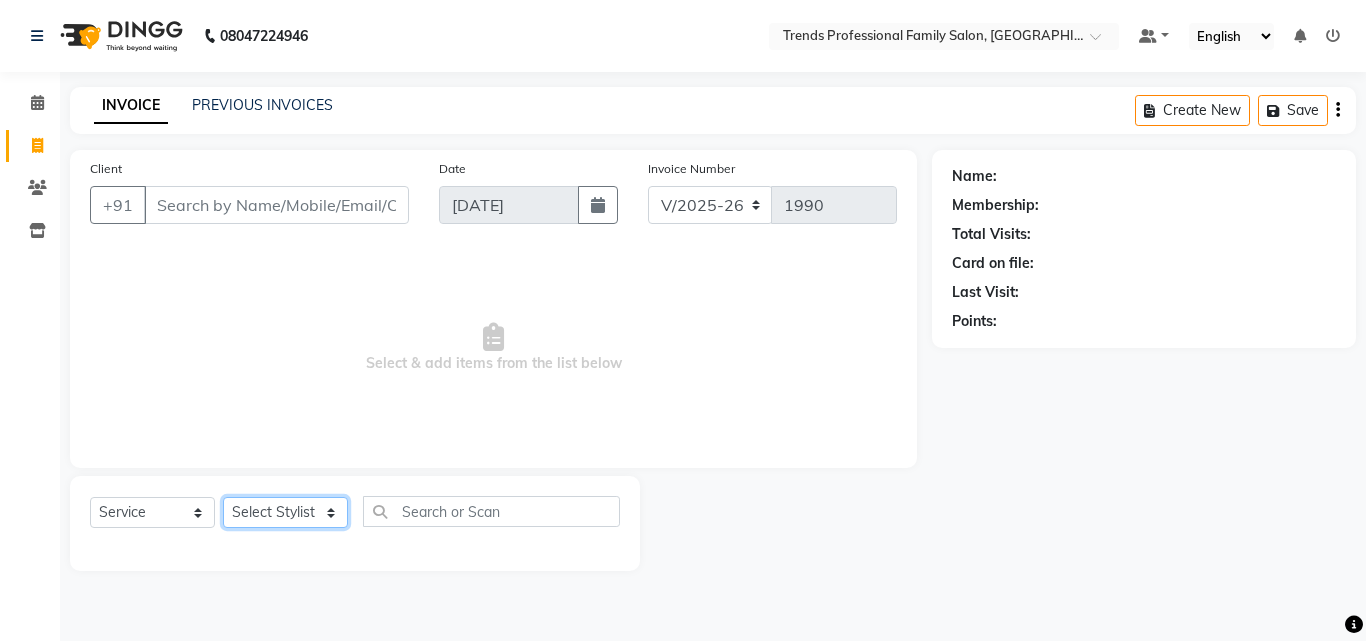 click on "Select Stylist" 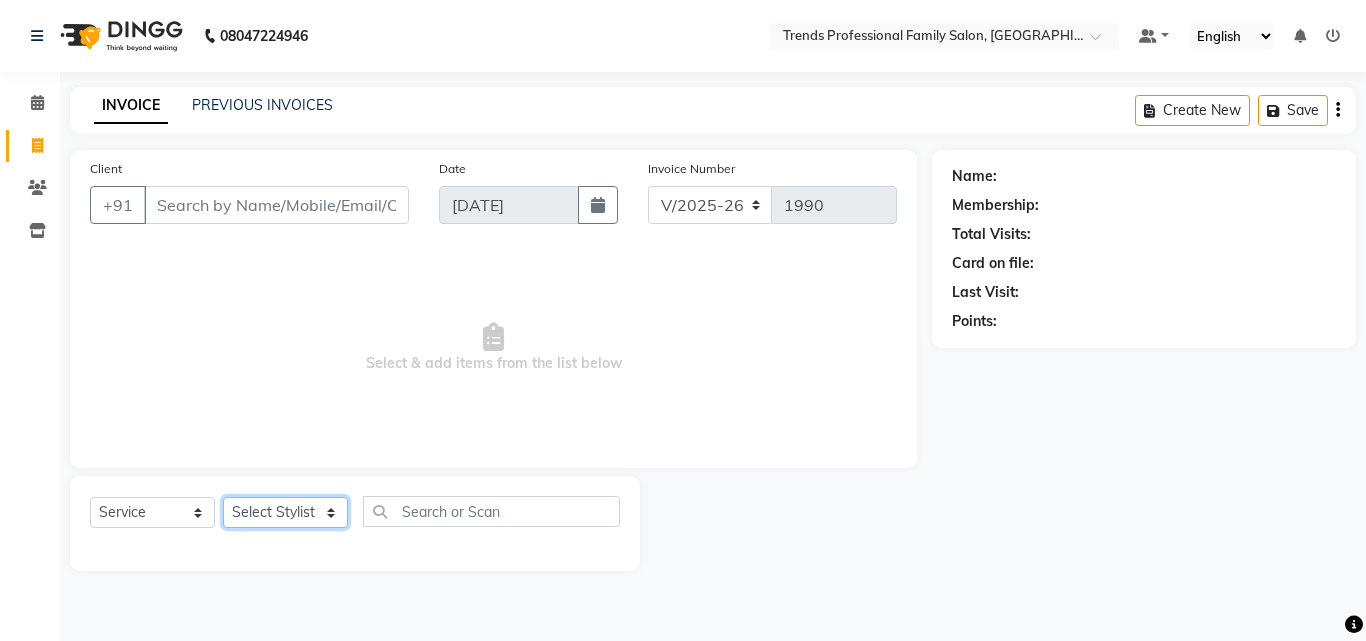 click on "Select Stylist [PERSON_NAME] [PERSON_NAME] [PERSON_NAME] [PERSON_NAME] [DEMOGRAPHIC_DATA][PERSON_NAME] Sumika Trends" 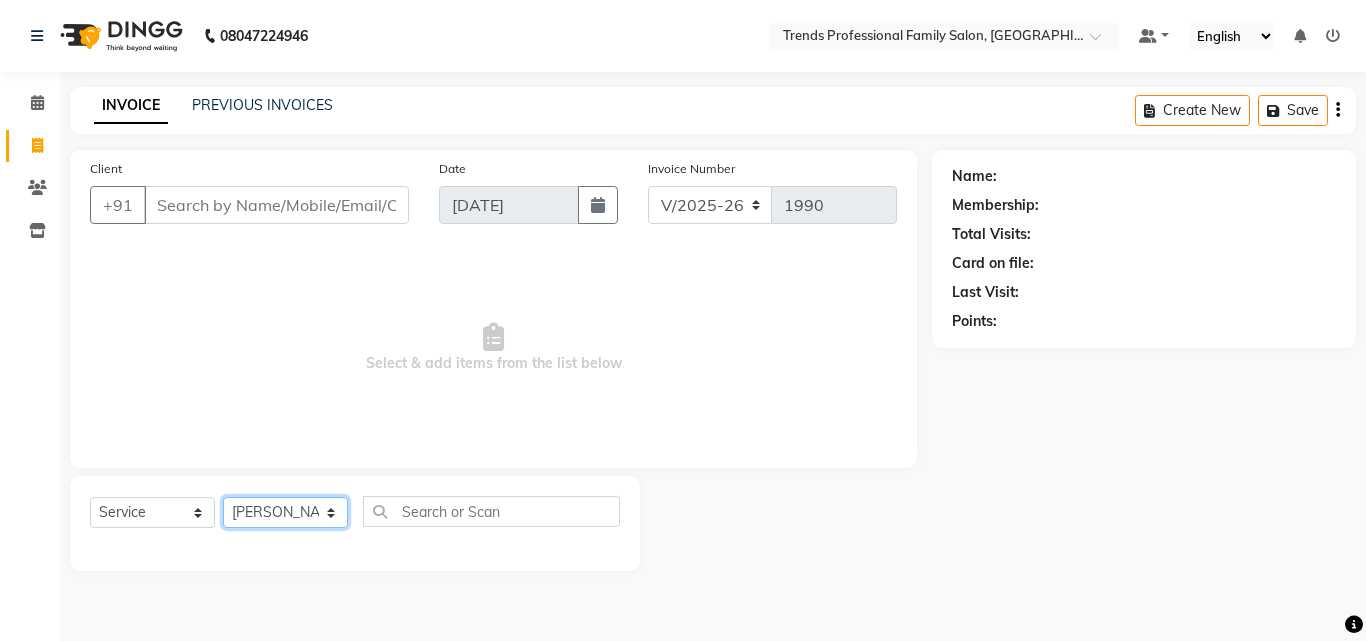 click on "Select Stylist [PERSON_NAME] [PERSON_NAME] [PERSON_NAME] [PERSON_NAME] [DEMOGRAPHIC_DATA][PERSON_NAME] Sumika Trends" 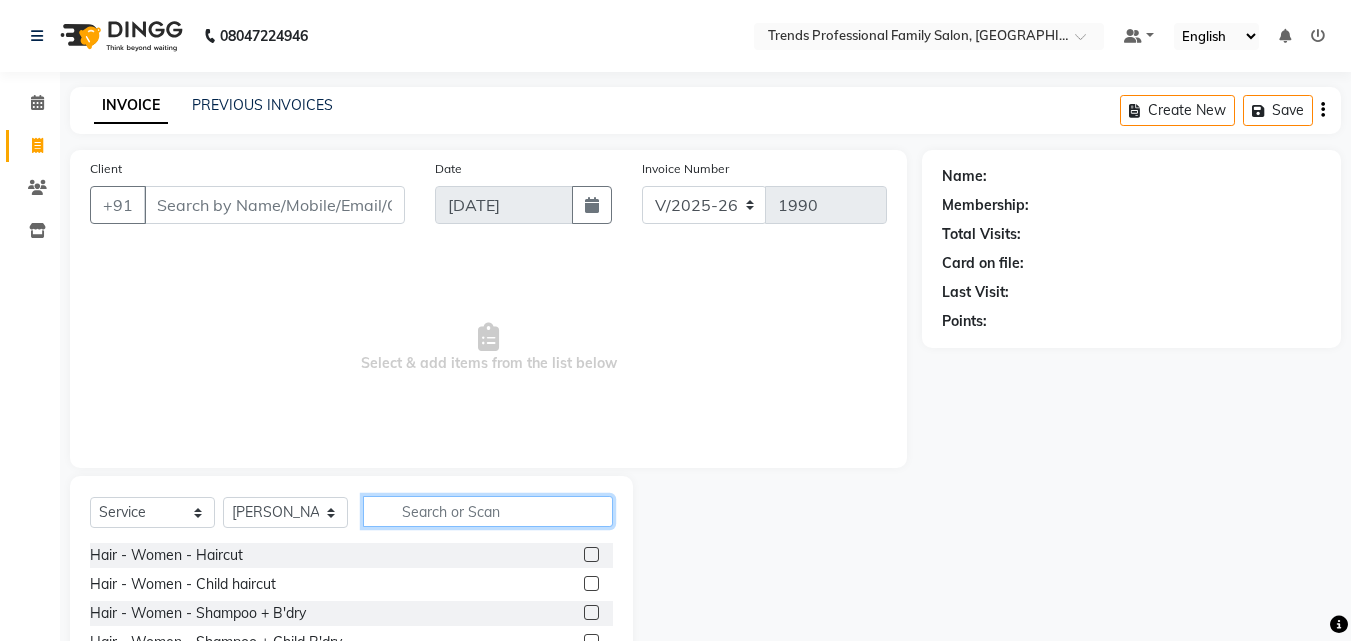 click 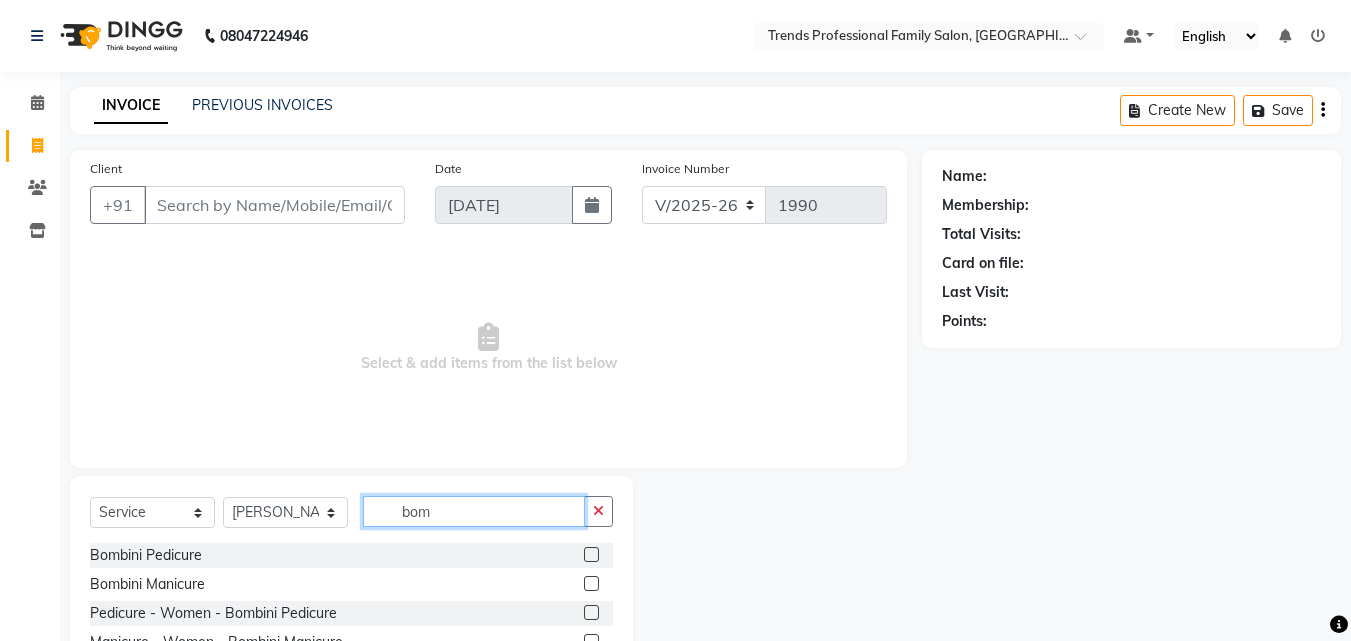 scroll, scrollTop: 76, scrollLeft: 0, axis: vertical 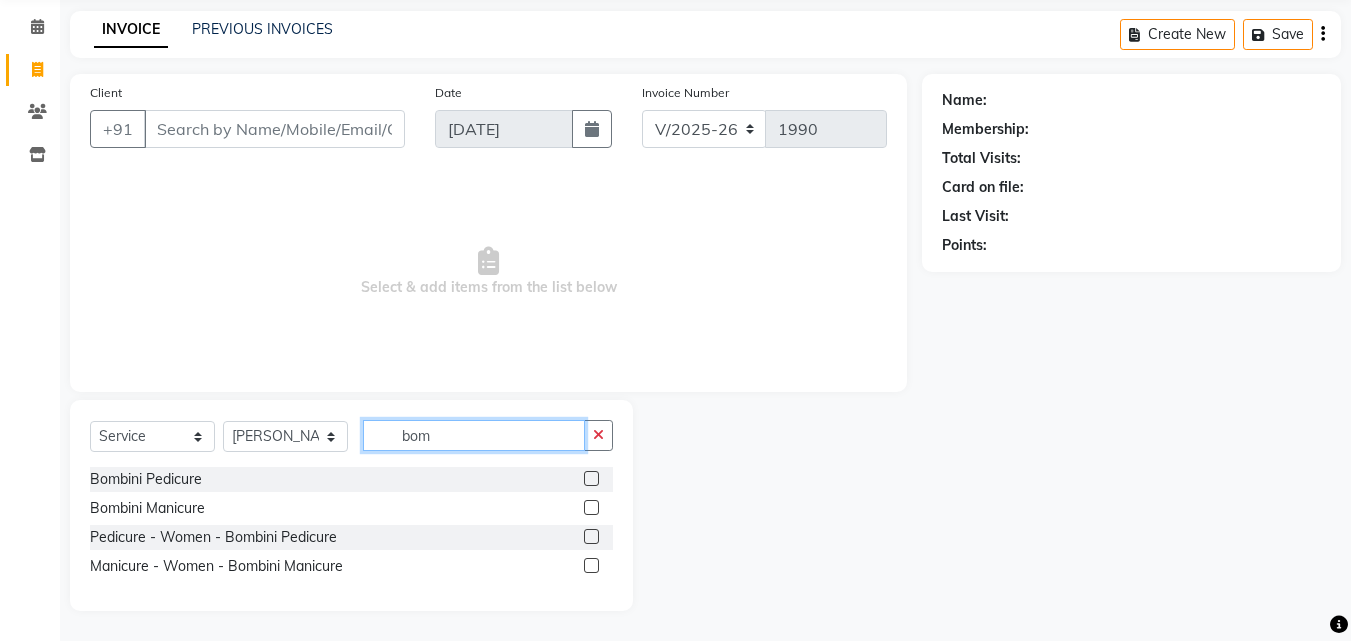 type on "bom" 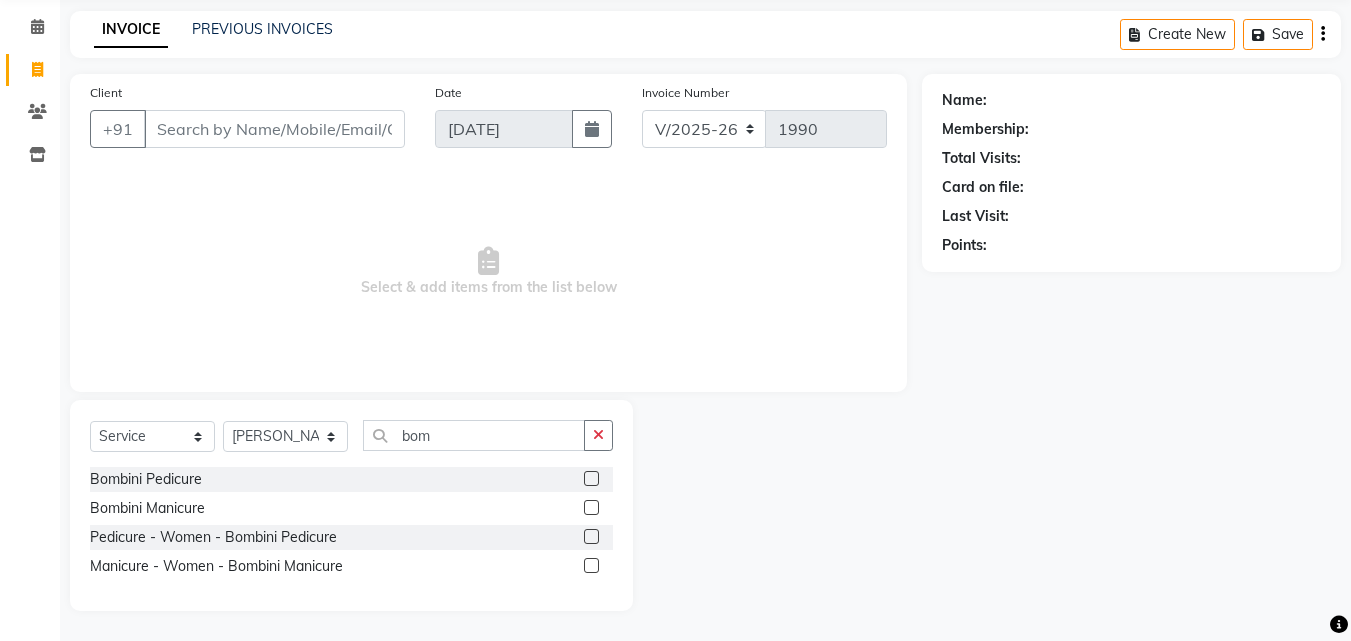 click 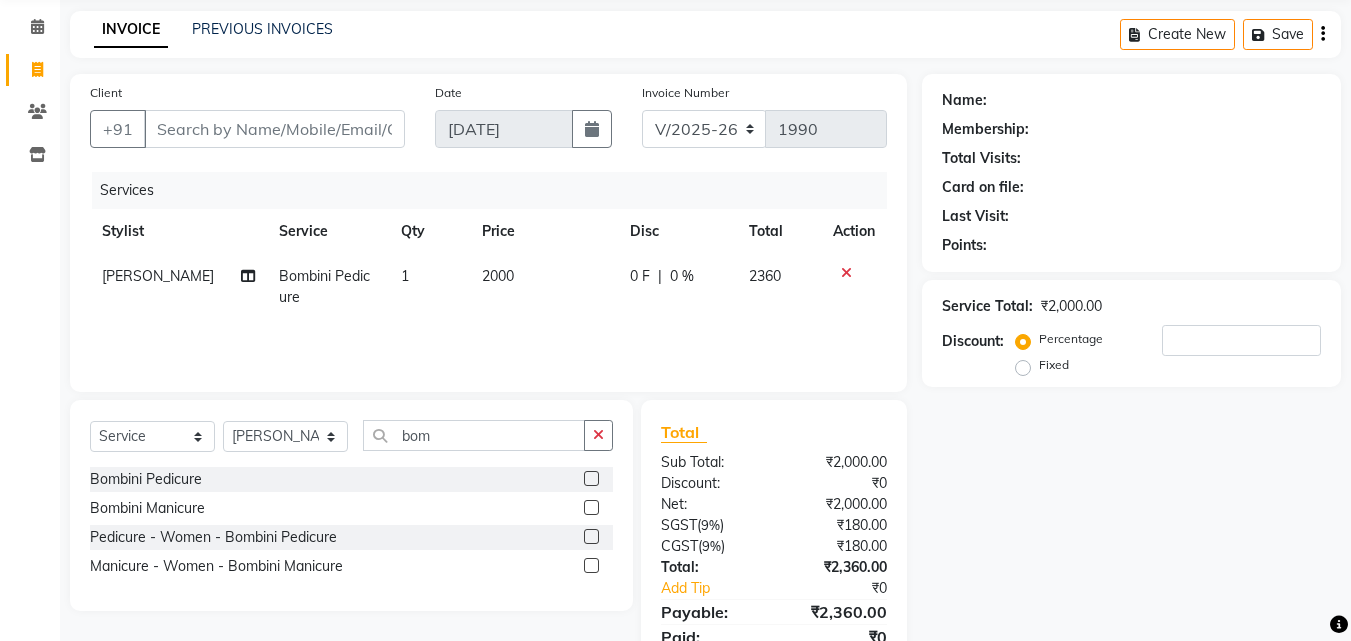 click 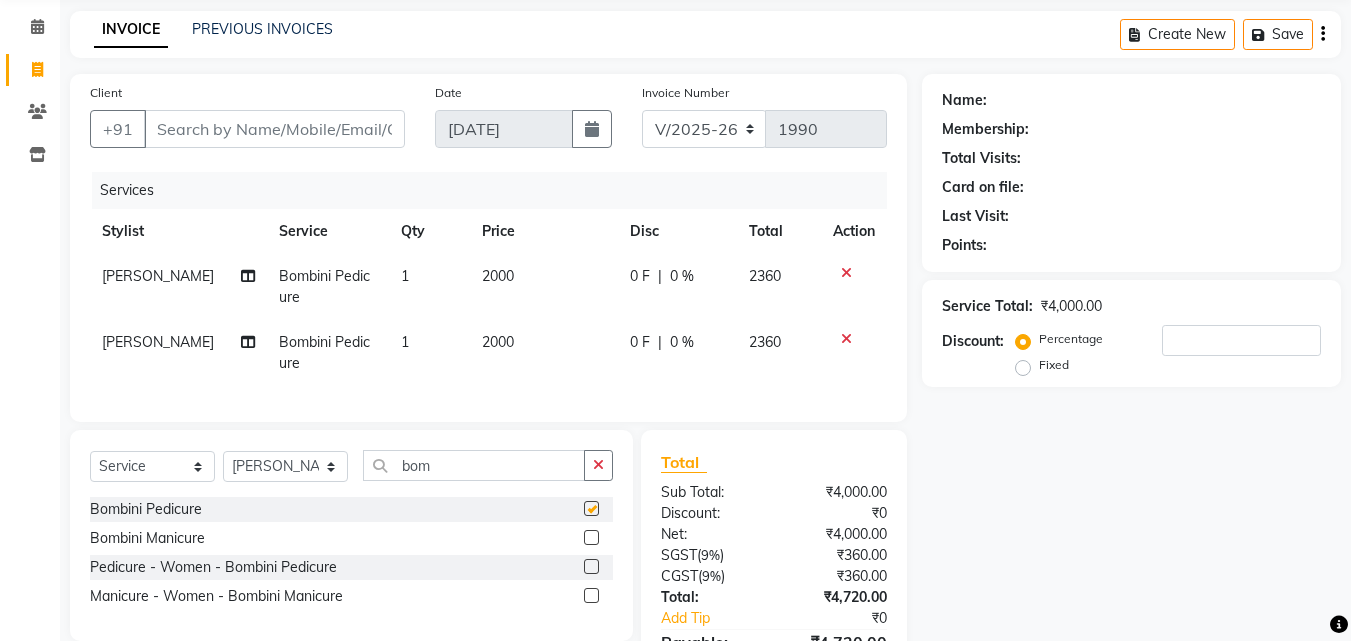 checkbox on "false" 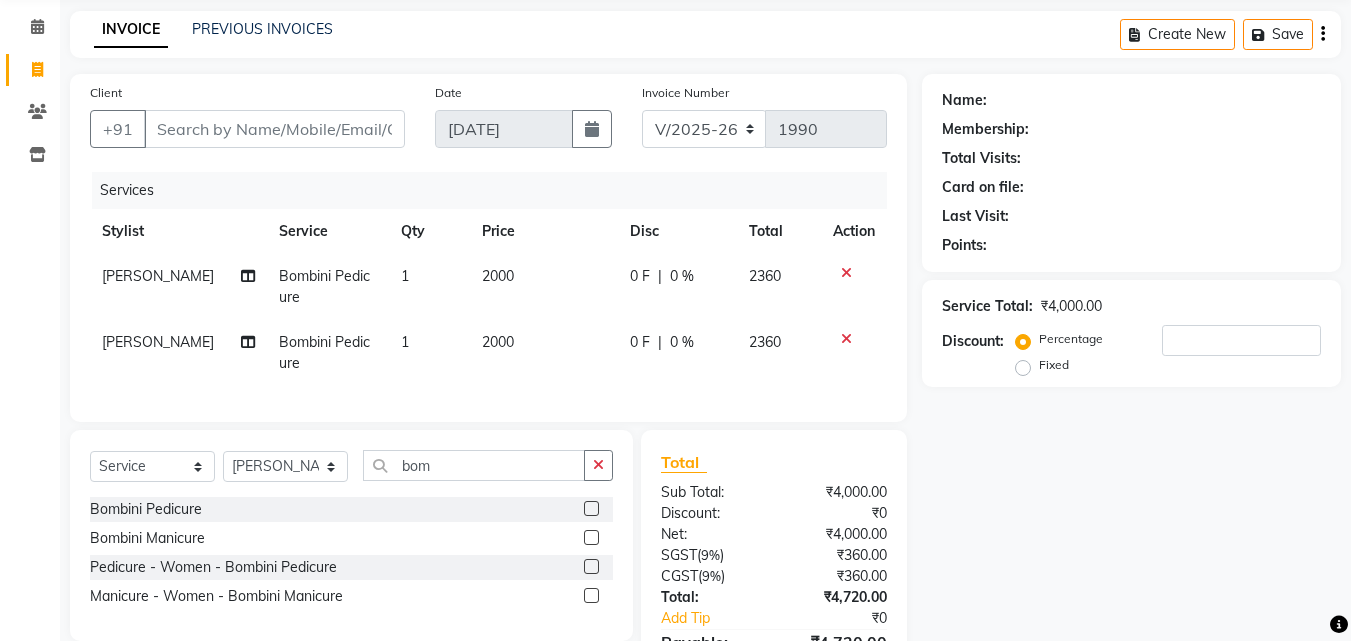 scroll, scrollTop: 204, scrollLeft: 0, axis: vertical 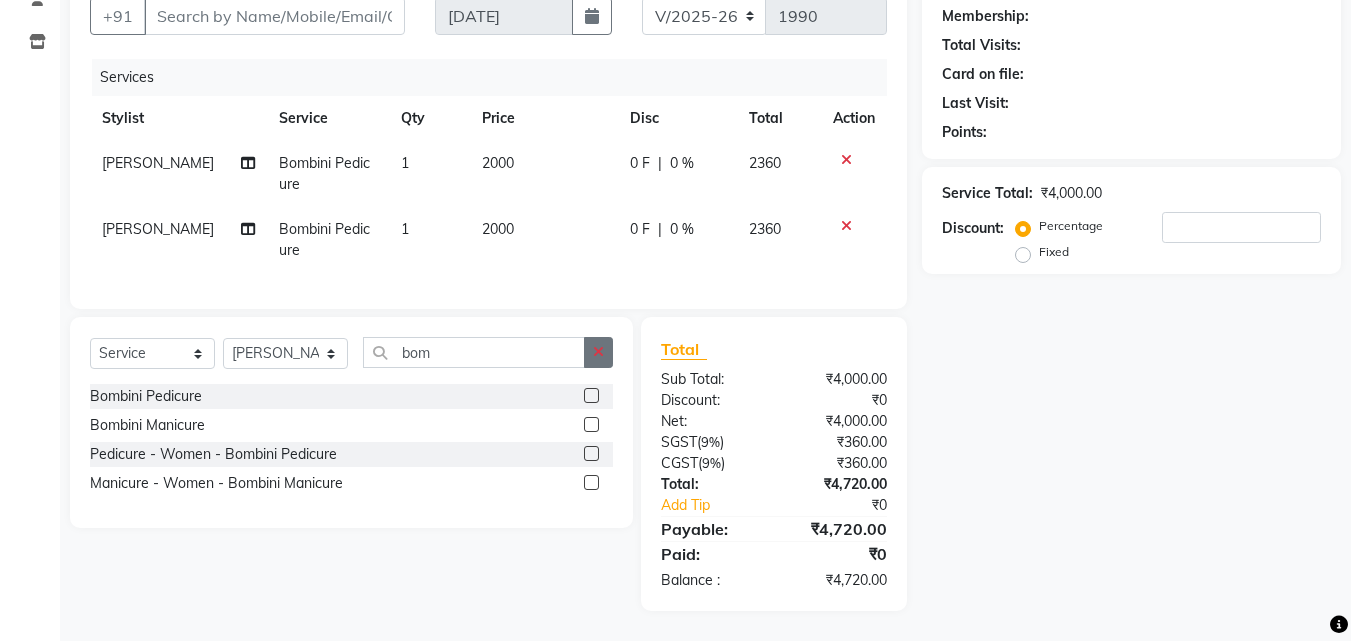 click 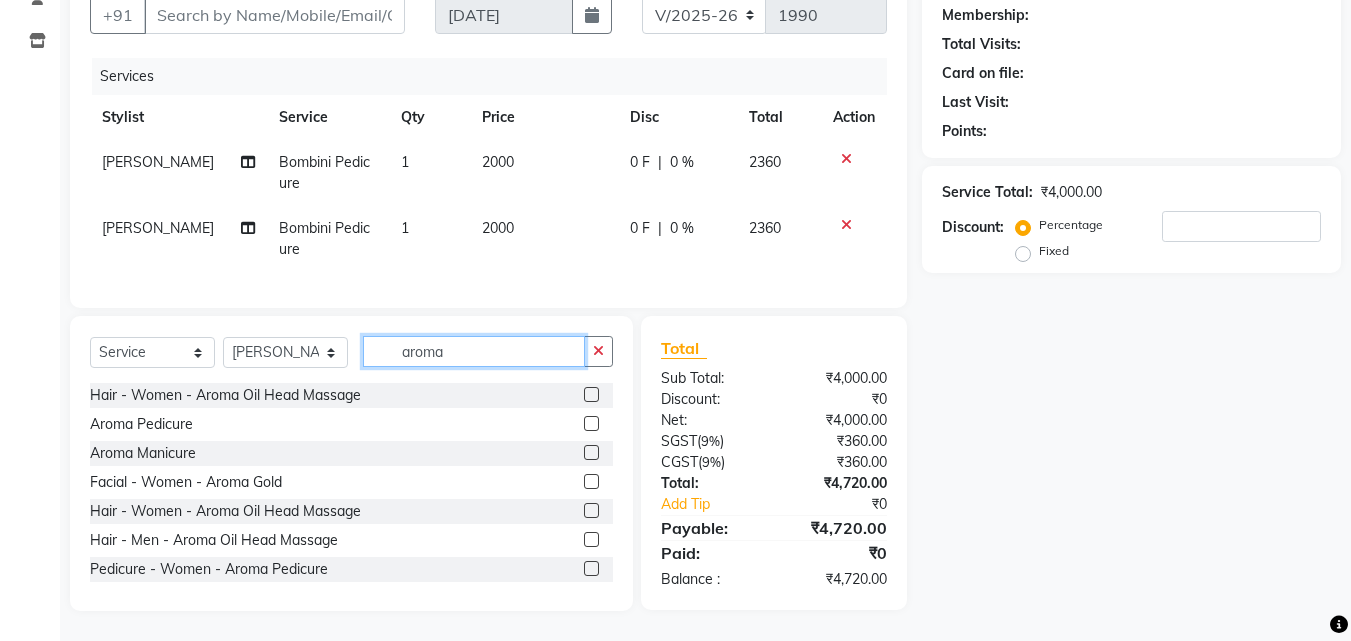 scroll, scrollTop: 205, scrollLeft: 0, axis: vertical 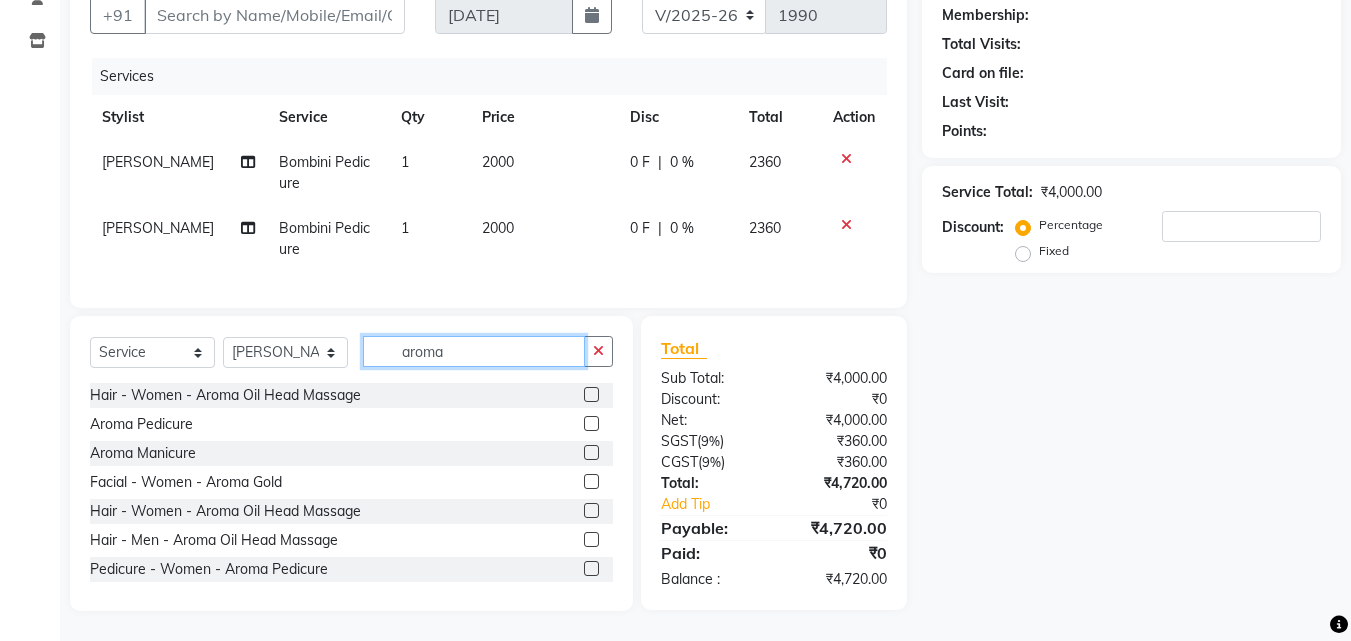 type on "aroma" 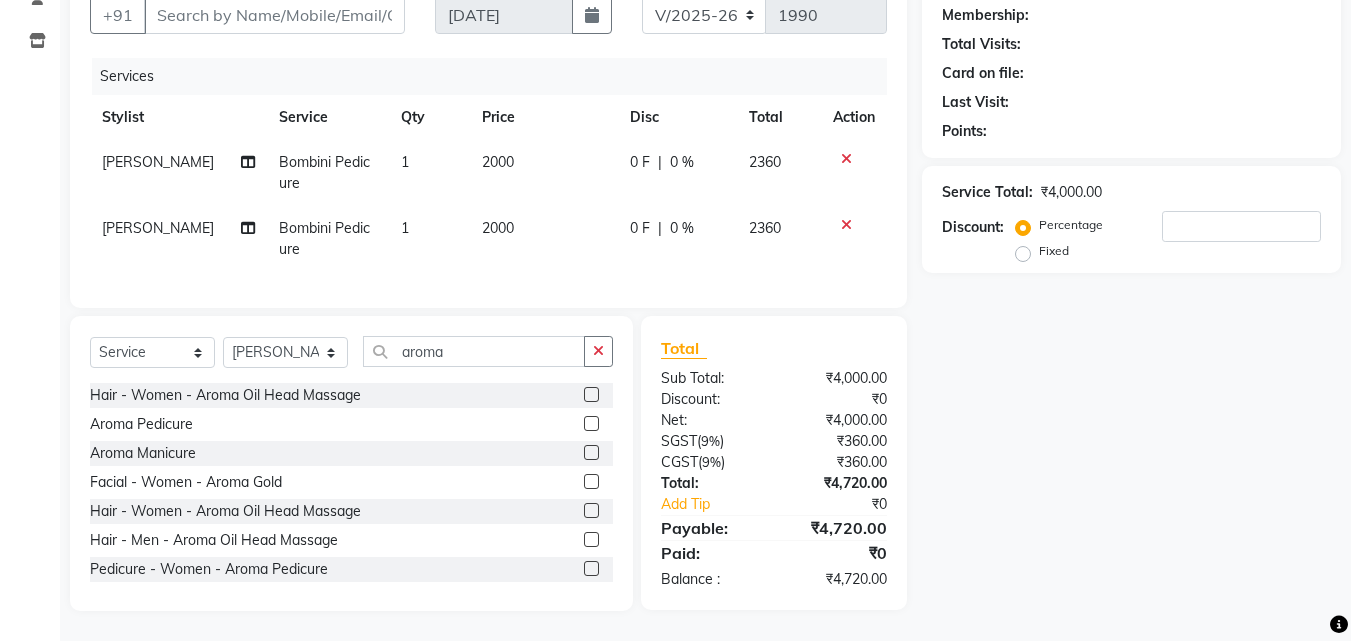 click 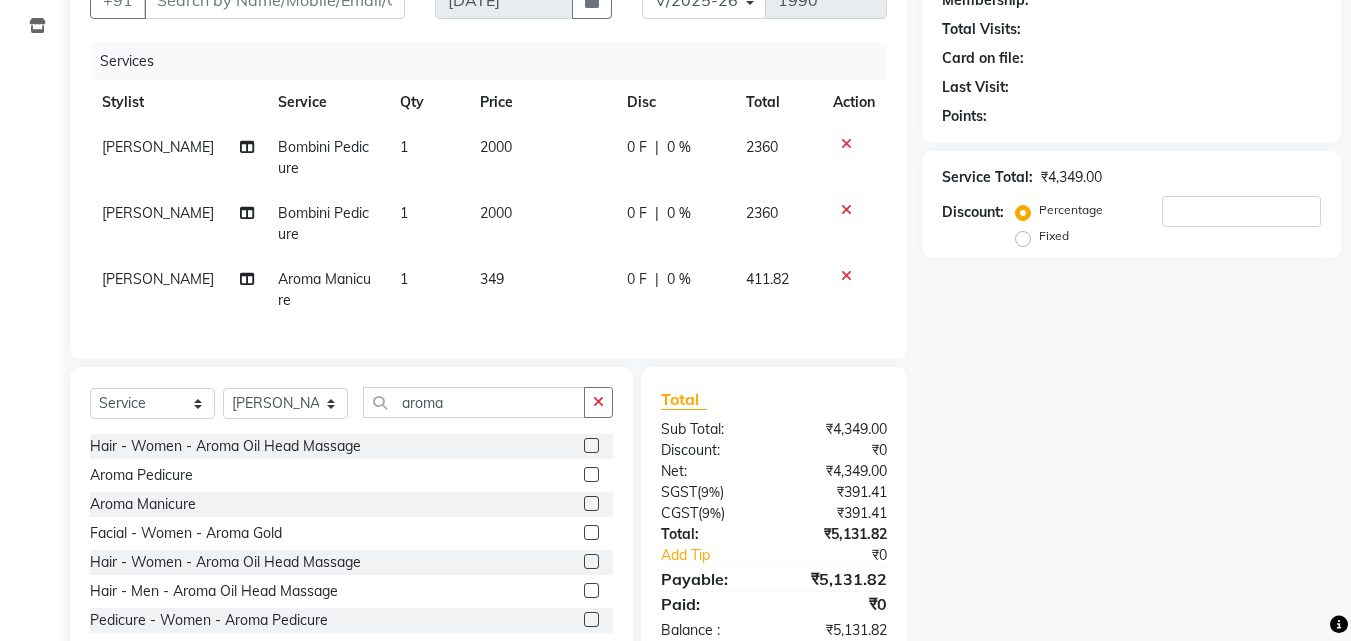 click 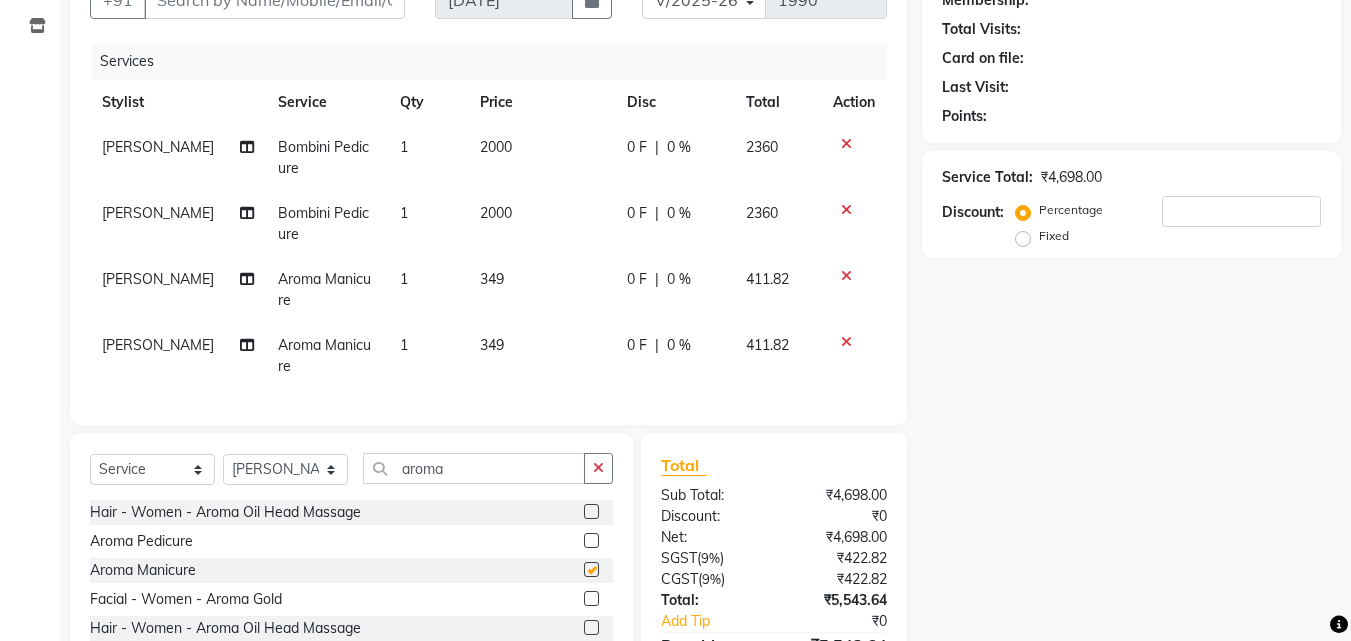 checkbox on "false" 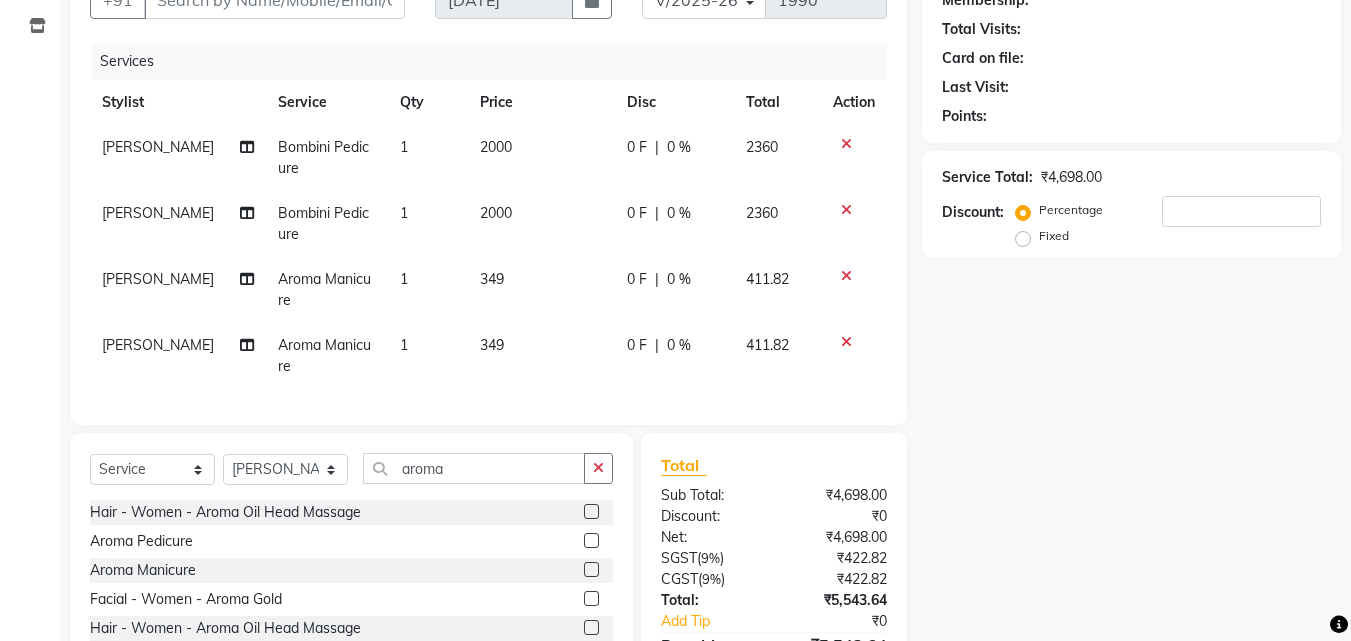 scroll, scrollTop: 337, scrollLeft: 0, axis: vertical 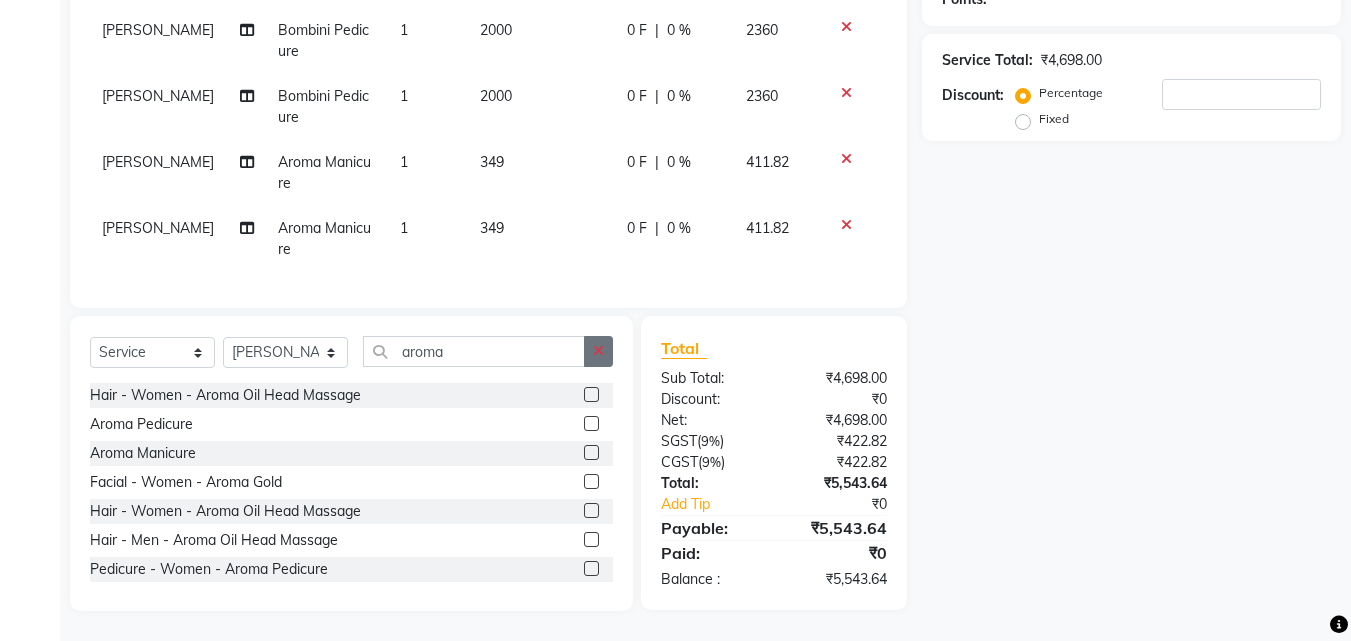 click 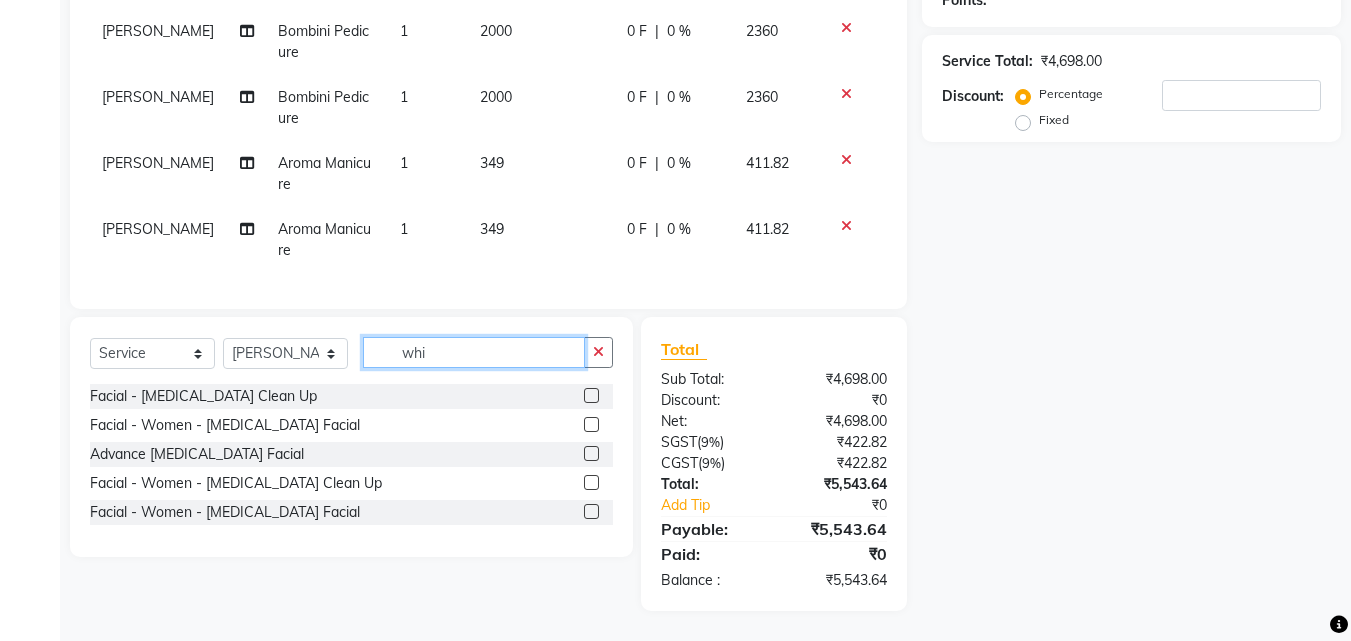 scroll, scrollTop: 336, scrollLeft: 0, axis: vertical 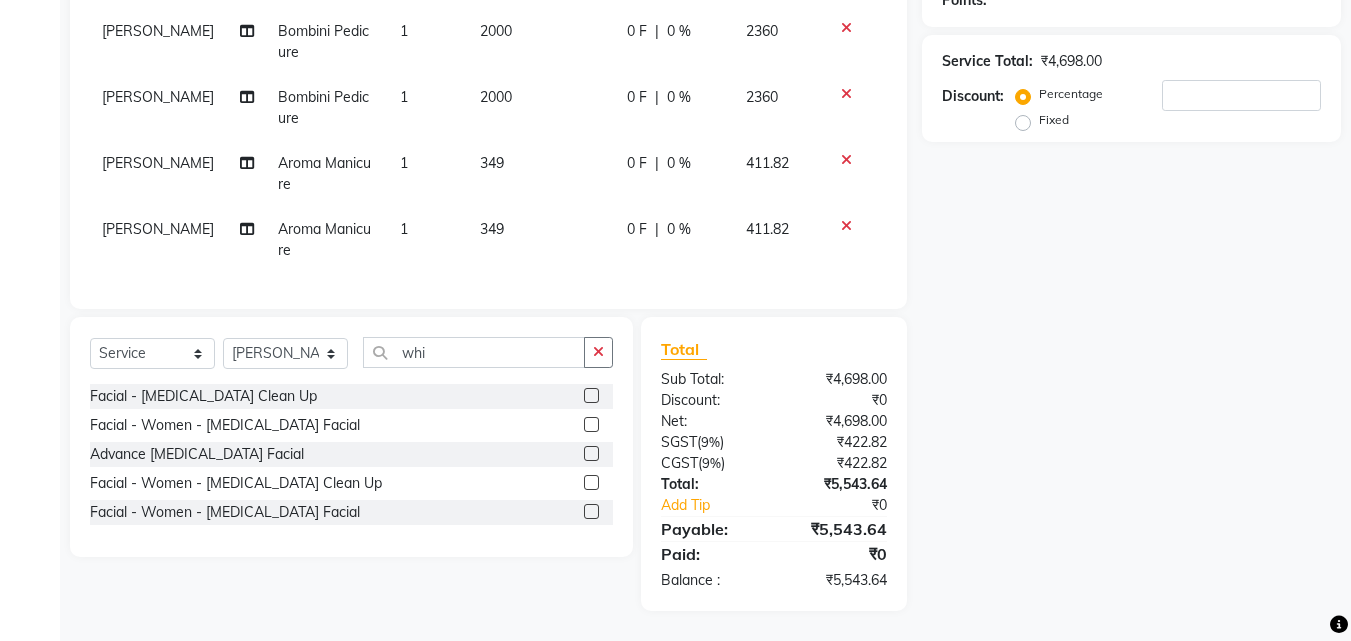 click 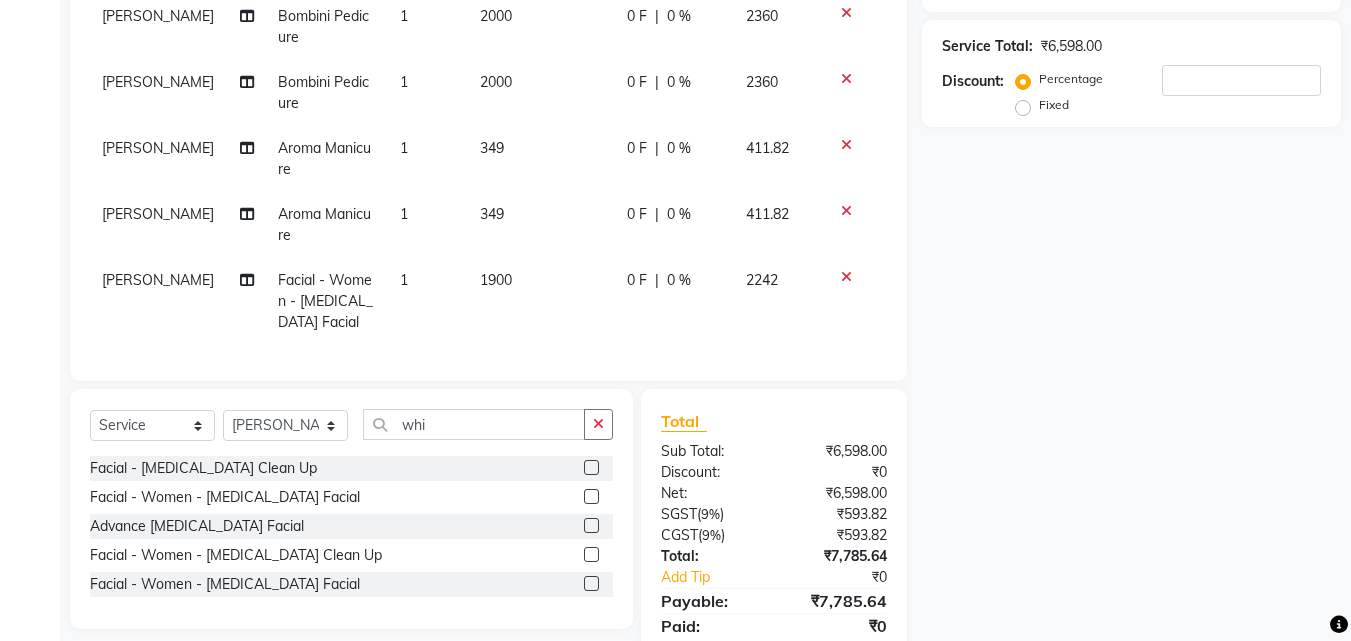 click 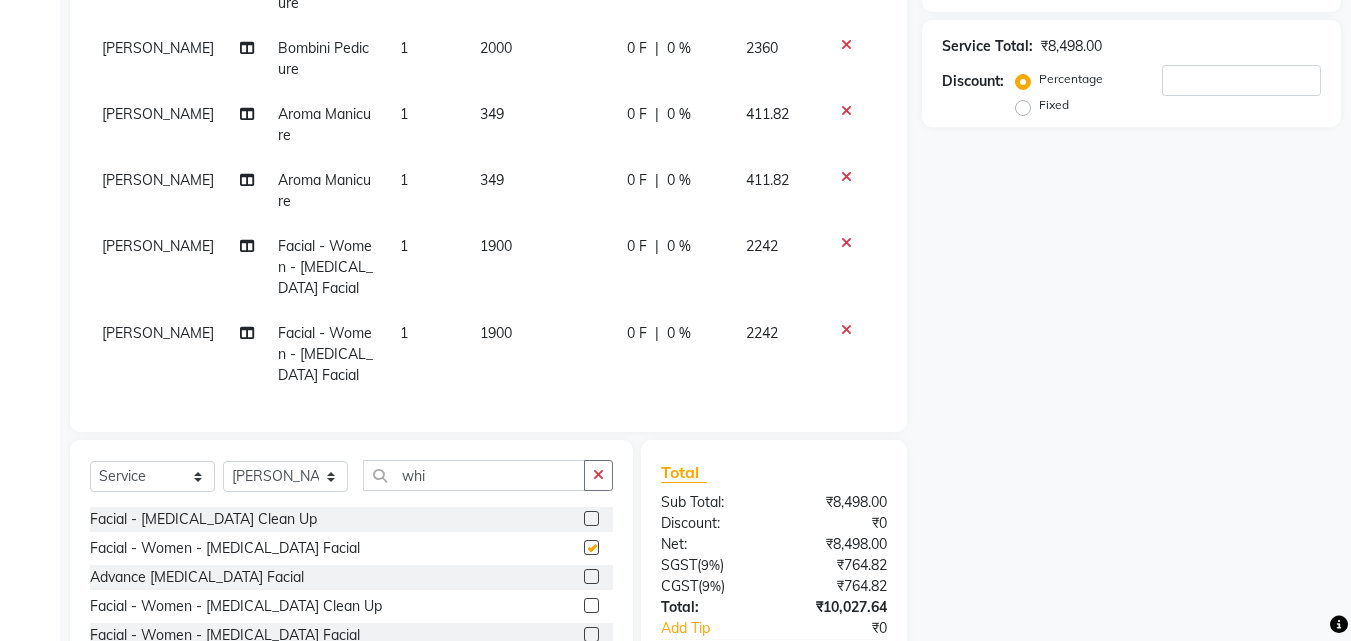 checkbox on "false" 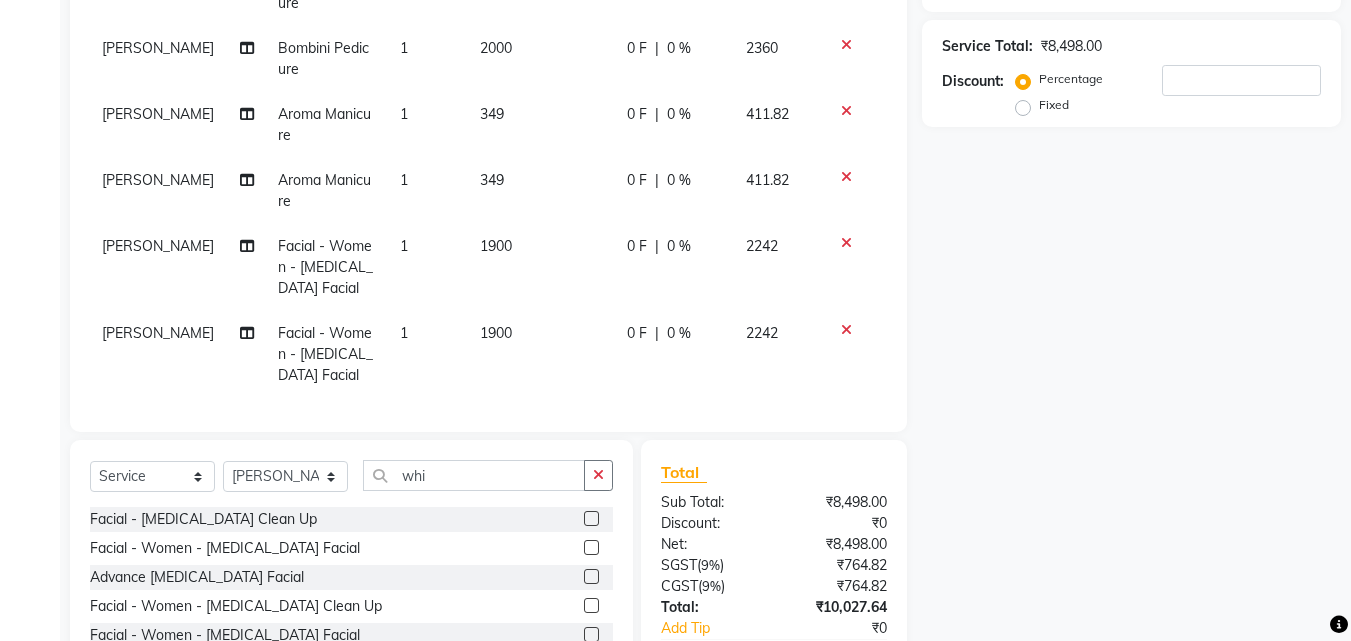 scroll, scrollTop: 51, scrollLeft: 0, axis: vertical 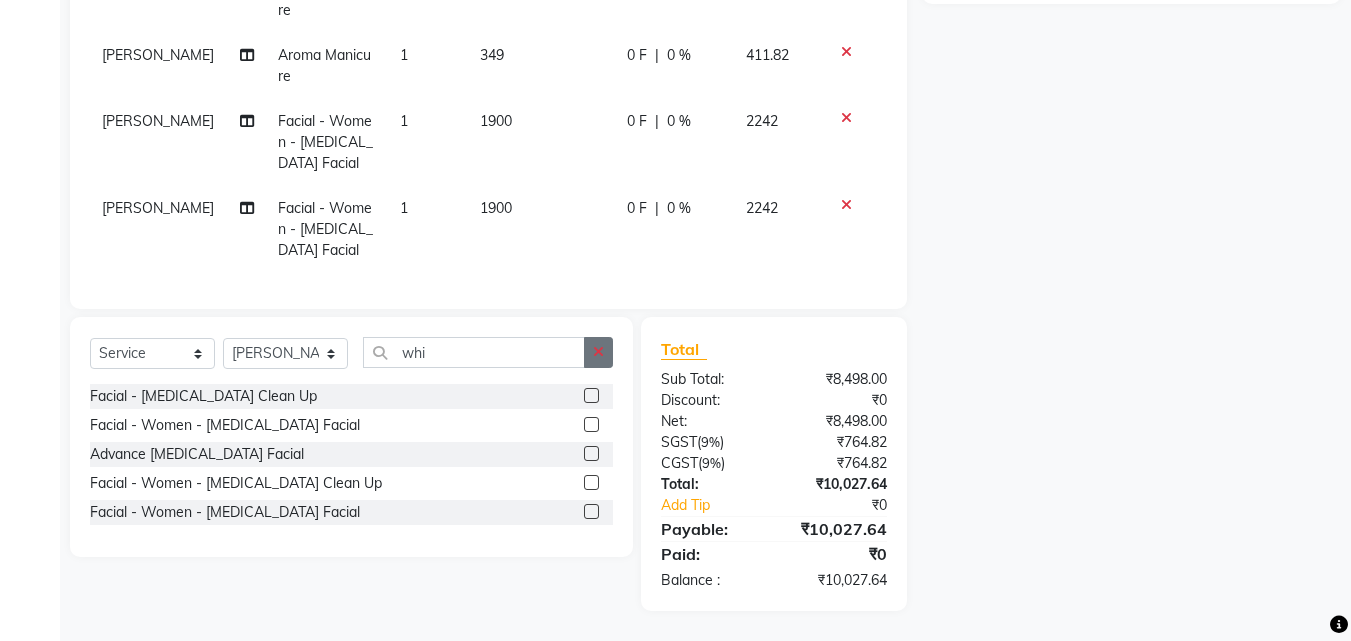 click 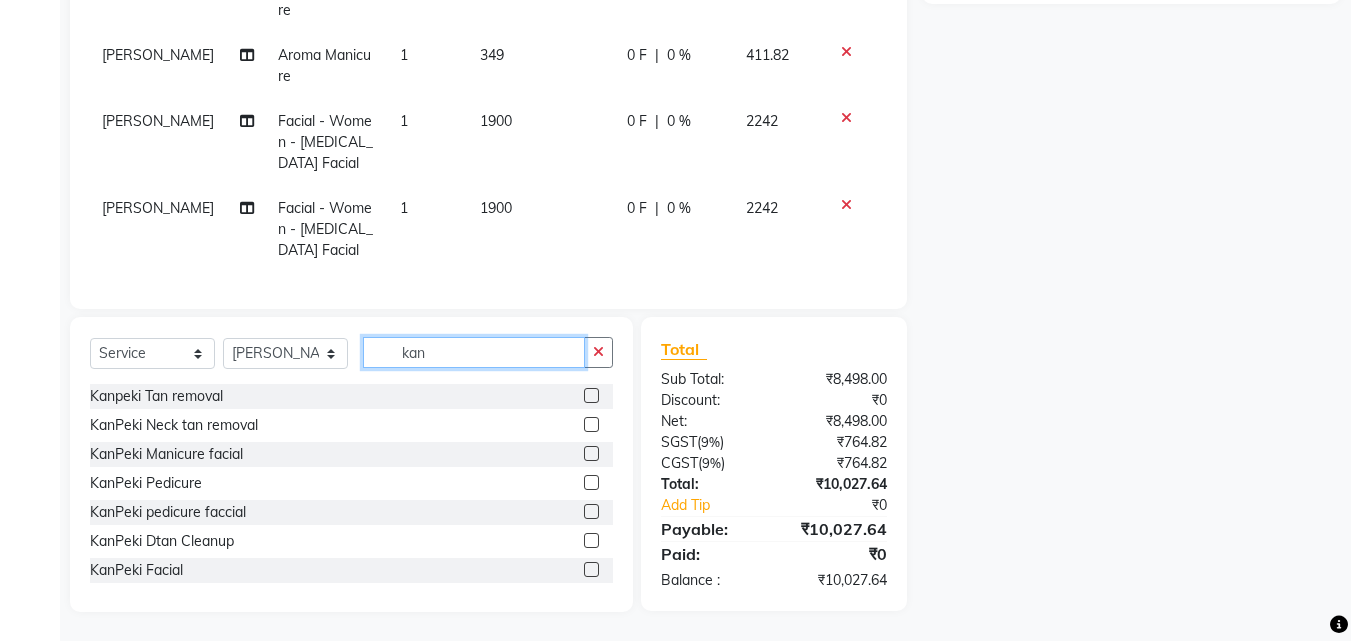type on "kan" 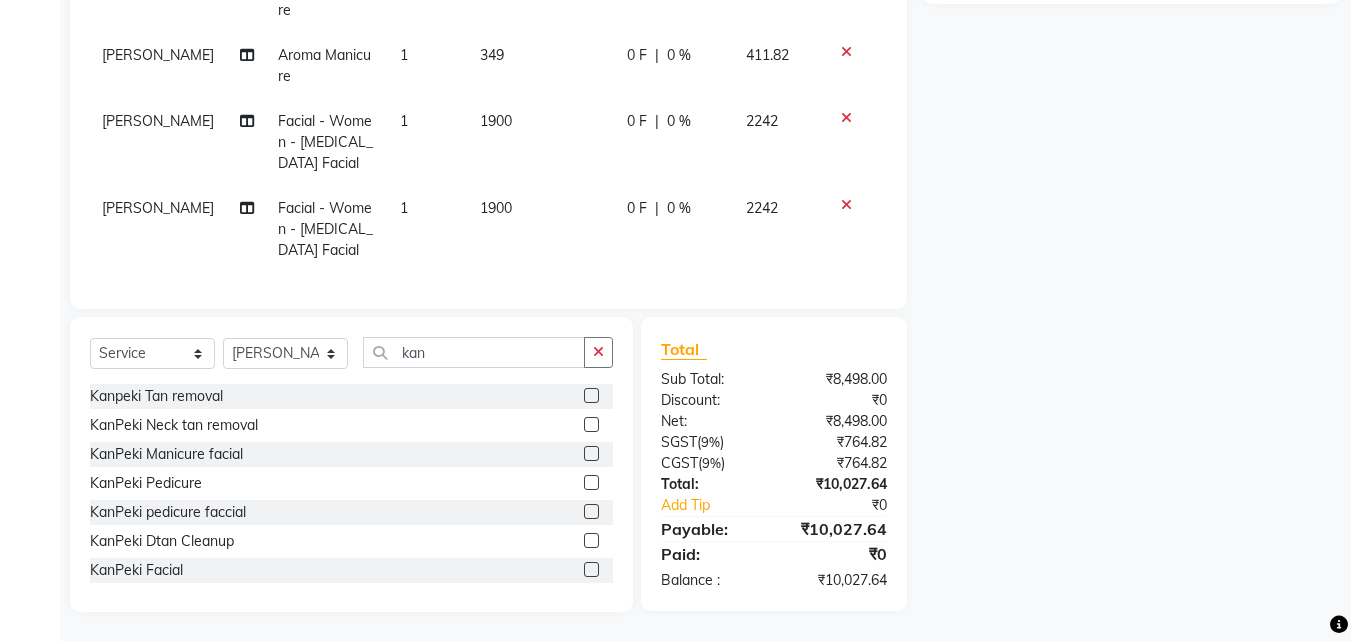 click 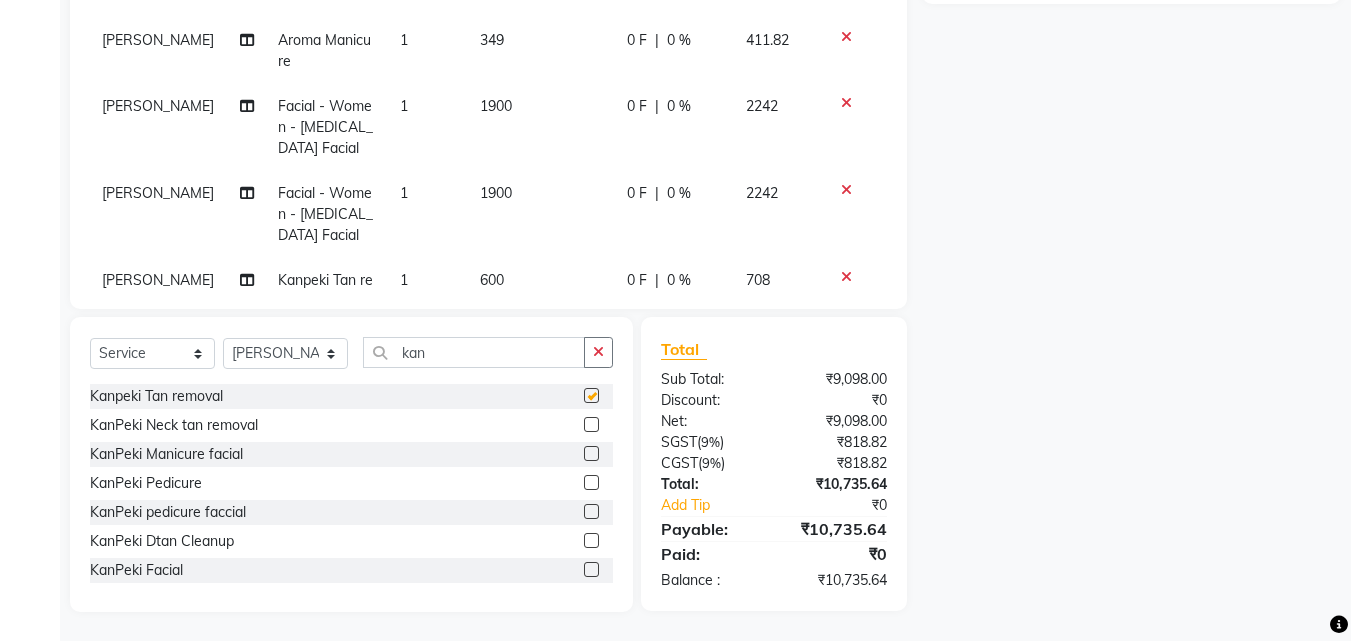 checkbox on "false" 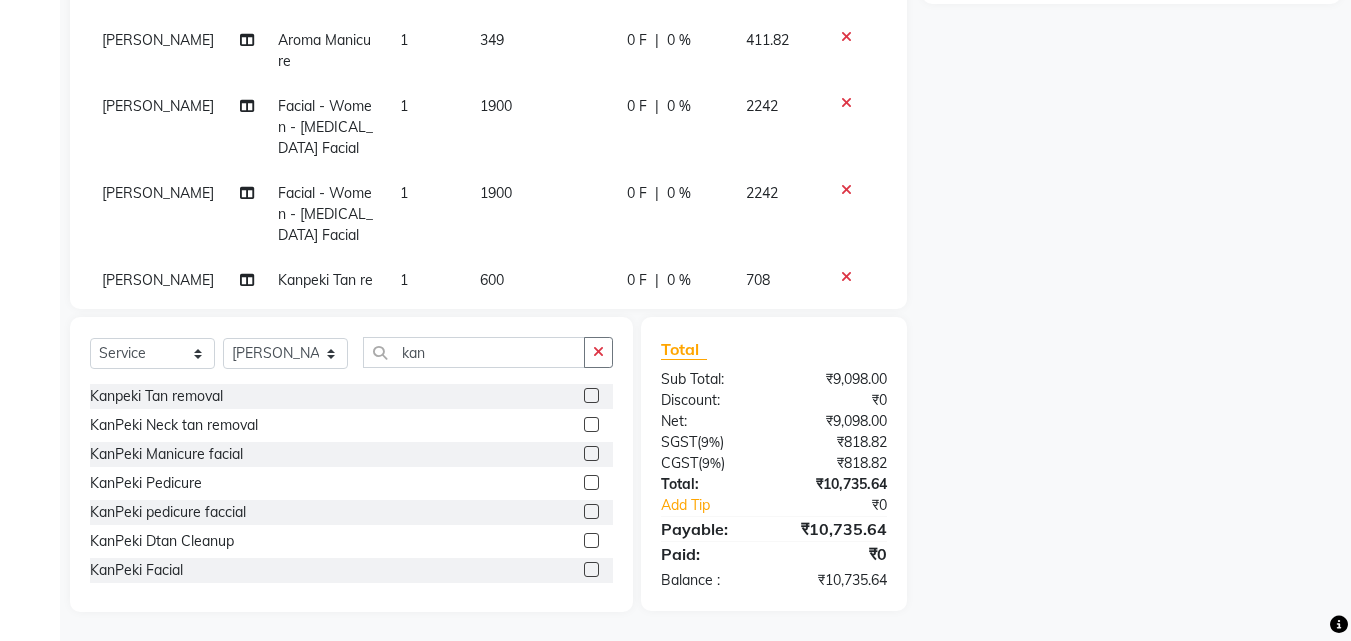 scroll, scrollTop: 460, scrollLeft: 0, axis: vertical 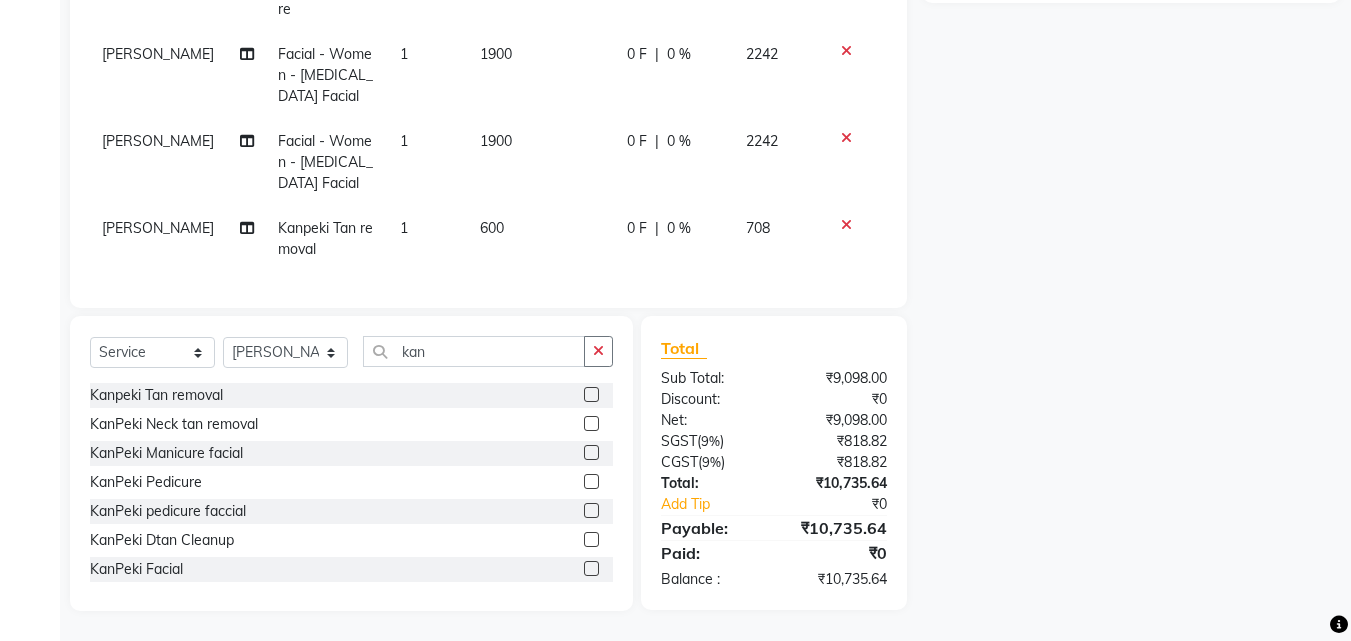 click 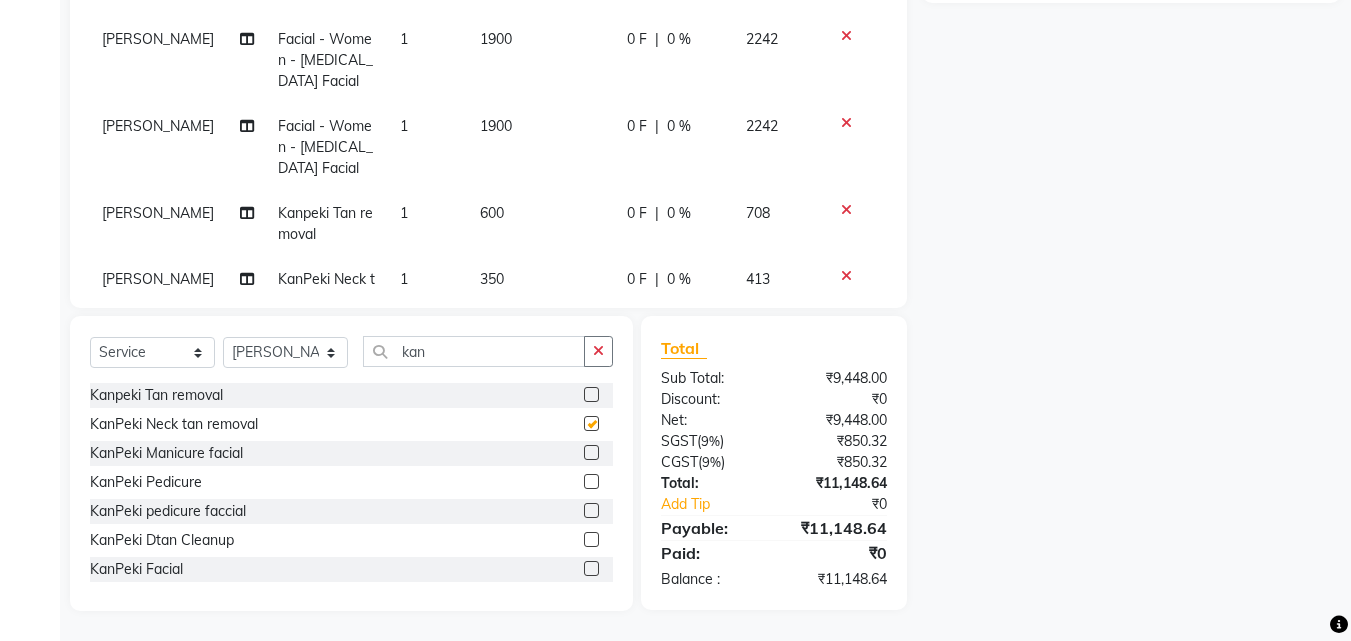checkbox on "false" 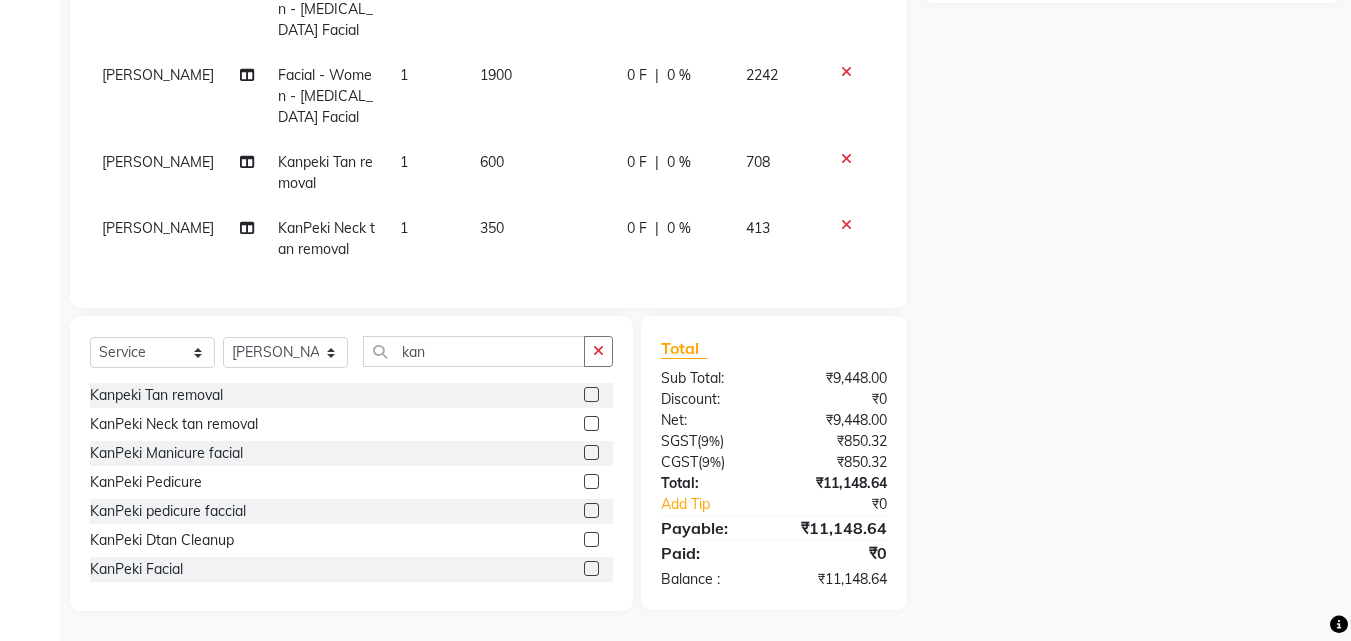scroll, scrollTop: 183, scrollLeft: 0, axis: vertical 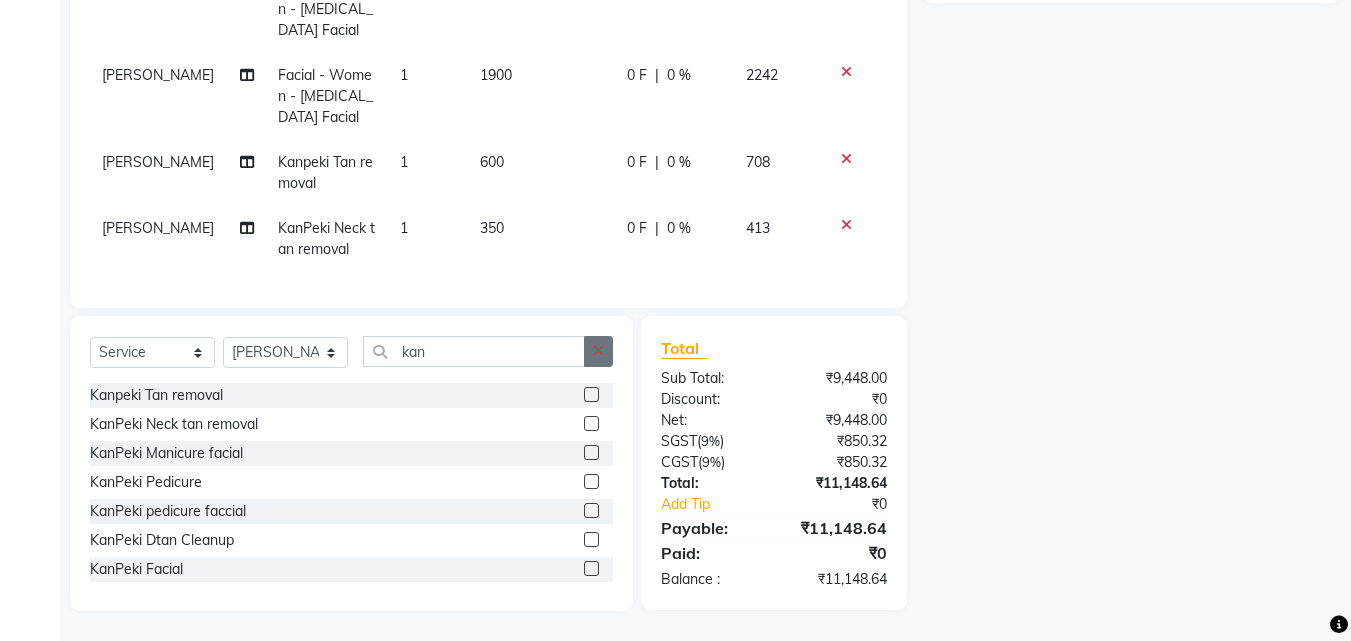 click 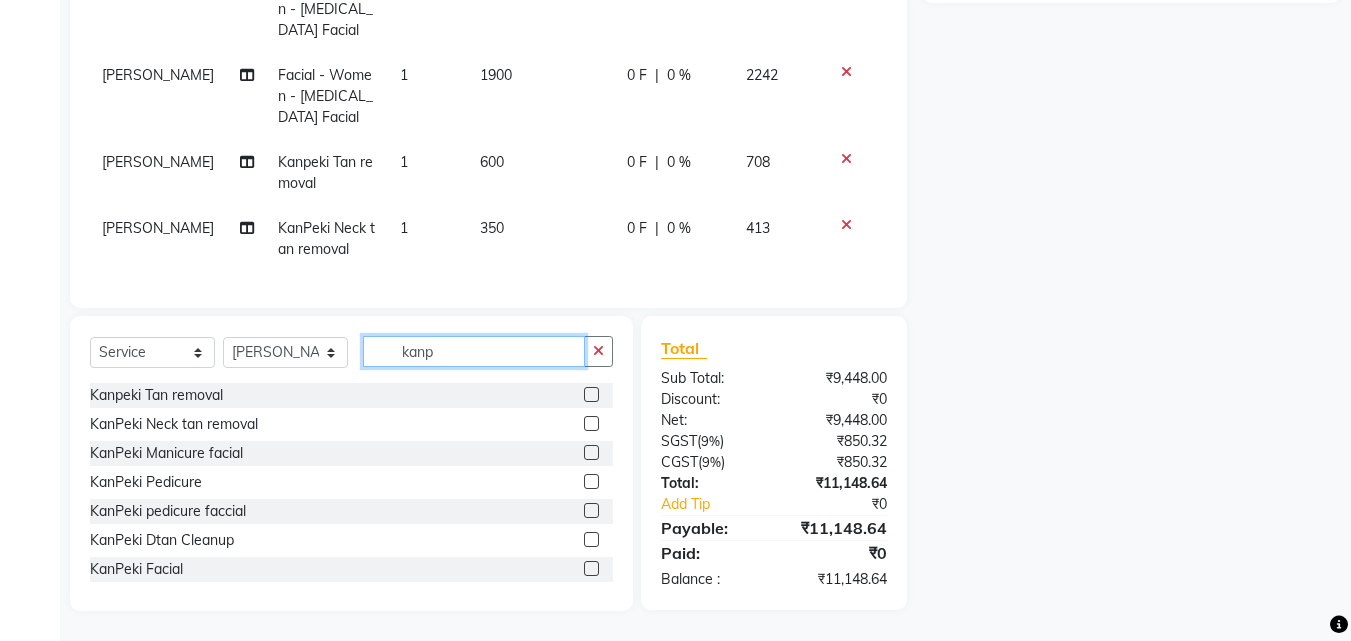 type on "kanp" 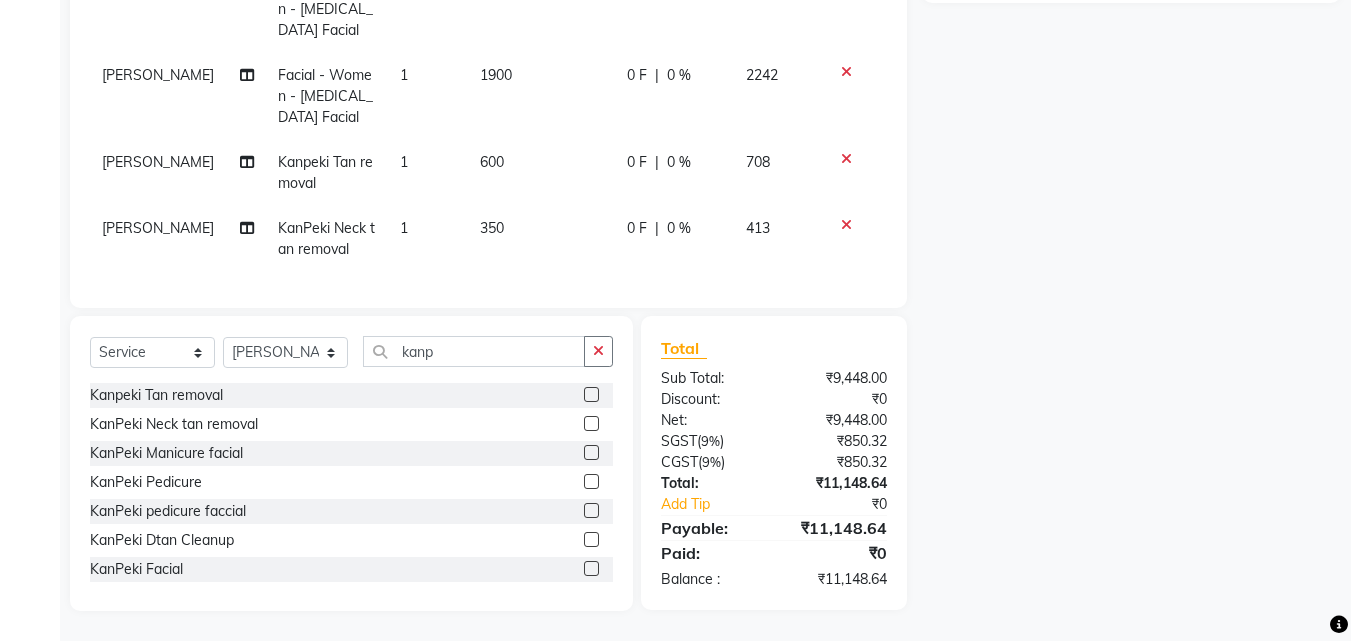 click 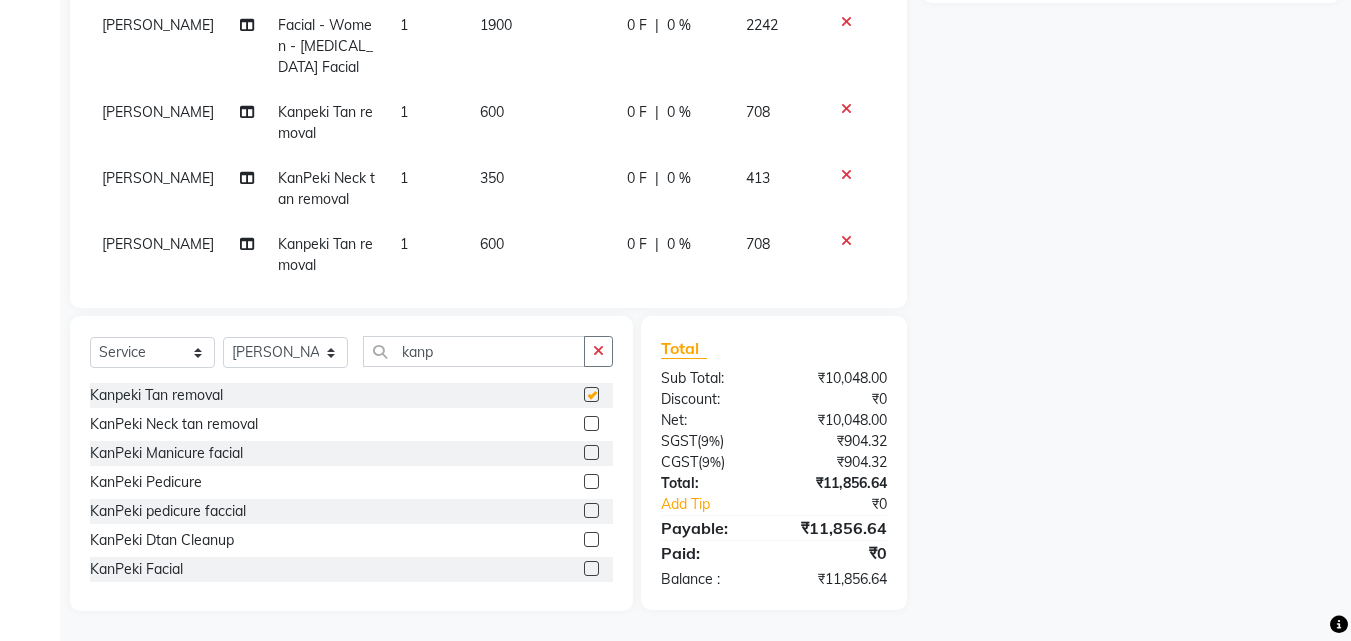 scroll, scrollTop: 249, scrollLeft: 0, axis: vertical 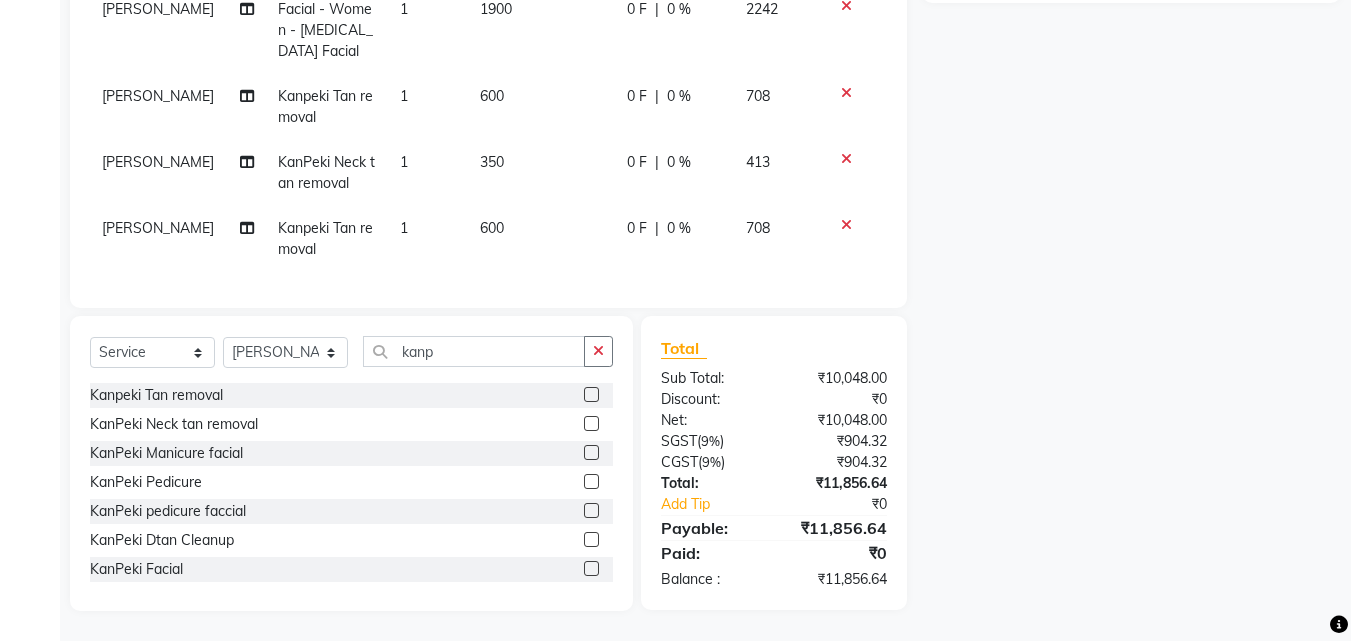checkbox on "false" 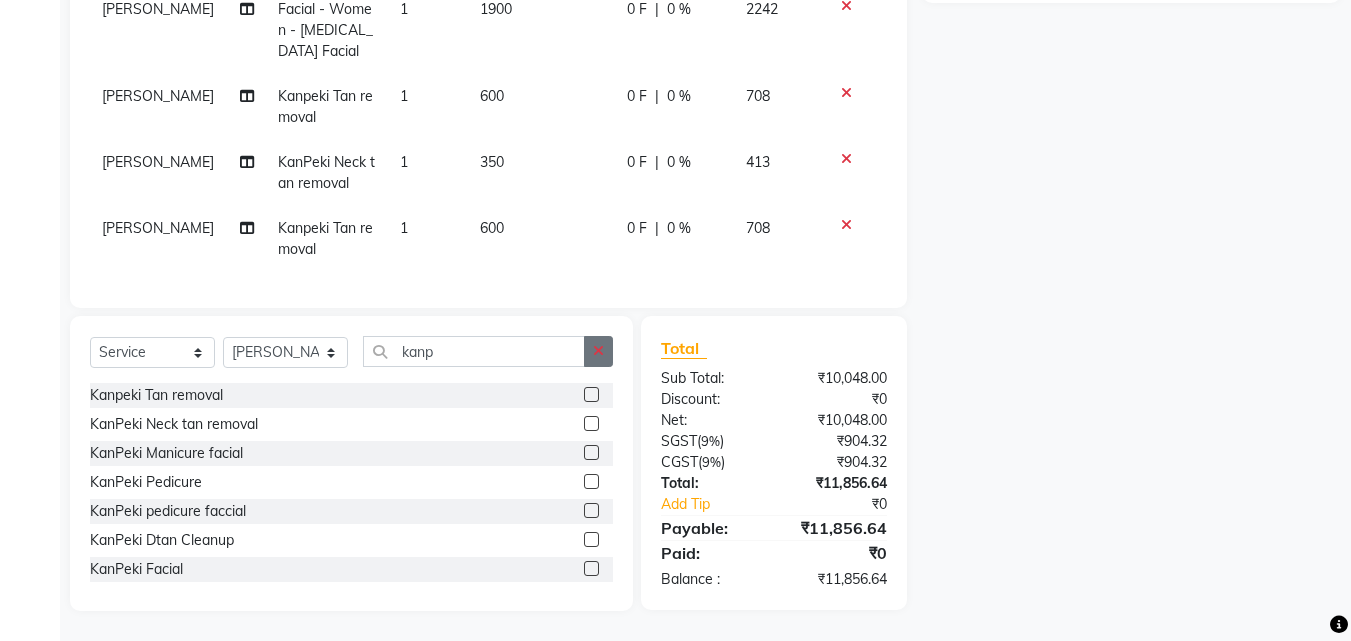 click 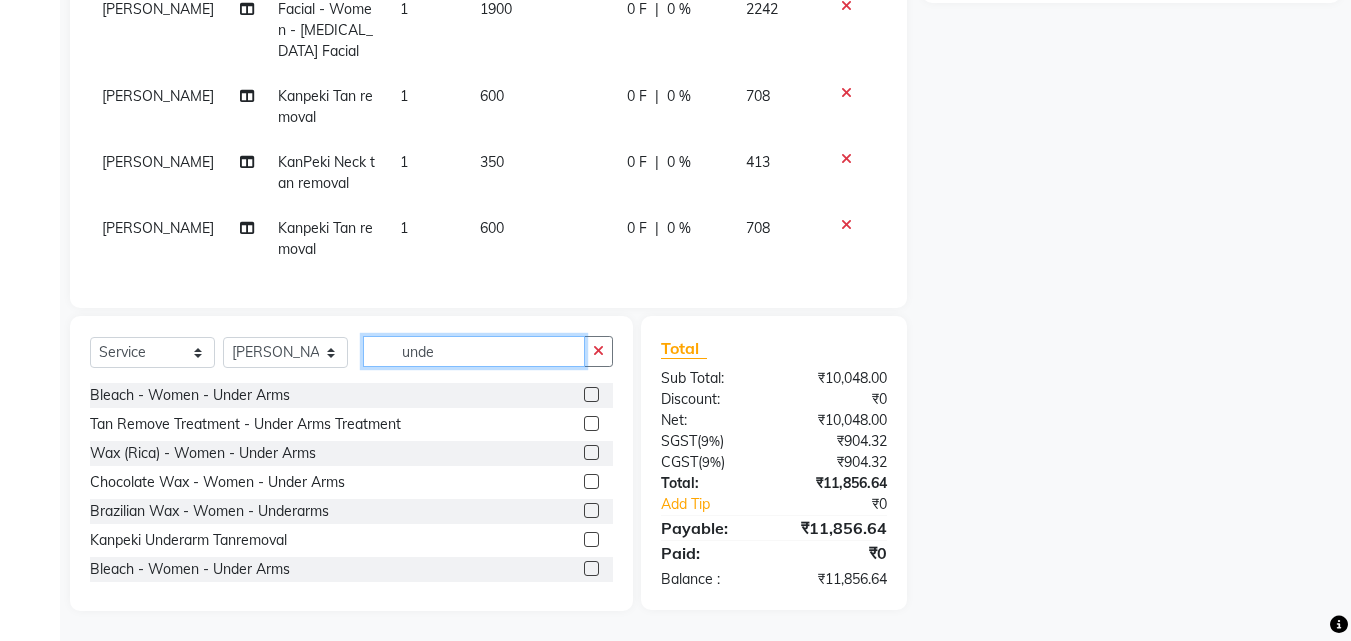 type on "unde" 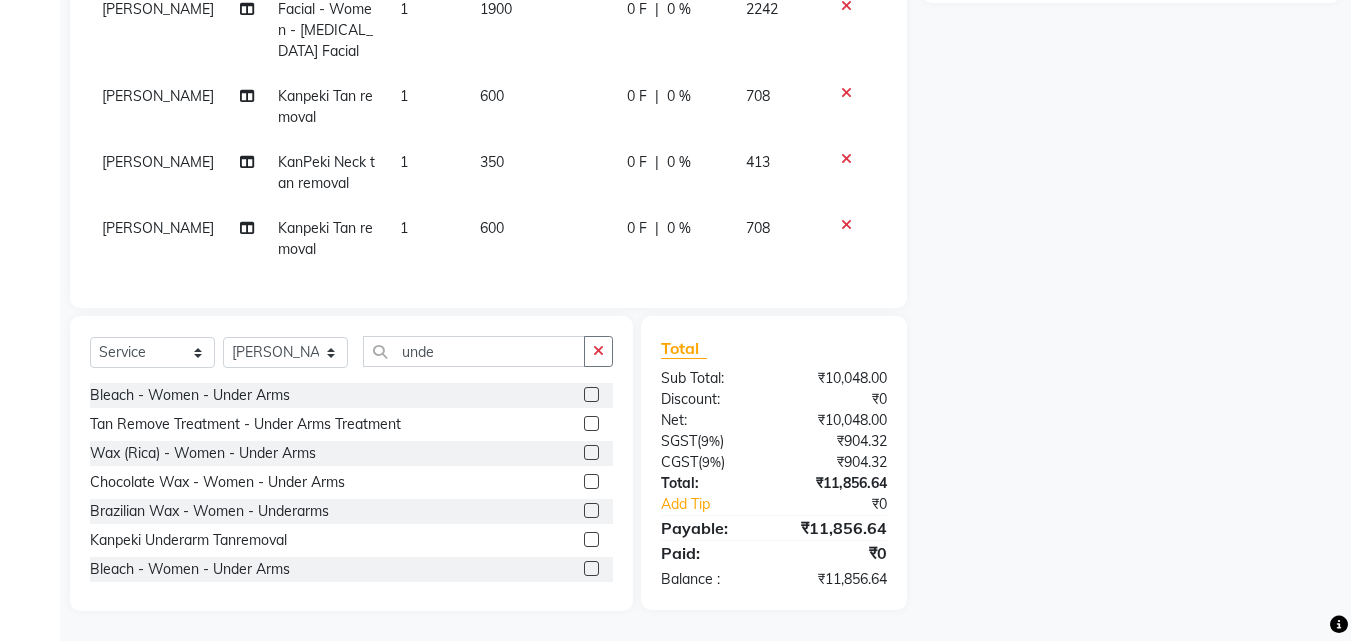 click 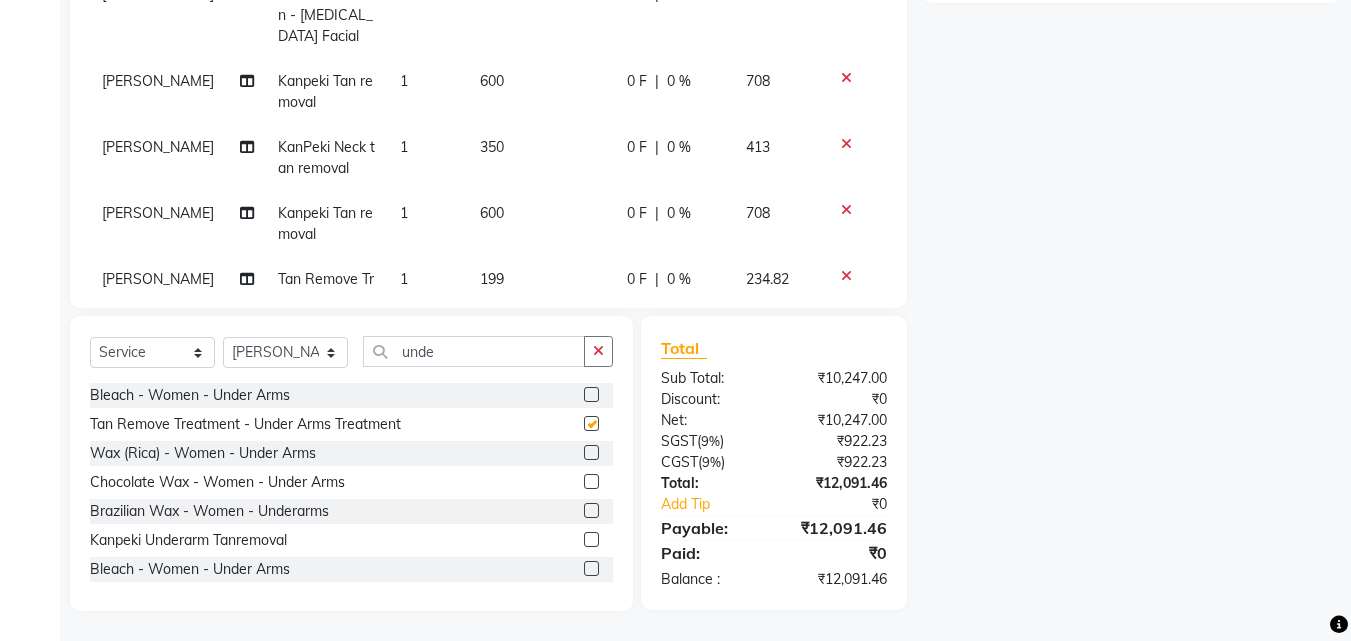 checkbox on "false" 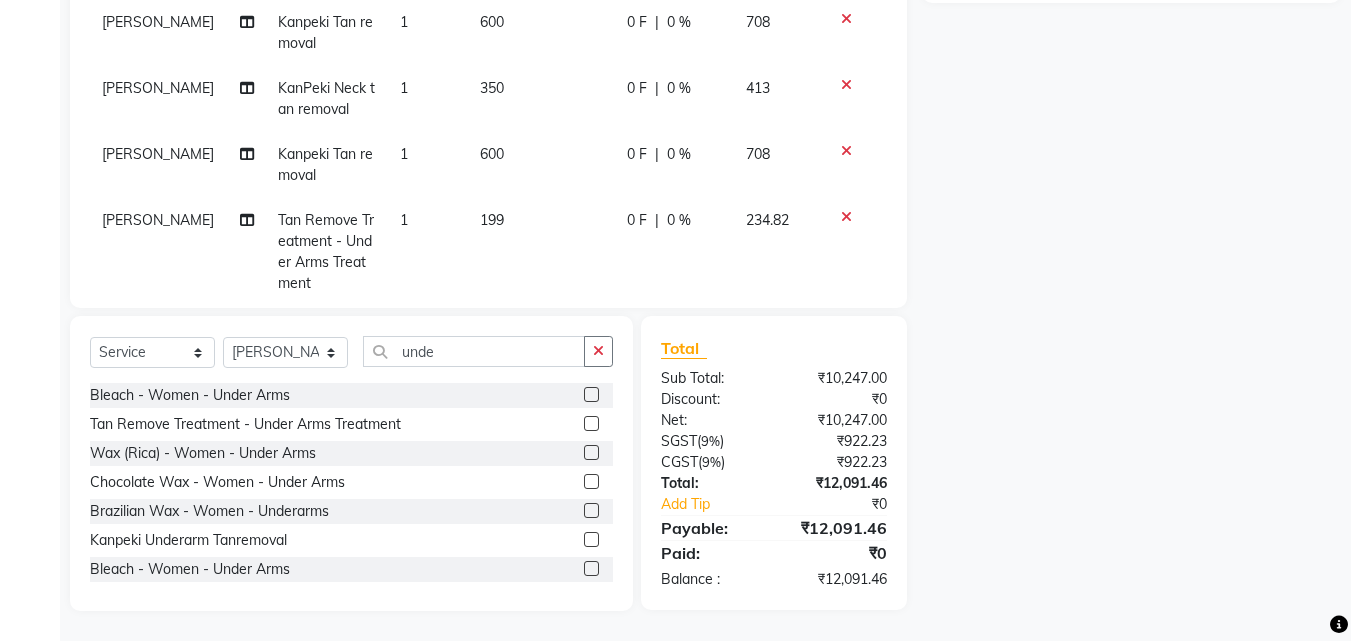 scroll, scrollTop: 357, scrollLeft: 0, axis: vertical 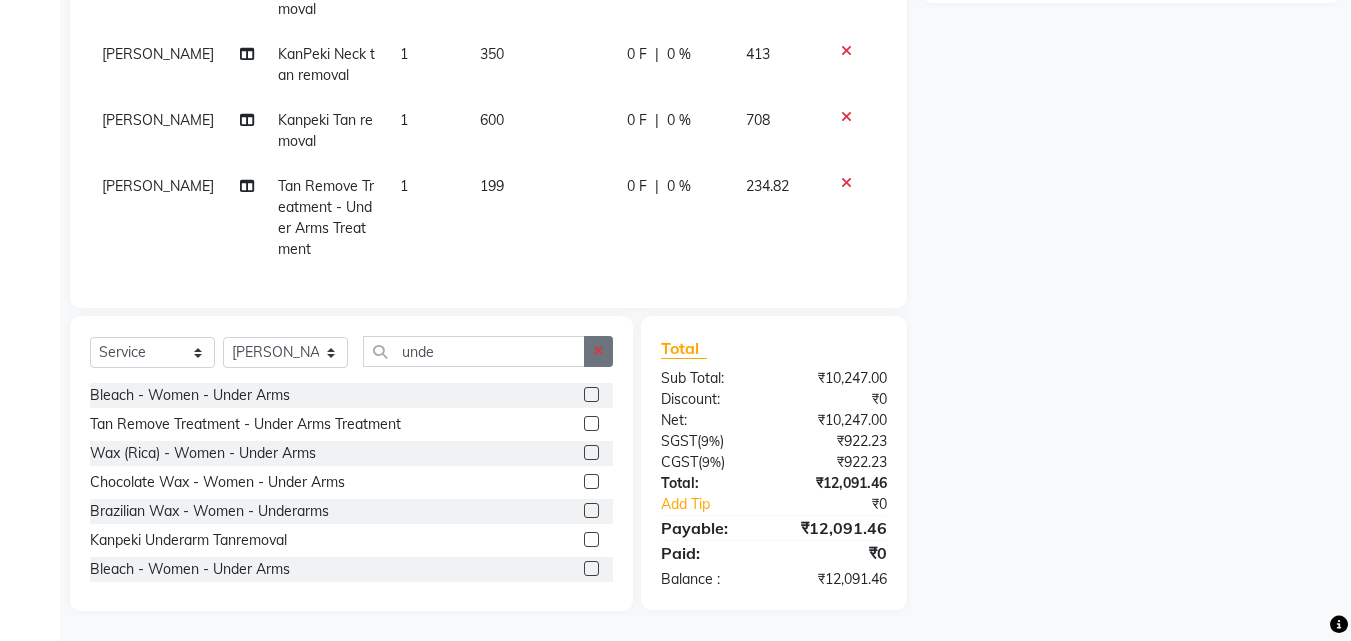 click 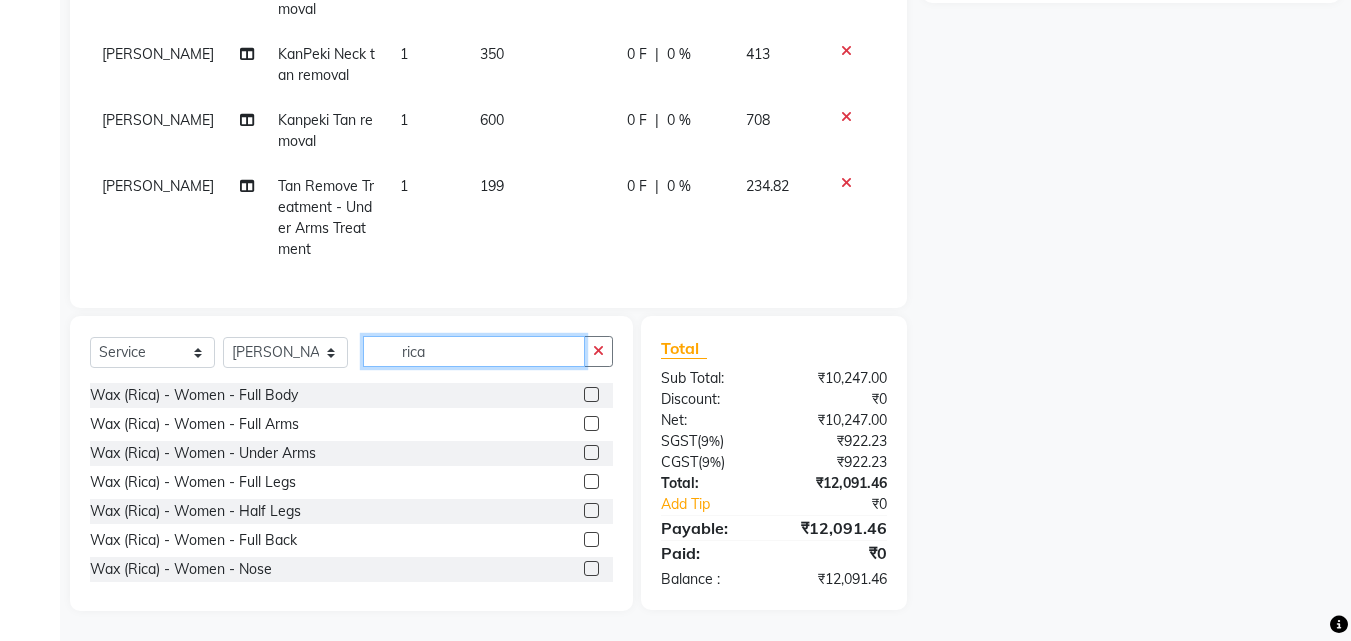type on "rica" 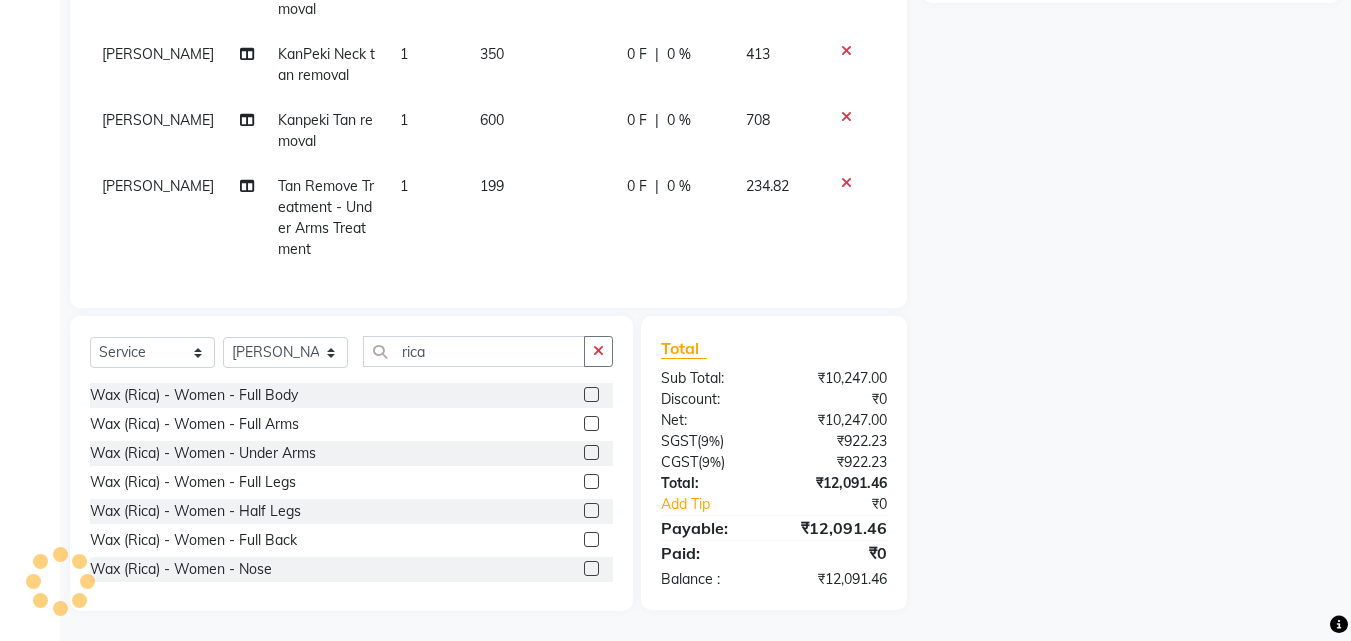 click 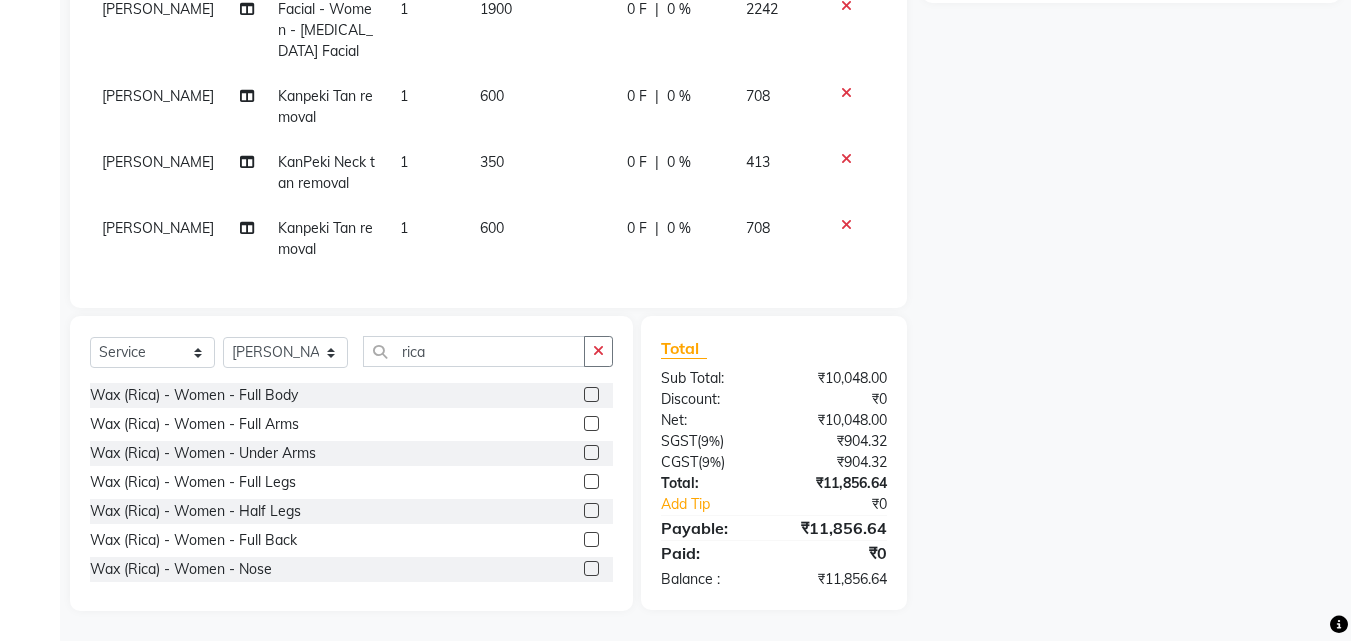 click 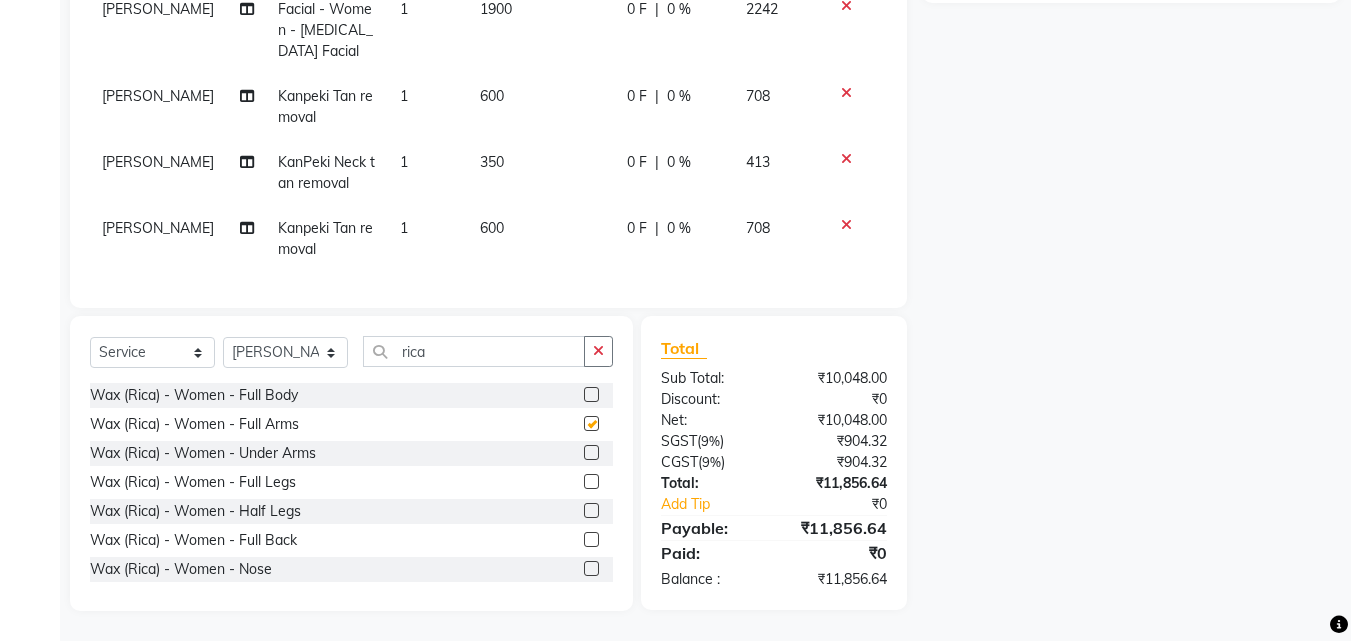 scroll, scrollTop: 336, scrollLeft: 0, axis: vertical 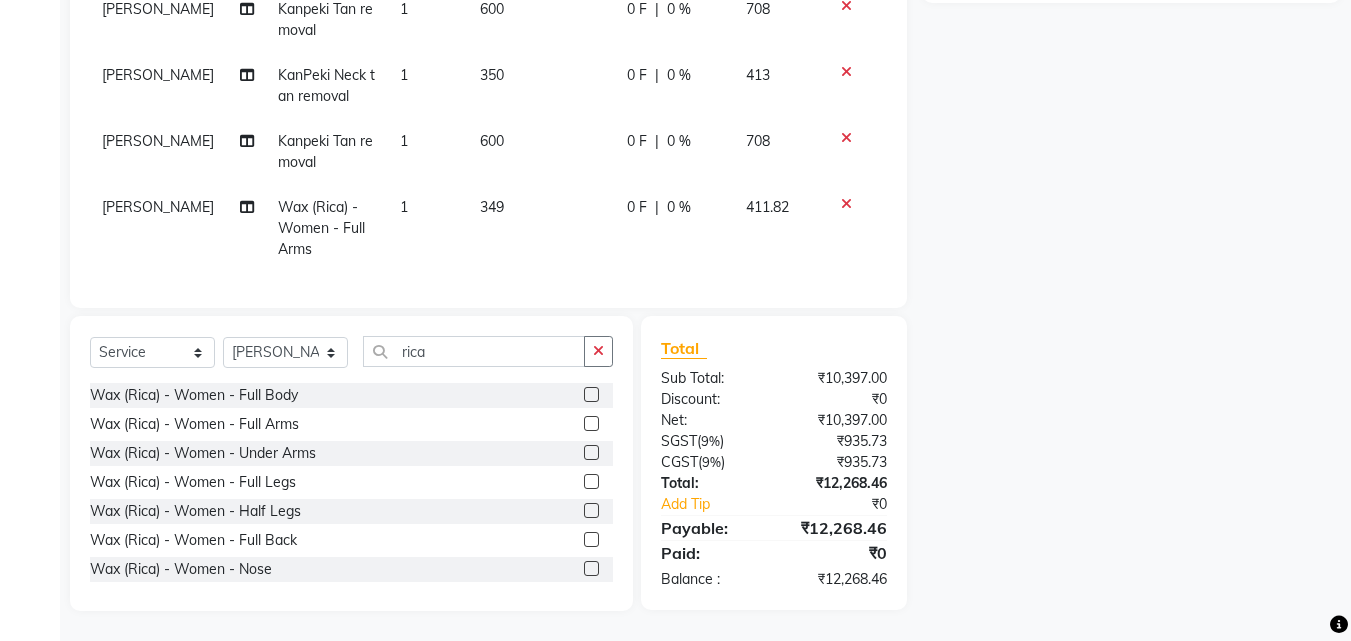 checkbox on "false" 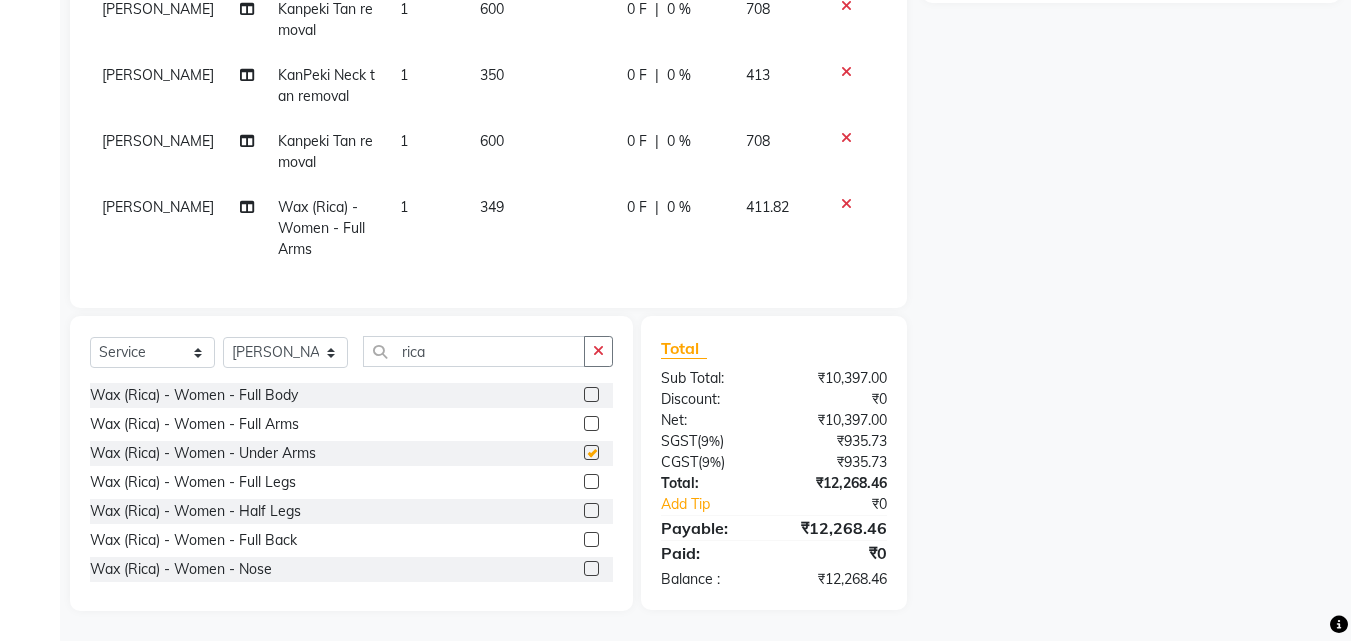 scroll, scrollTop: 357, scrollLeft: 0, axis: vertical 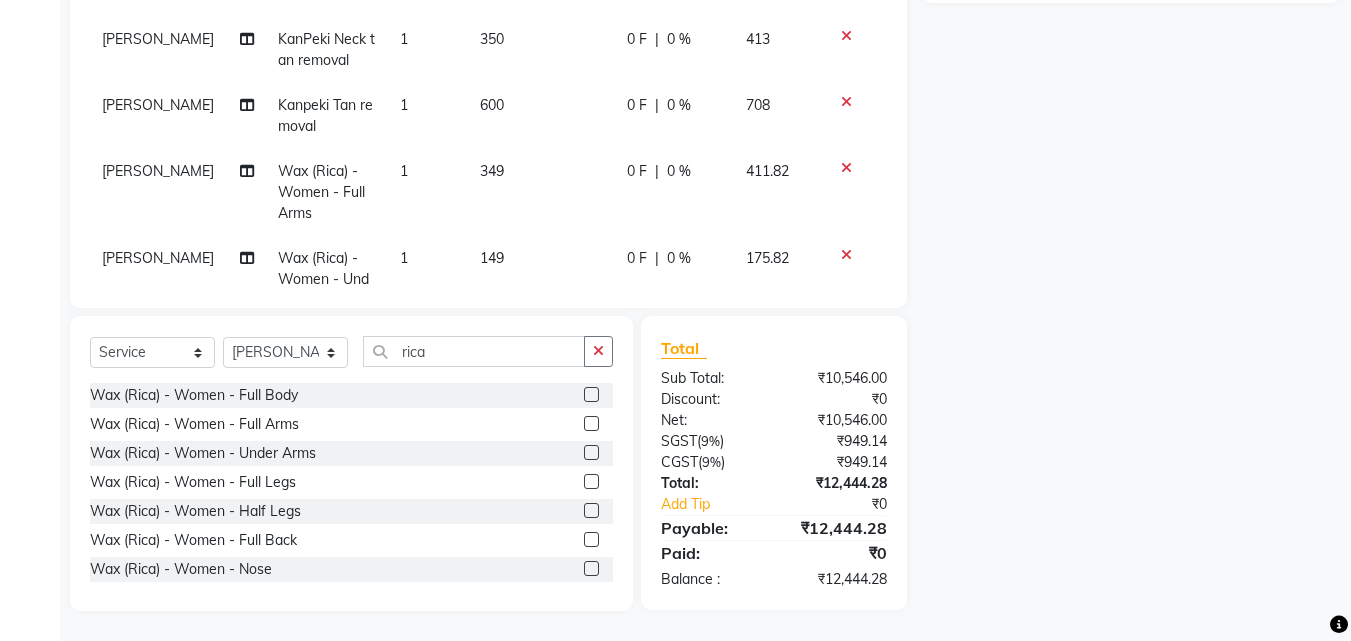 click 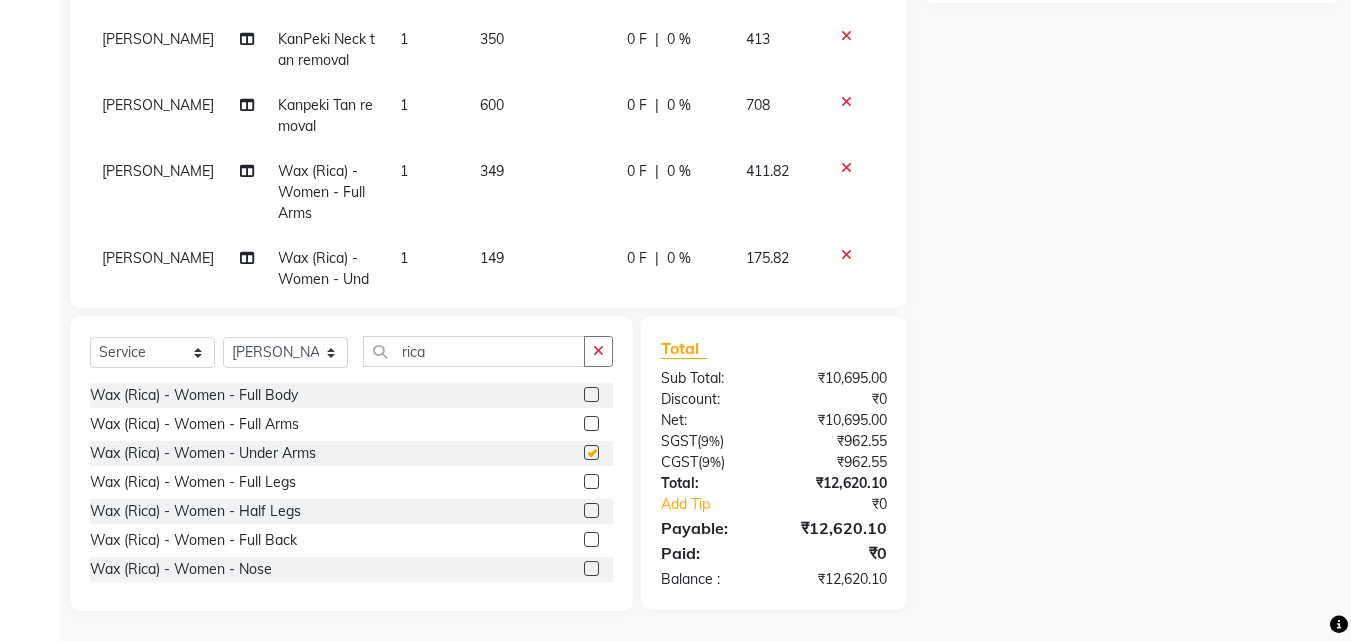 checkbox on "false" 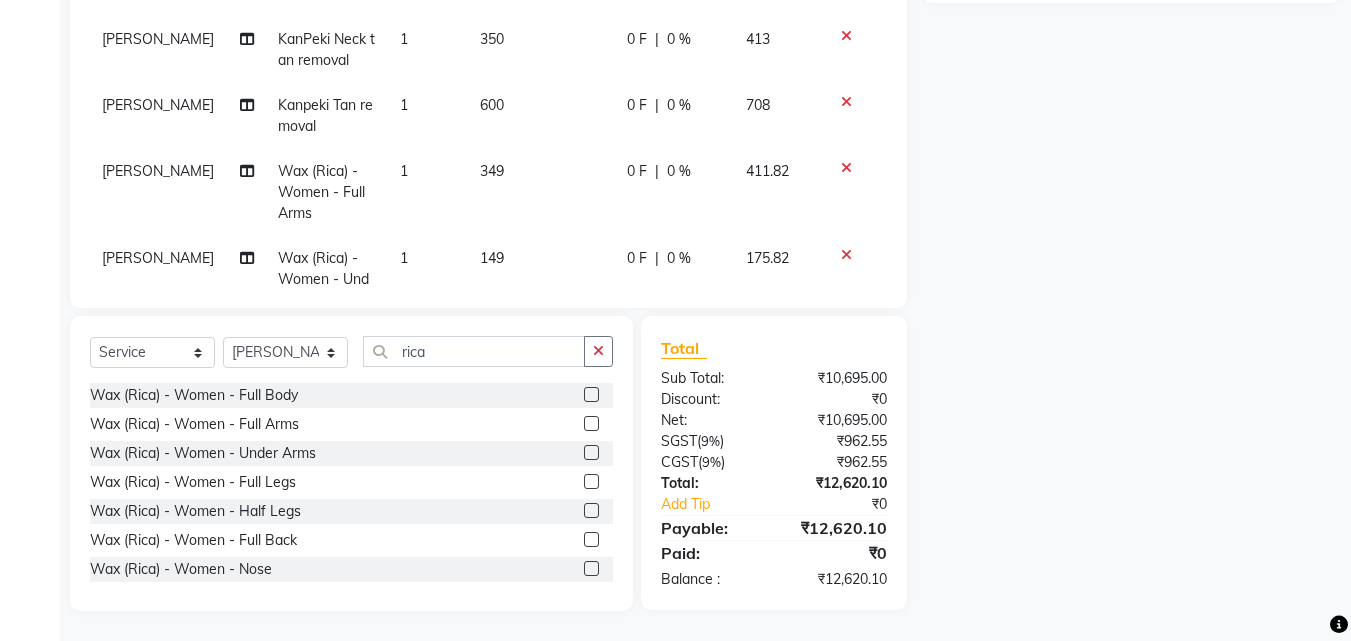 click 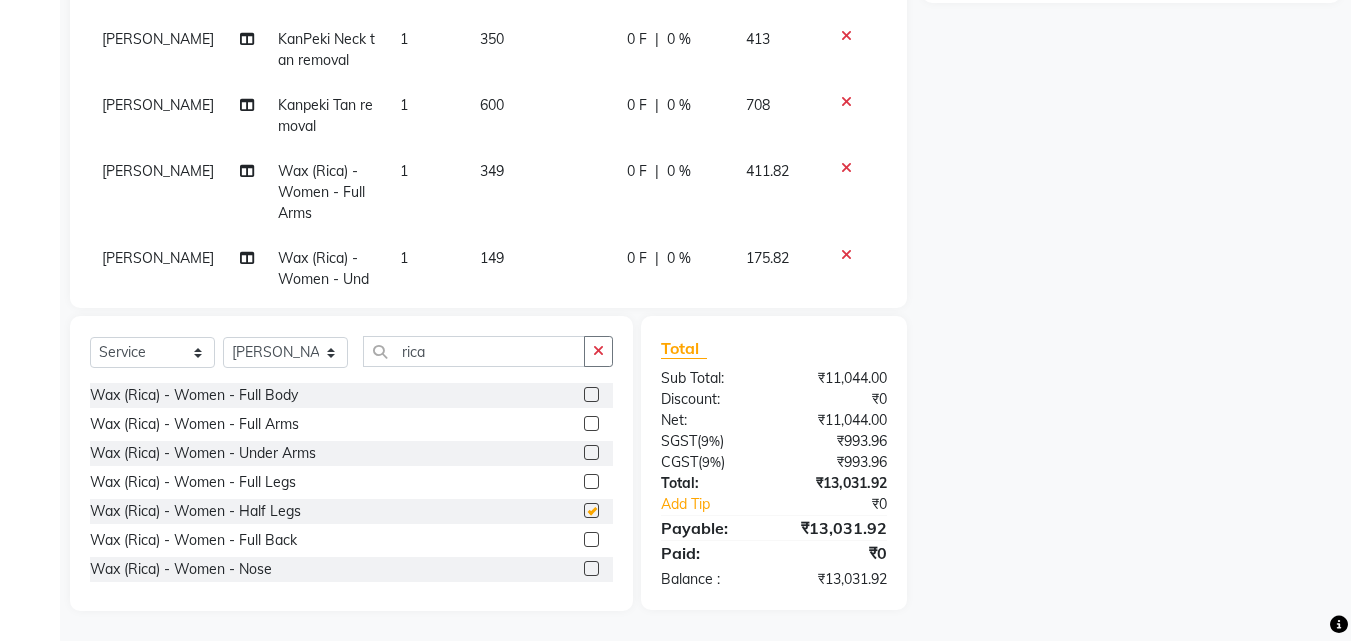 checkbox on "false" 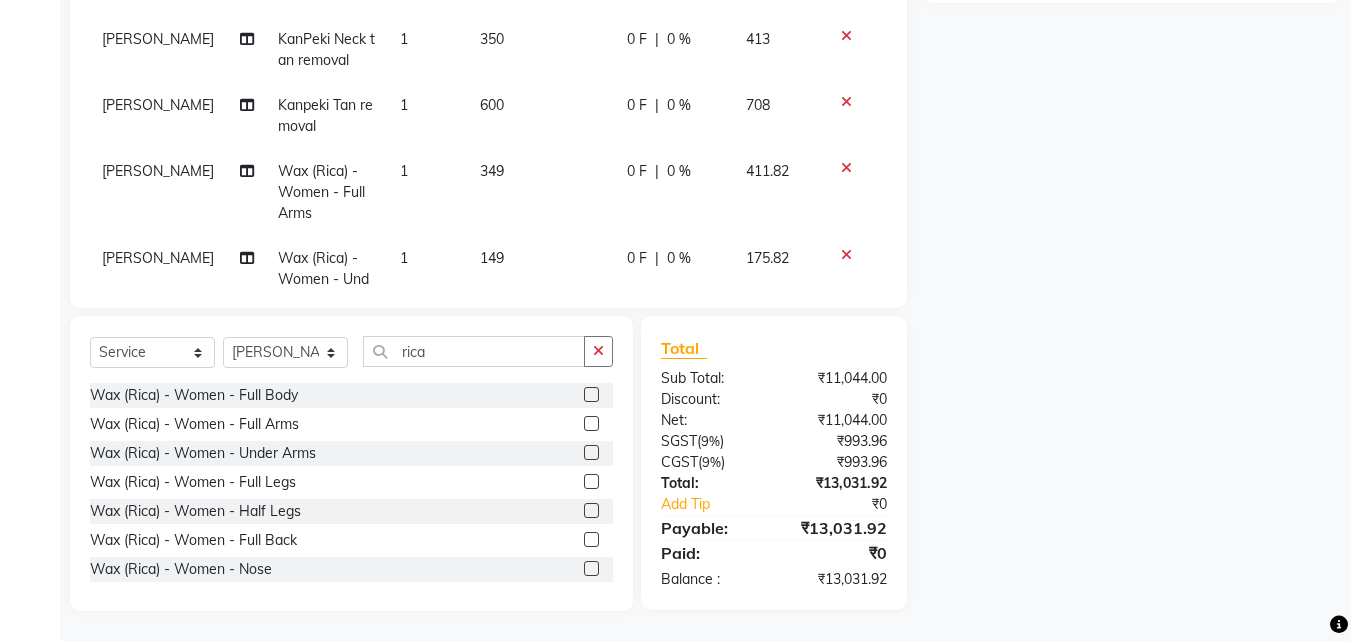scroll, scrollTop: 597, scrollLeft: 0, axis: vertical 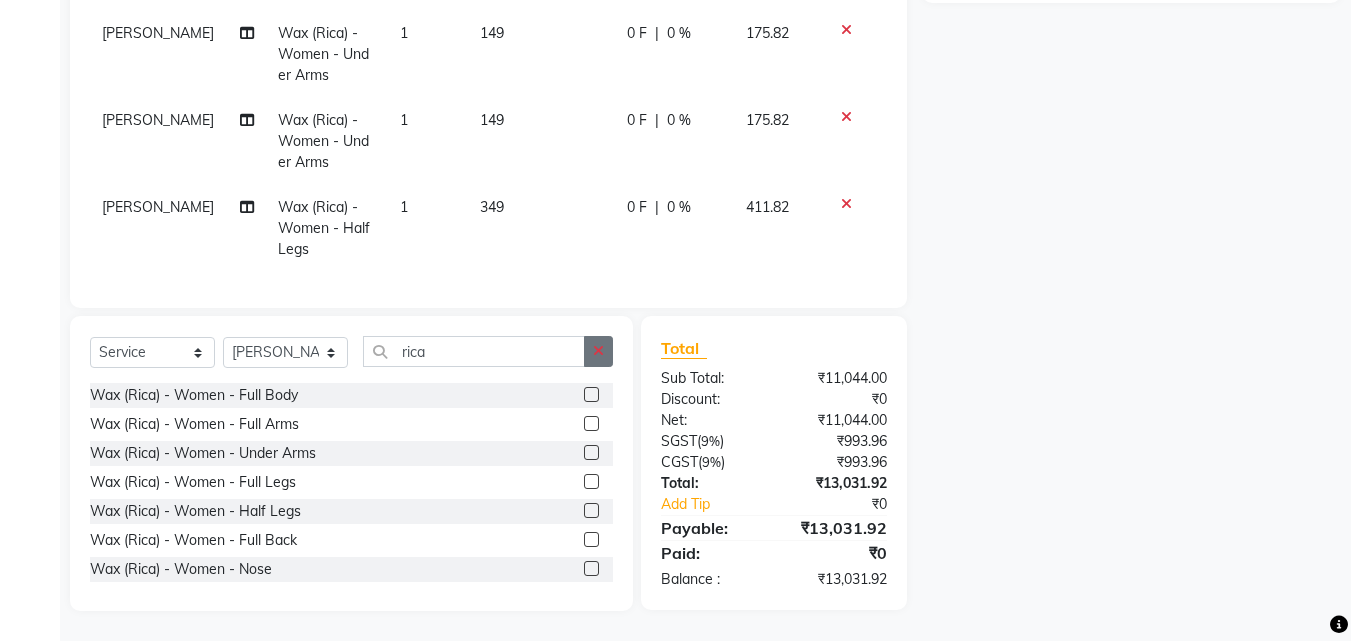 click 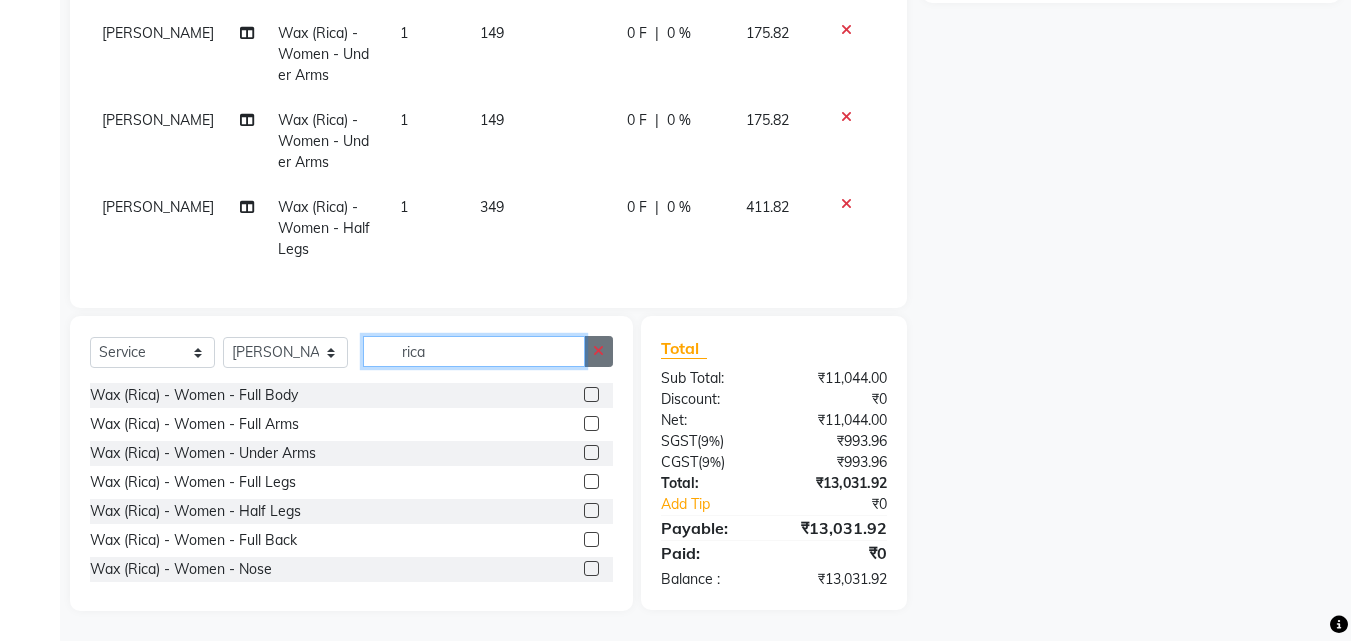 type 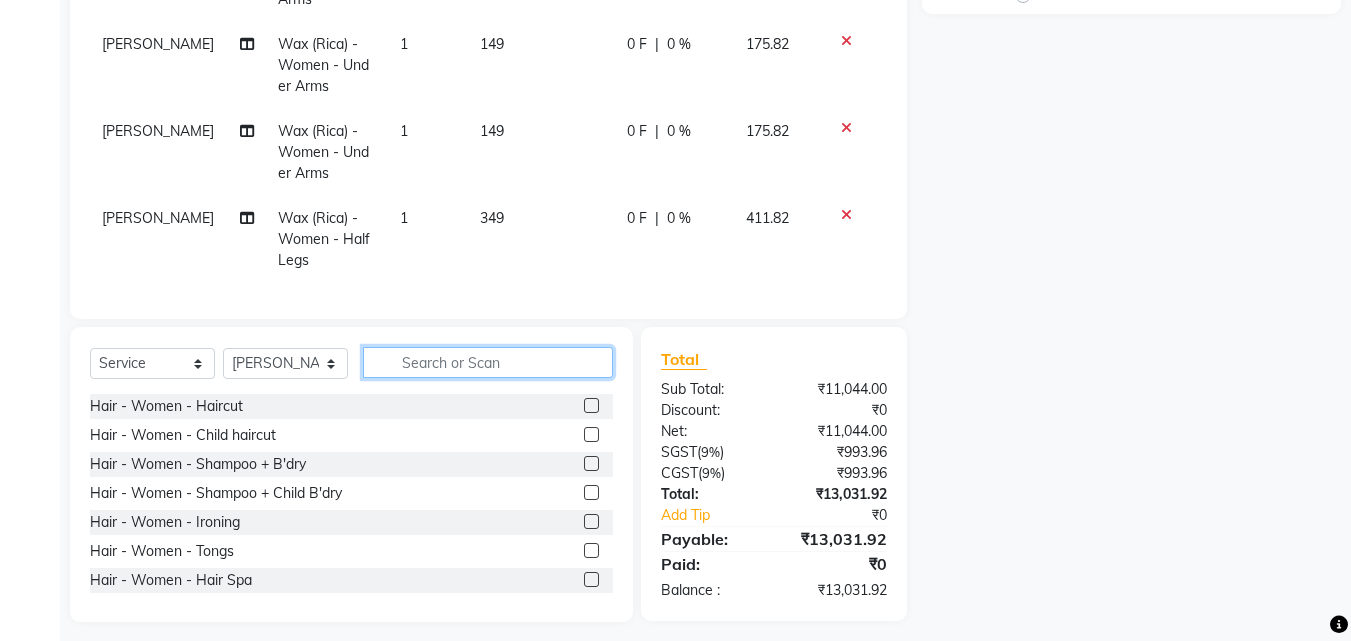 scroll, scrollTop: 333, scrollLeft: 0, axis: vertical 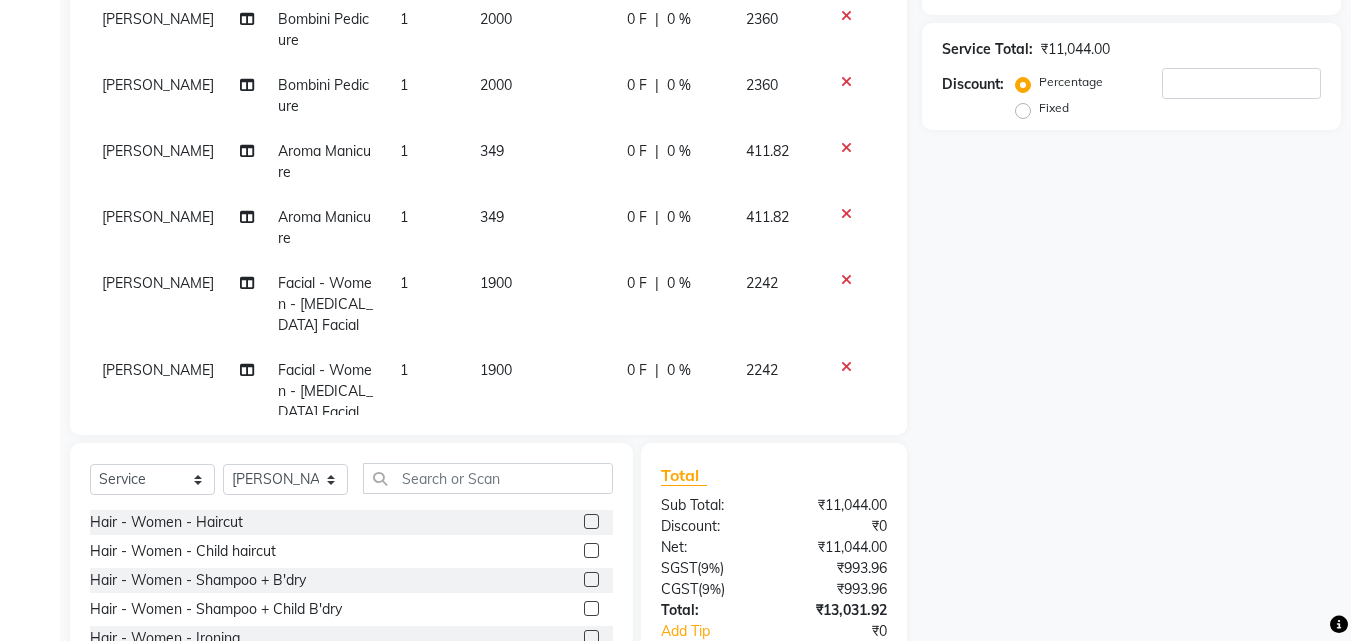 click on "Client" at bounding box center [274, -128] 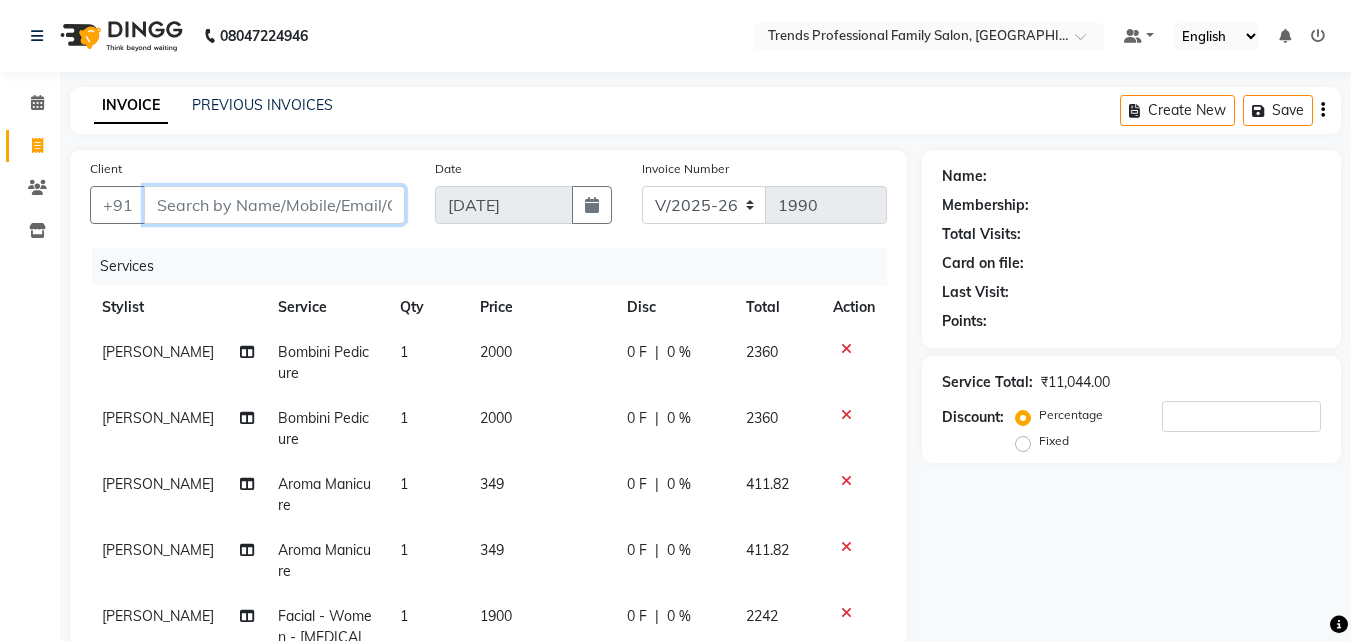 type on "9" 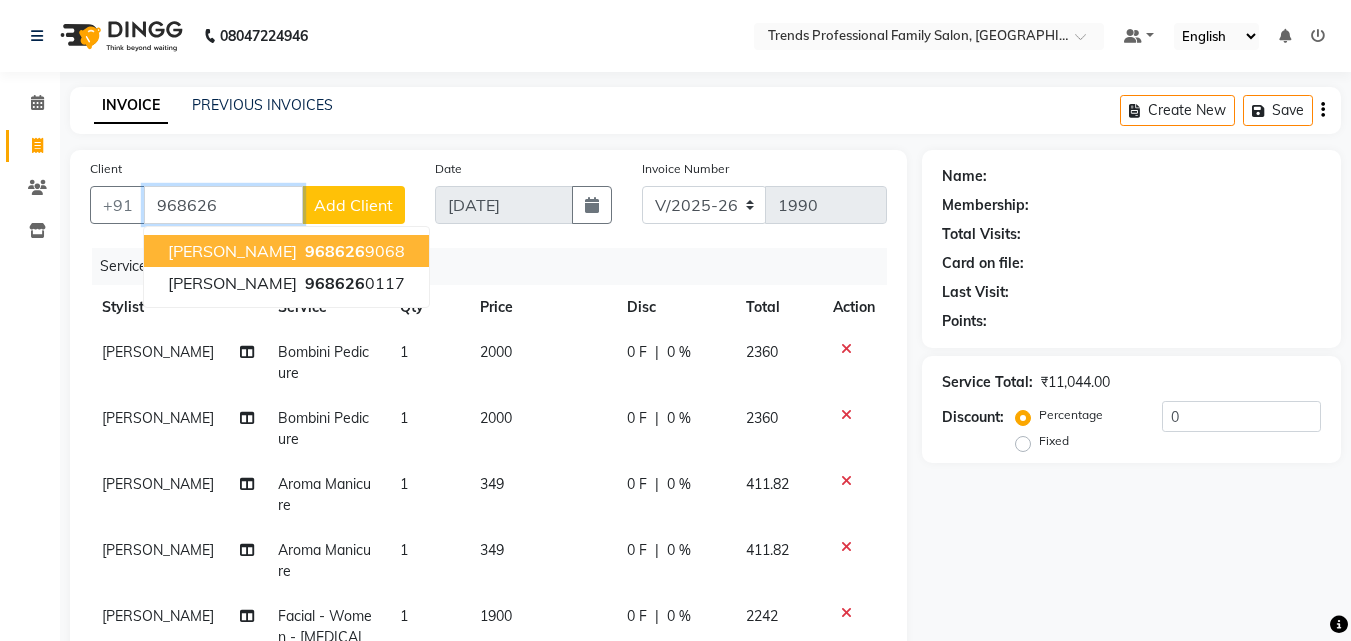click on "[PERSON_NAME]   968626 9068" at bounding box center (286, 251) 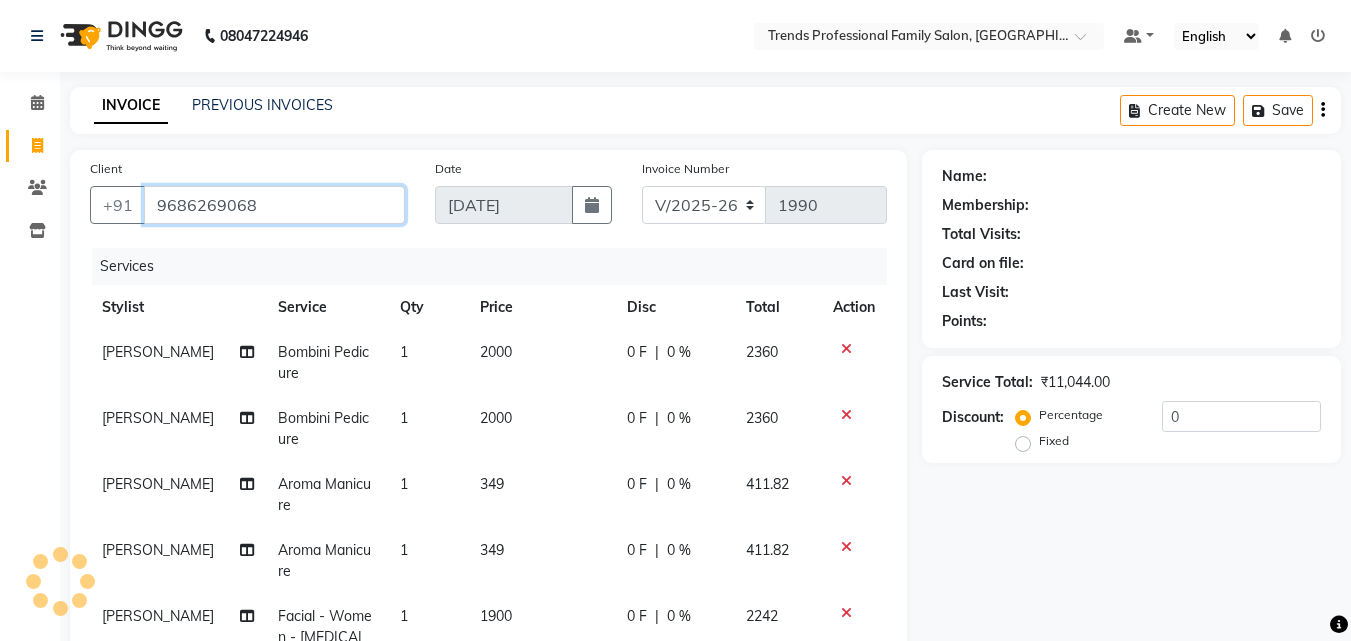 scroll, scrollTop: 597, scrollLeft: 0, axis: vertical 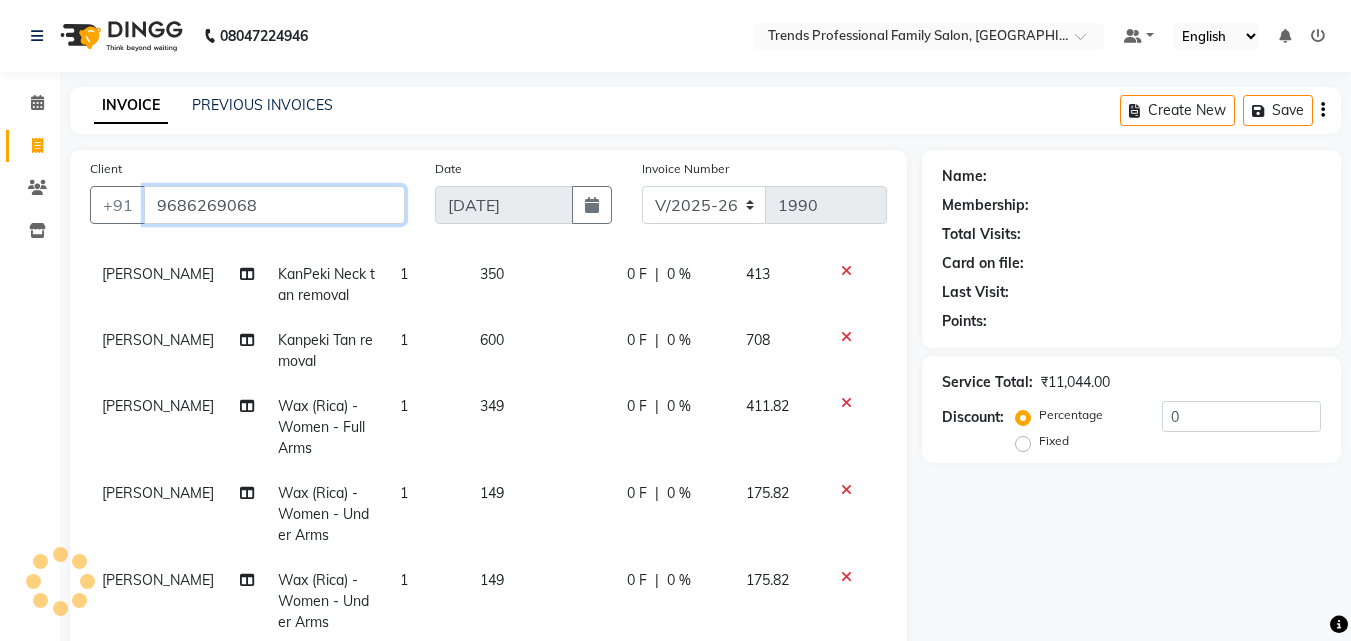 type on "9686269068" 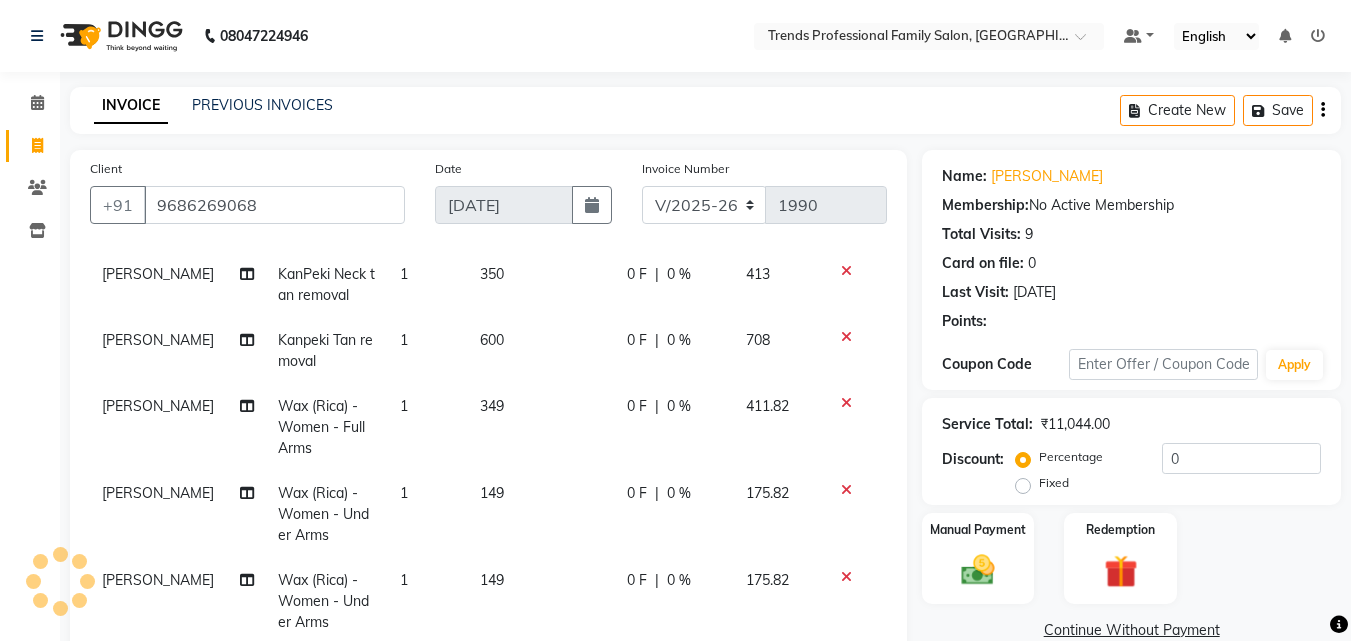 scroll, scrollTop: 460, scrollLeft: 0, axis: vertical 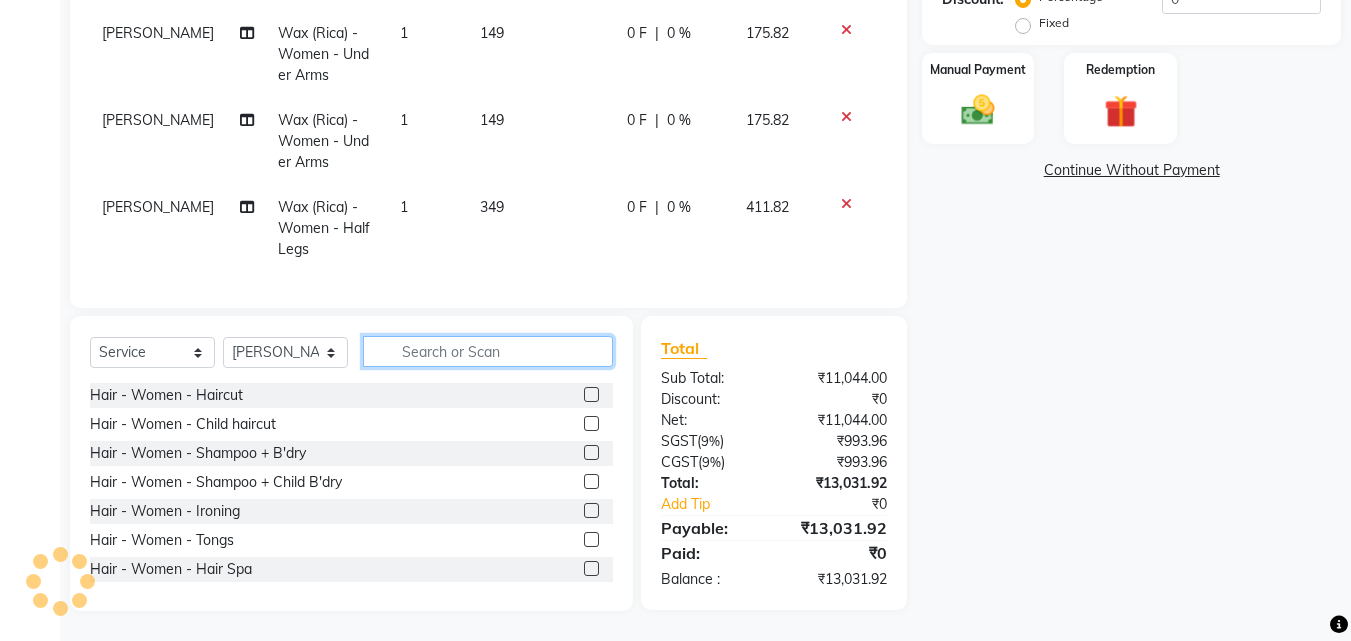 click 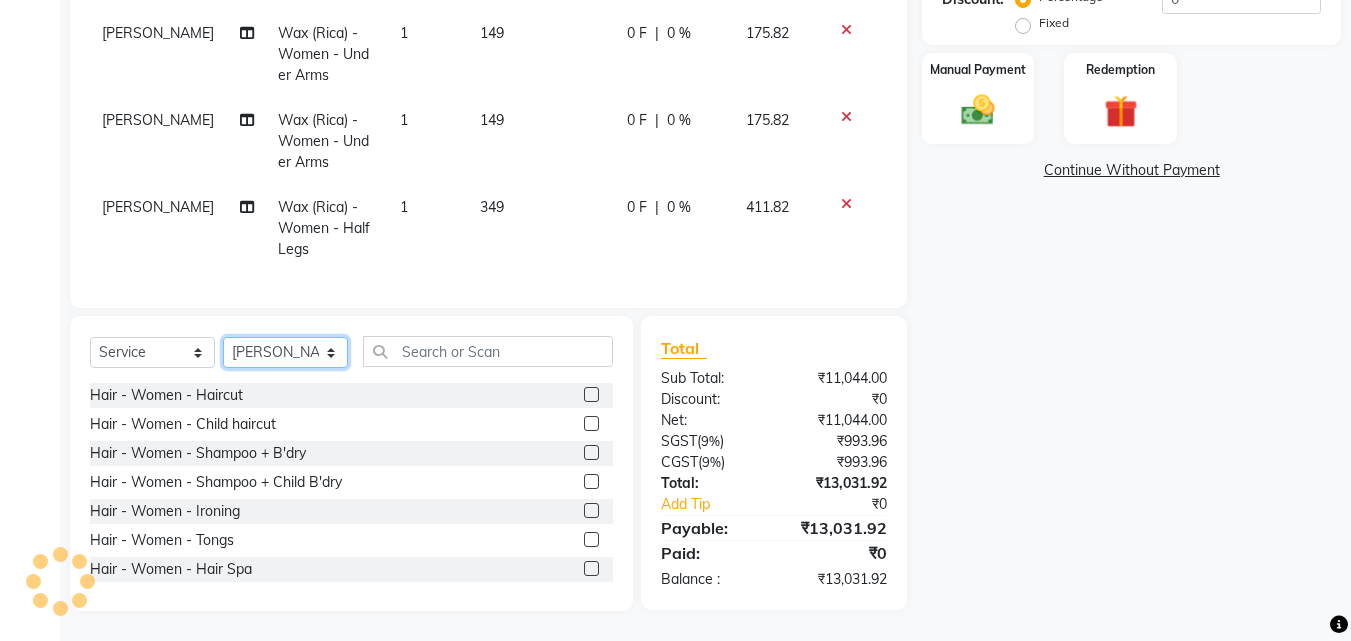 click on "Select Stylist [PERSON_NAME] [PERSON_NAME] [PERSON_NAME] [PERSON_NAME] [DEMOGRAPHIC_DATA][PERSON_NAME] Sumika Trends" 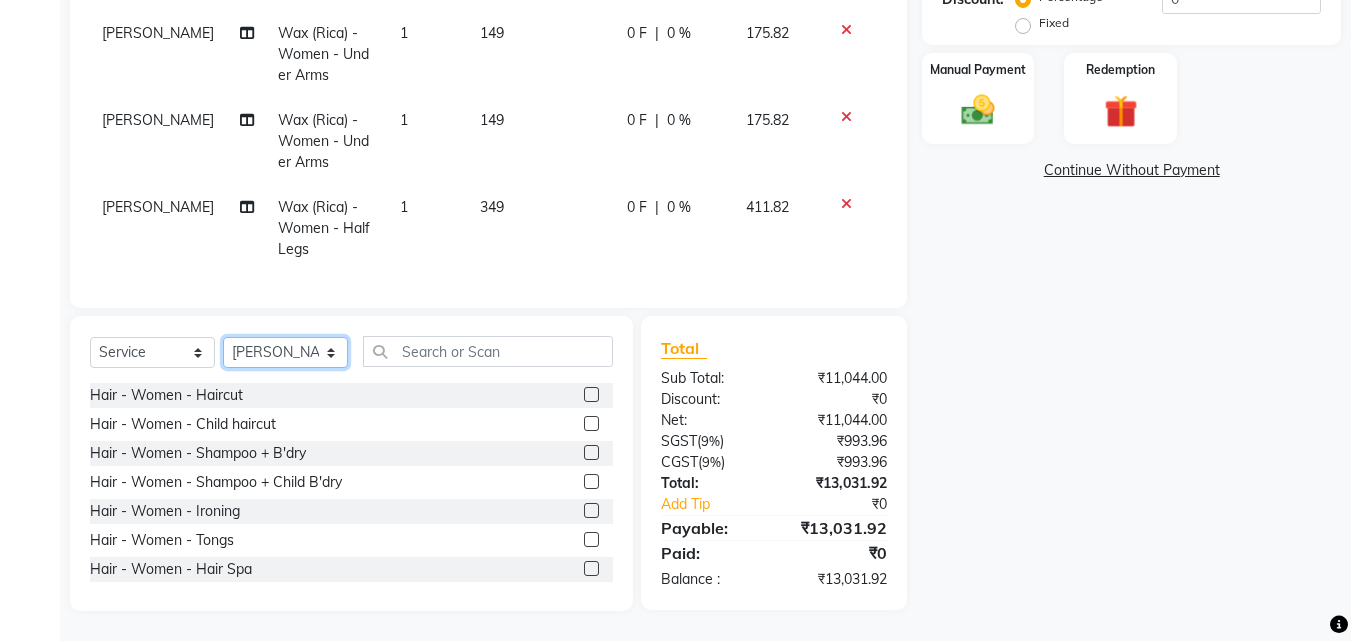 select on "84239" 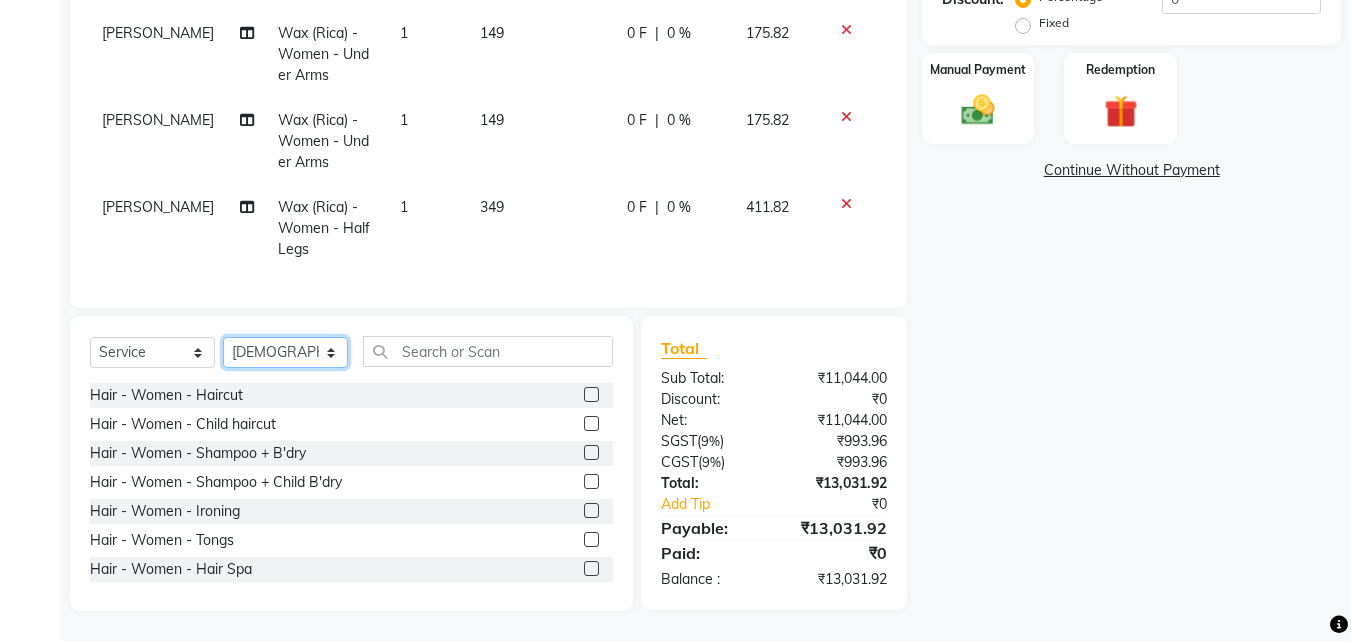 click on "Select Stylist [PERSON_NAME] [PERSON_NAME] [PERSON_NAME] [PERSON_NAME] [DEMOGRAPHIC_DATA][PERSON_NAME] Sumika Trends" 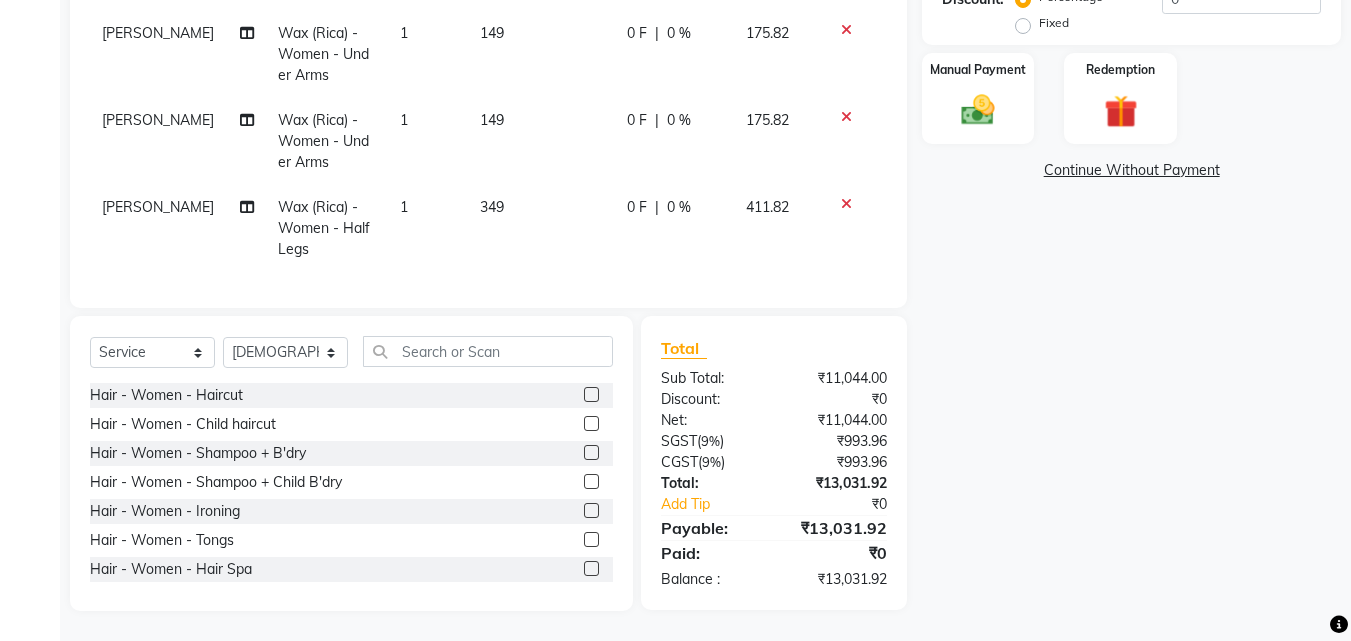 click on "Select  Service  Product  Membership  Package Voucher Prepaid Gift Card  Select Stylist [PERSON_NAME] [PERSON_NAME] [PERSON_NAME] RUSTHAM SEEMA [PERSON_NAME] Sumika Trends" 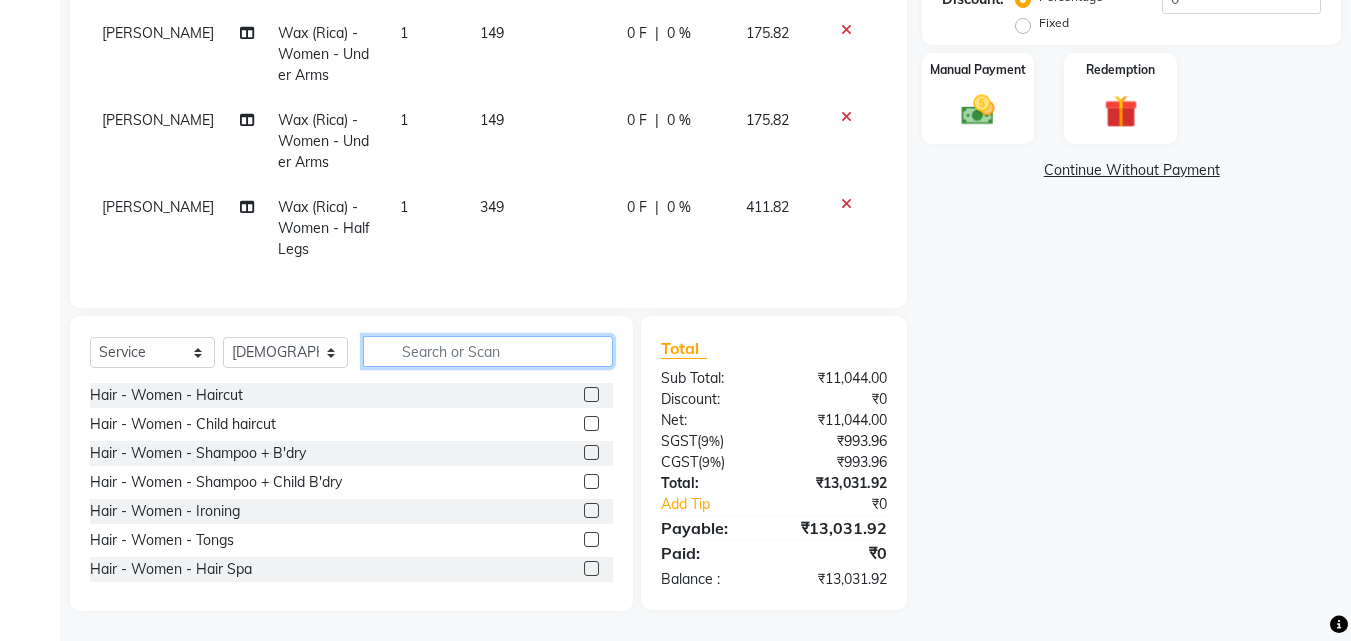 click 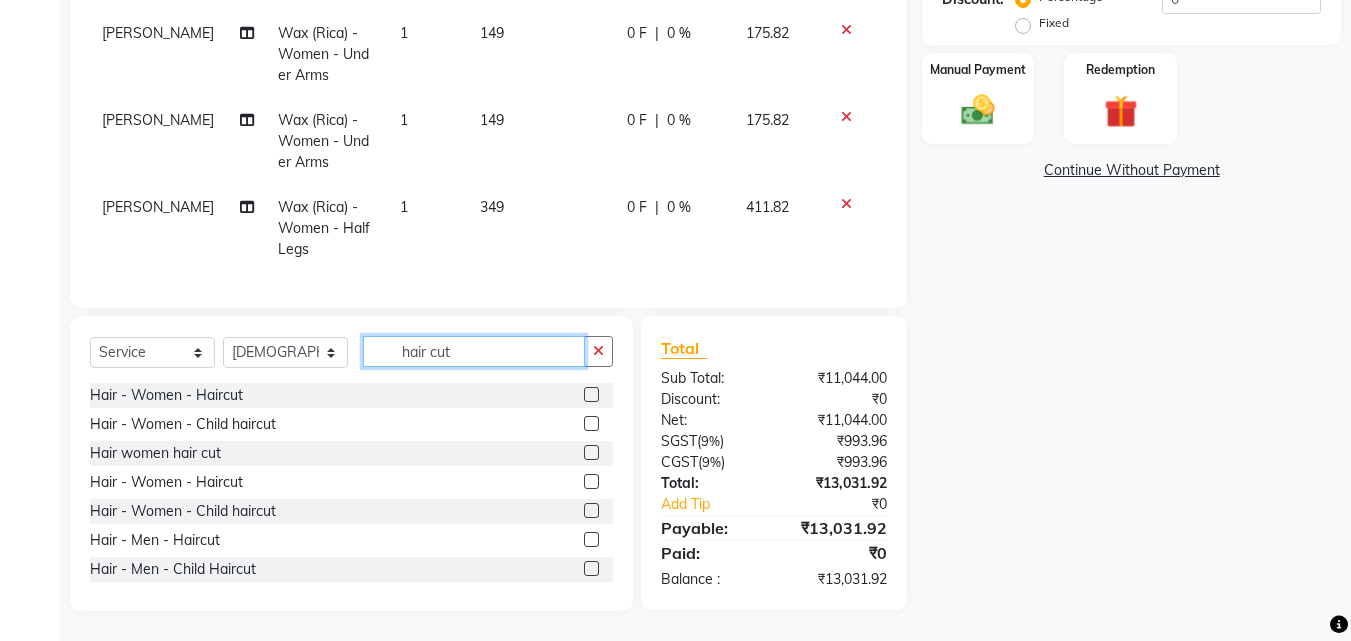 scroll, scrollTop: 61, scrollLeft: 0, axis: vertical 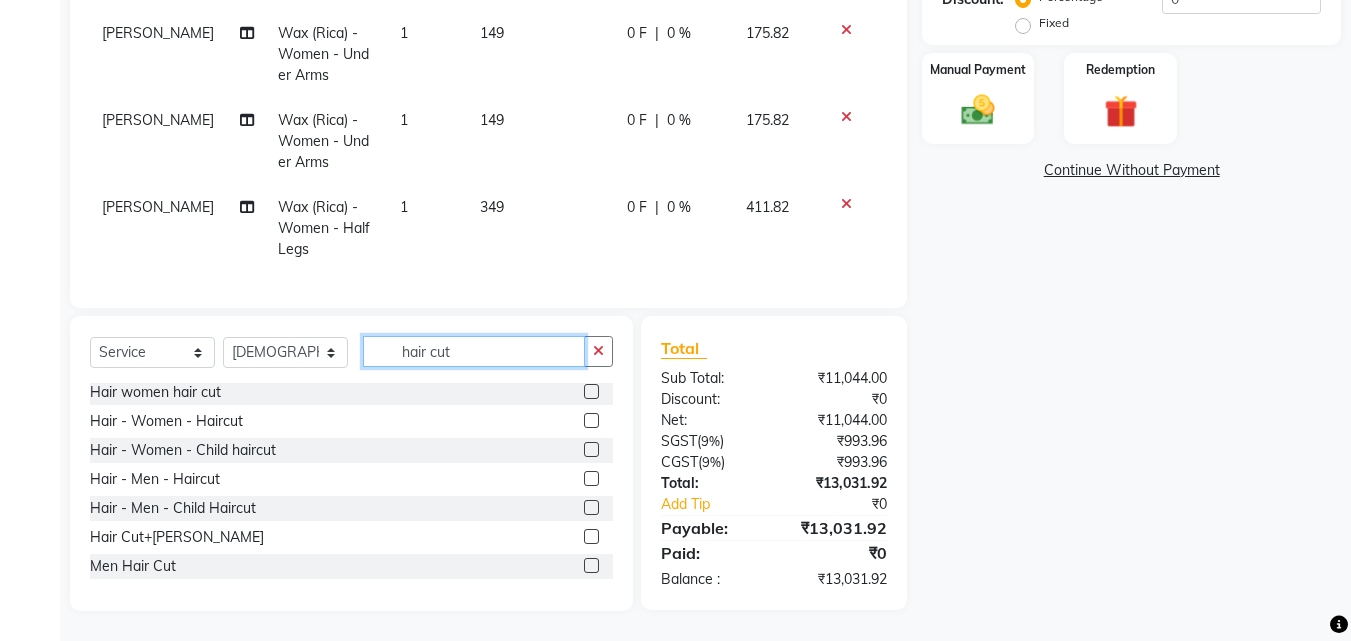 type on "hair cut" 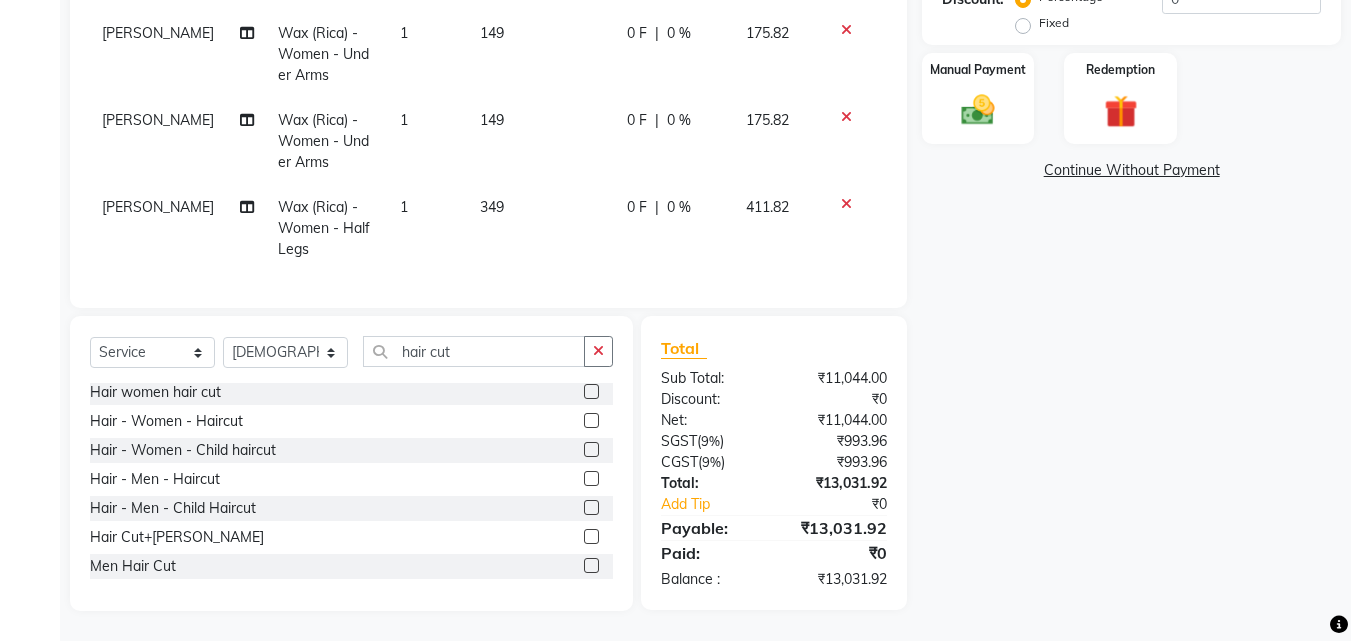 click 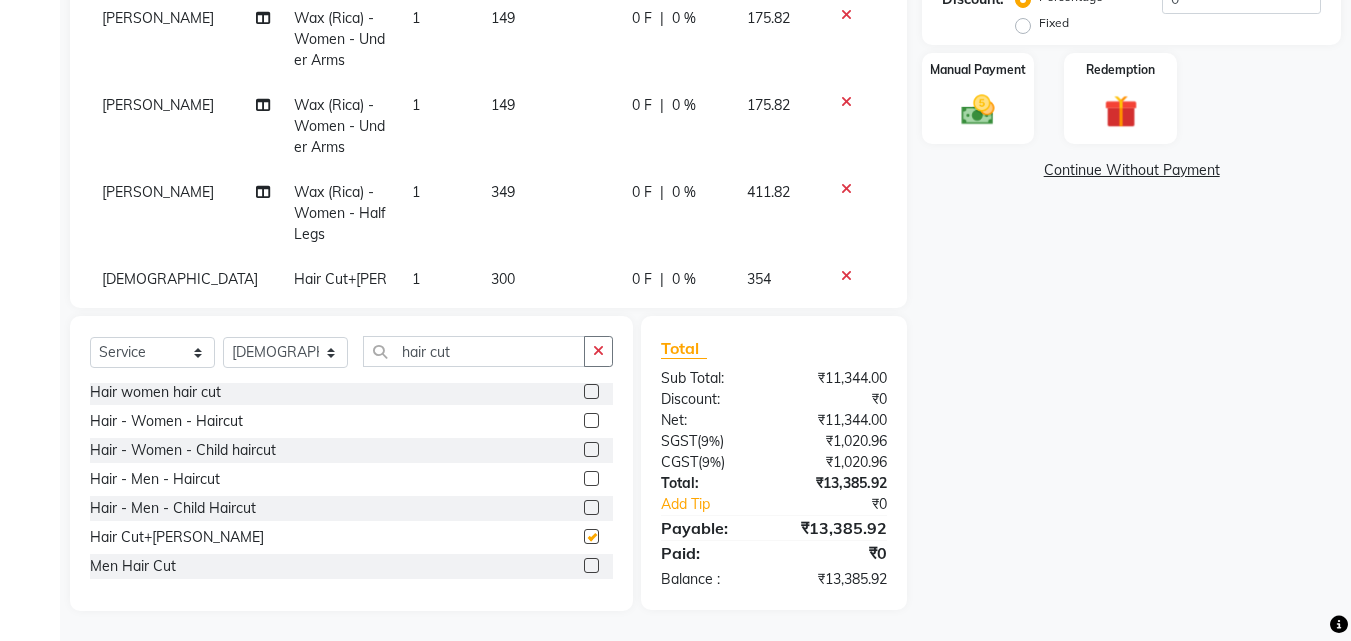 checkbox on "false" 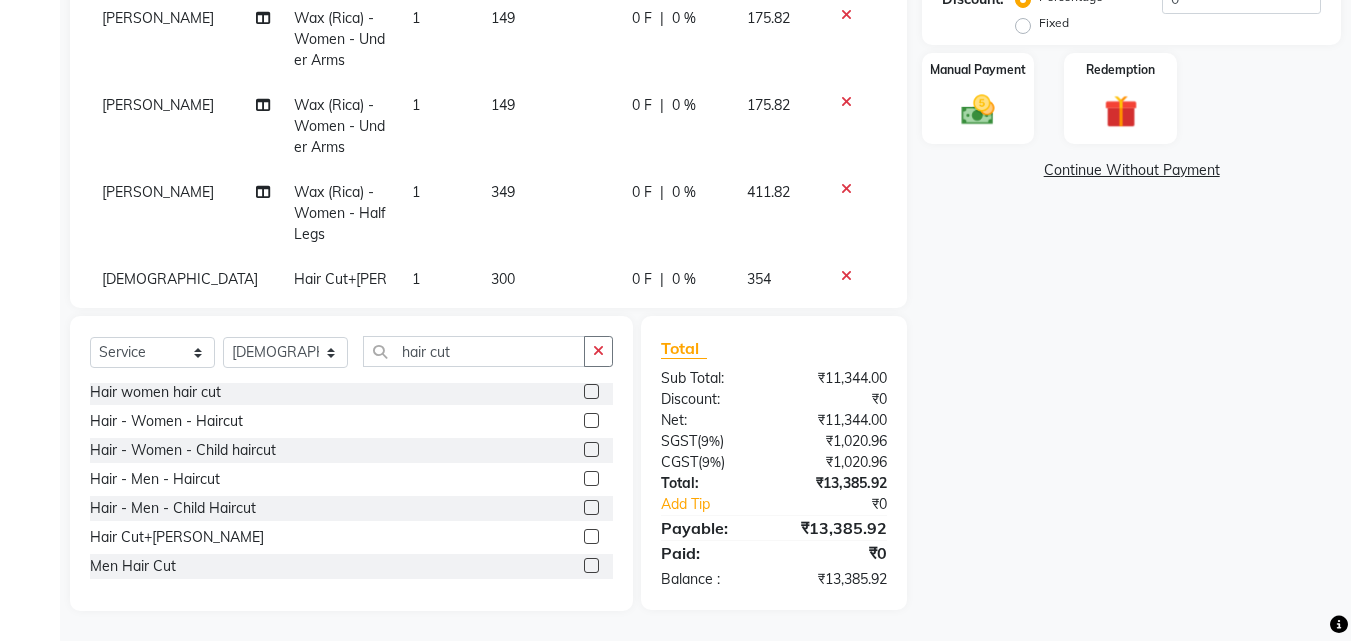 scroll, scrollTop: 0, scrollLeft: 0, axis: both 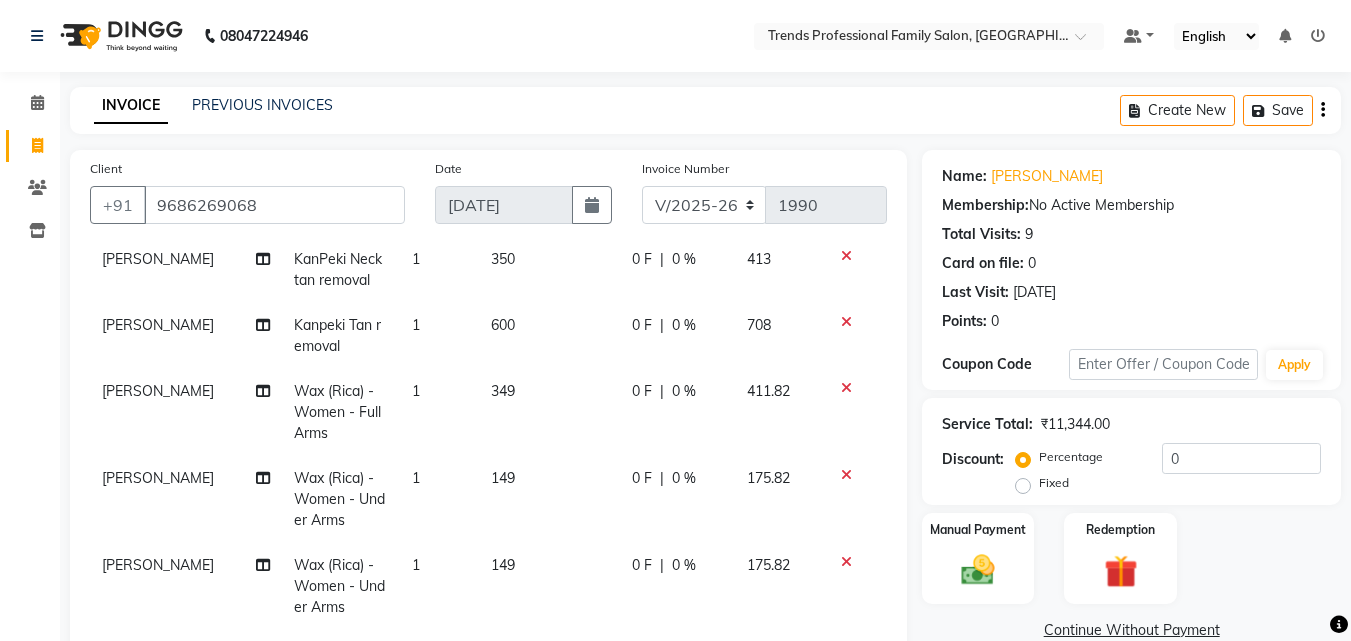 drag, startPoint x: 892, startPoint y: 552, endPoint x: 901, endPoint y: 434, distance: 118.34272 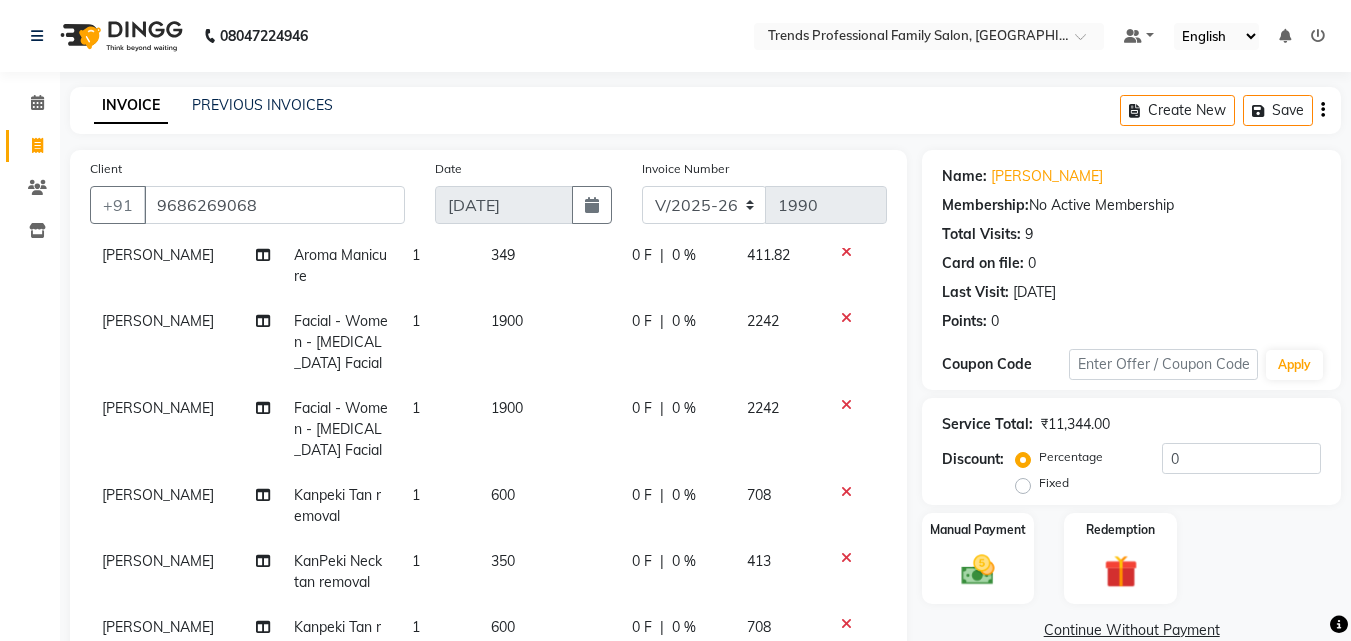scroll, scrollTop: 290, scrollLeft: 0, axis: vertical 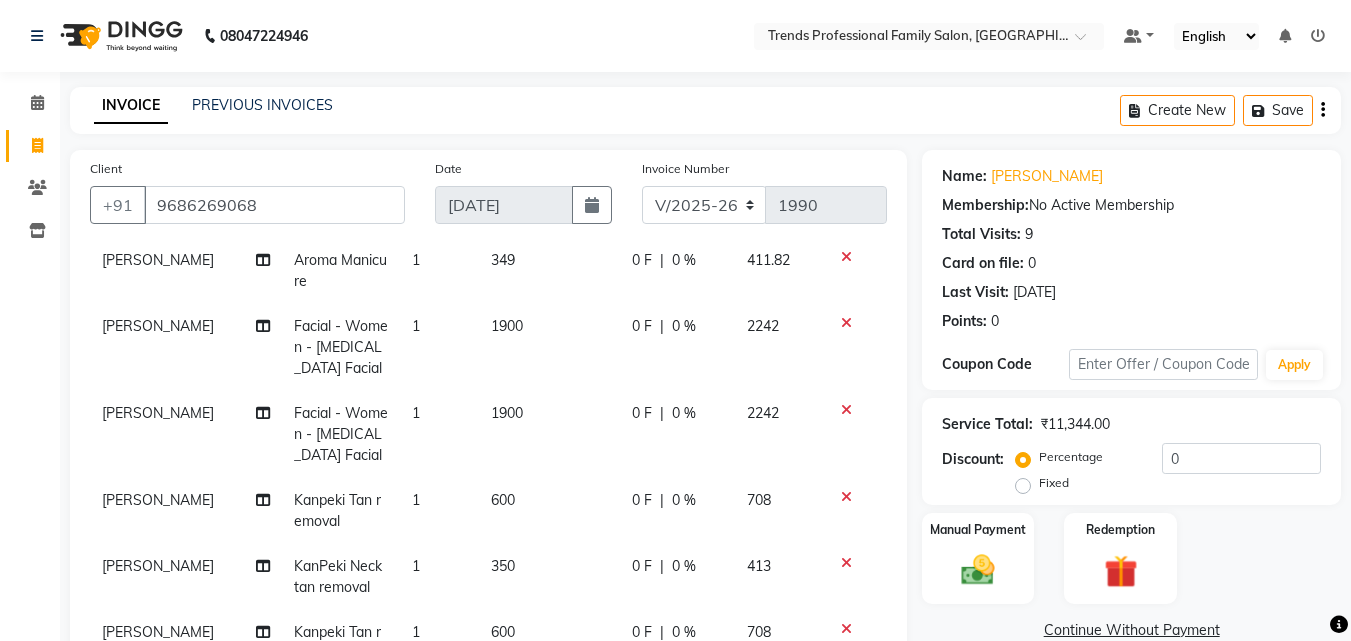 click on "0 F | 0 %" 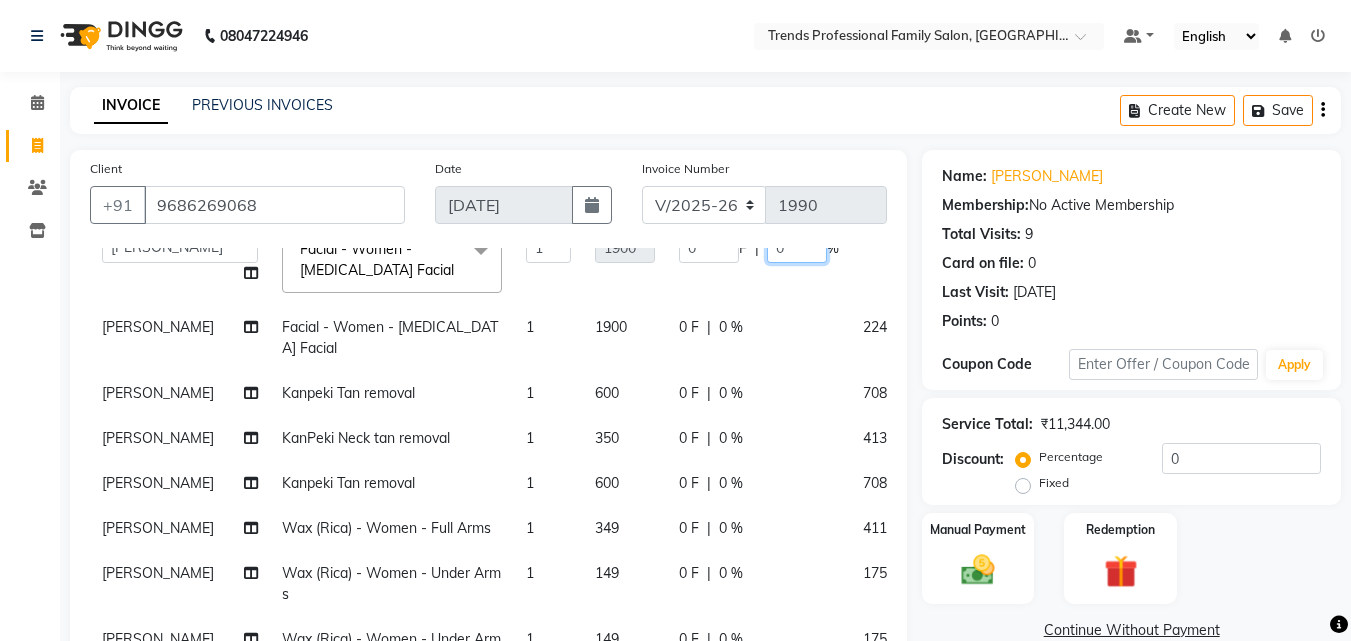 click on "0" 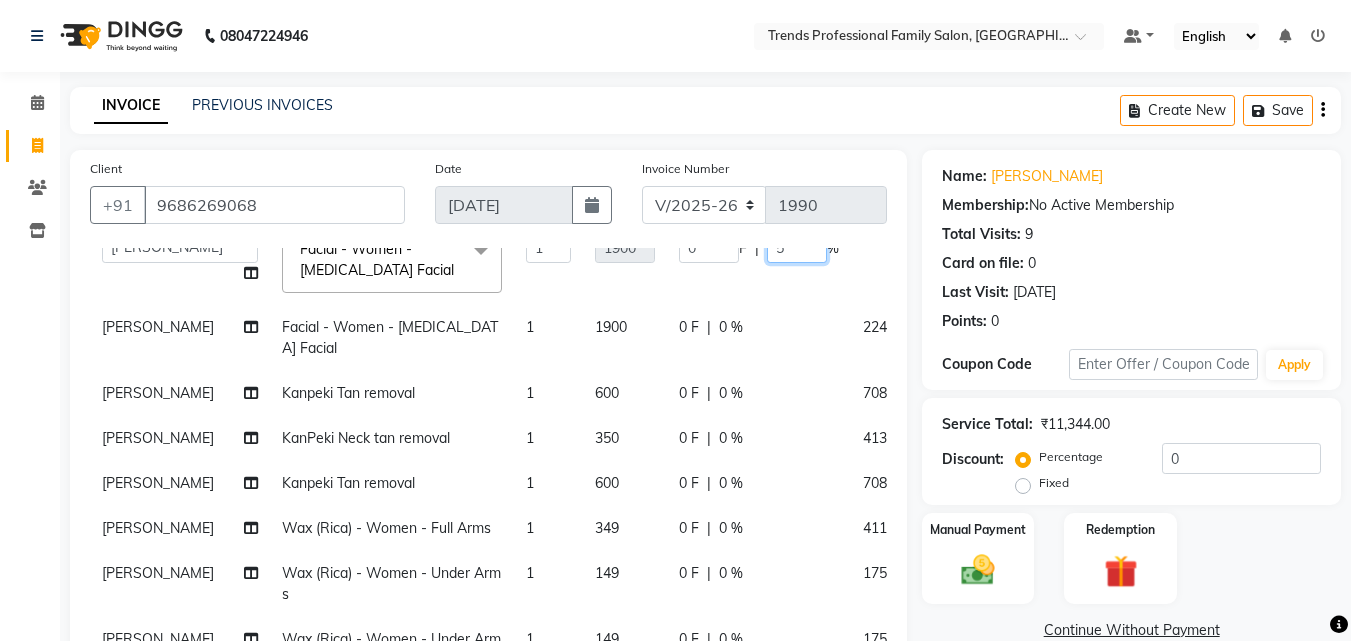 type on "50" 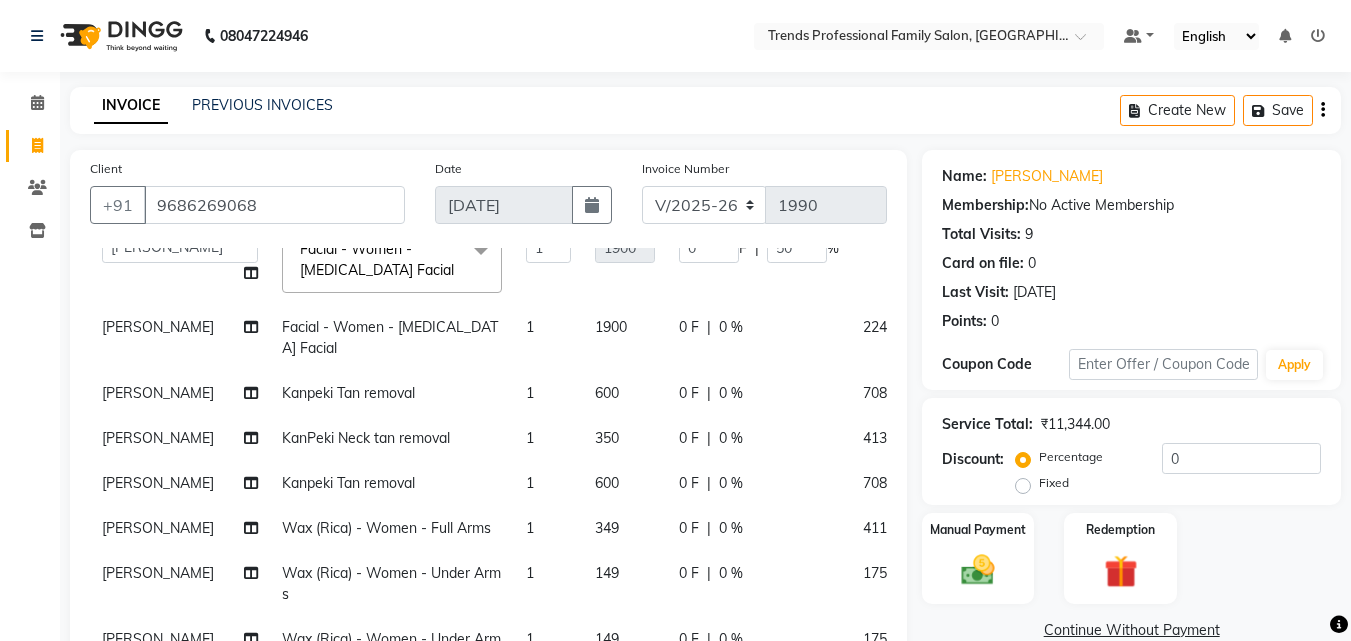 click on "0 %" 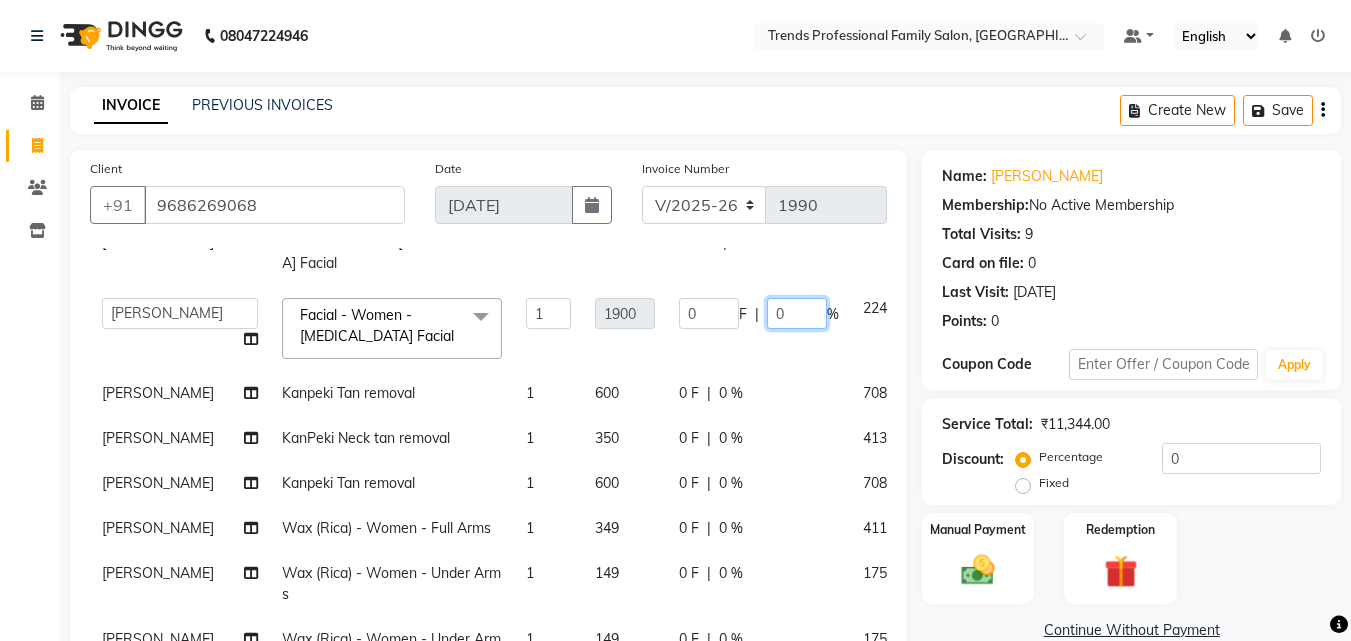 click on "0" 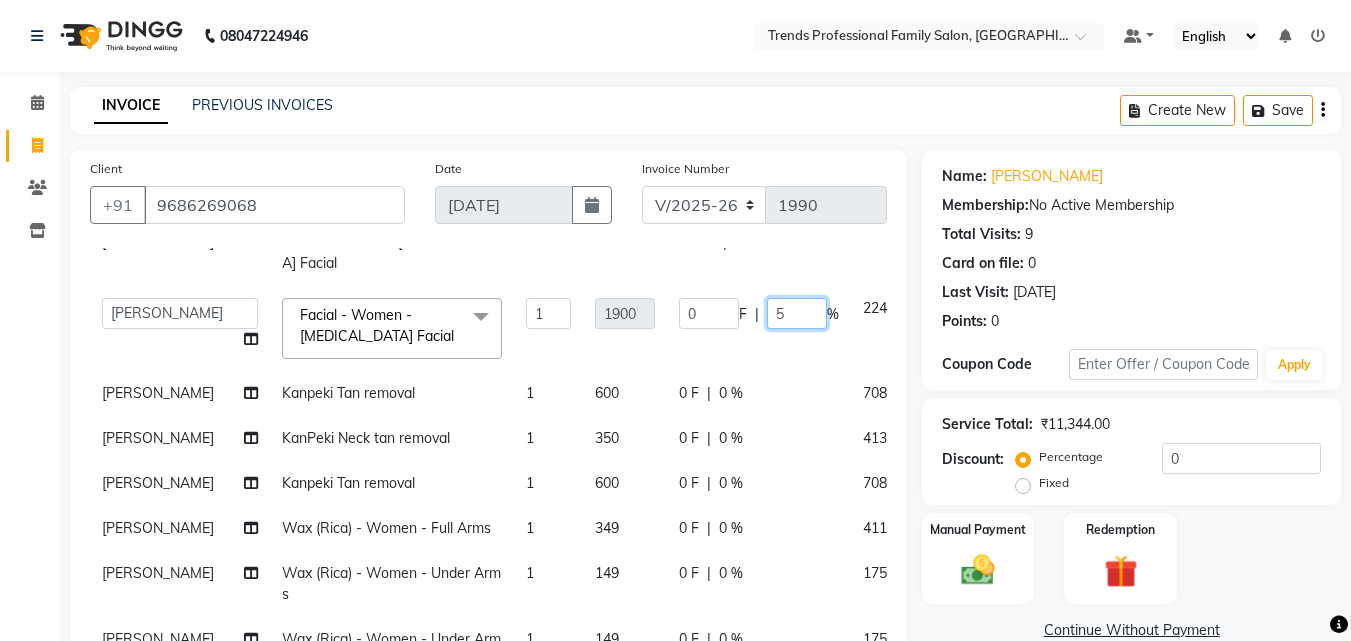 type on "50" 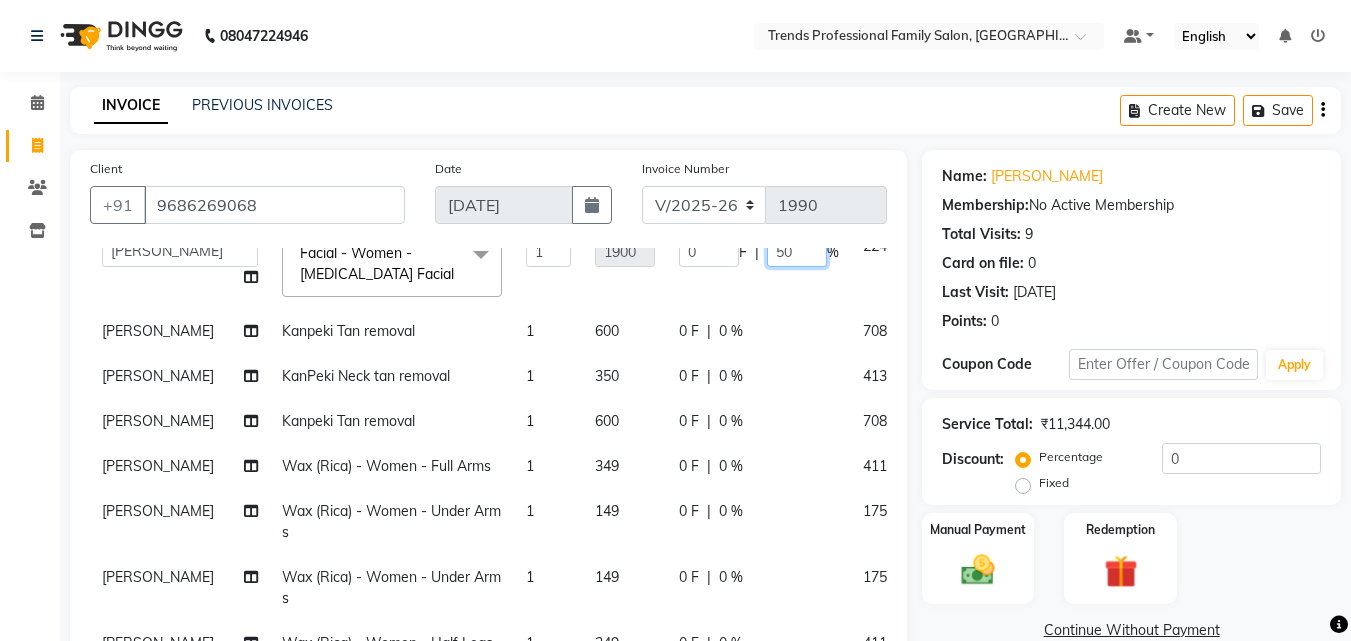 scroll, scrollTop: 202, scrollLeft: 0, axis: vertical 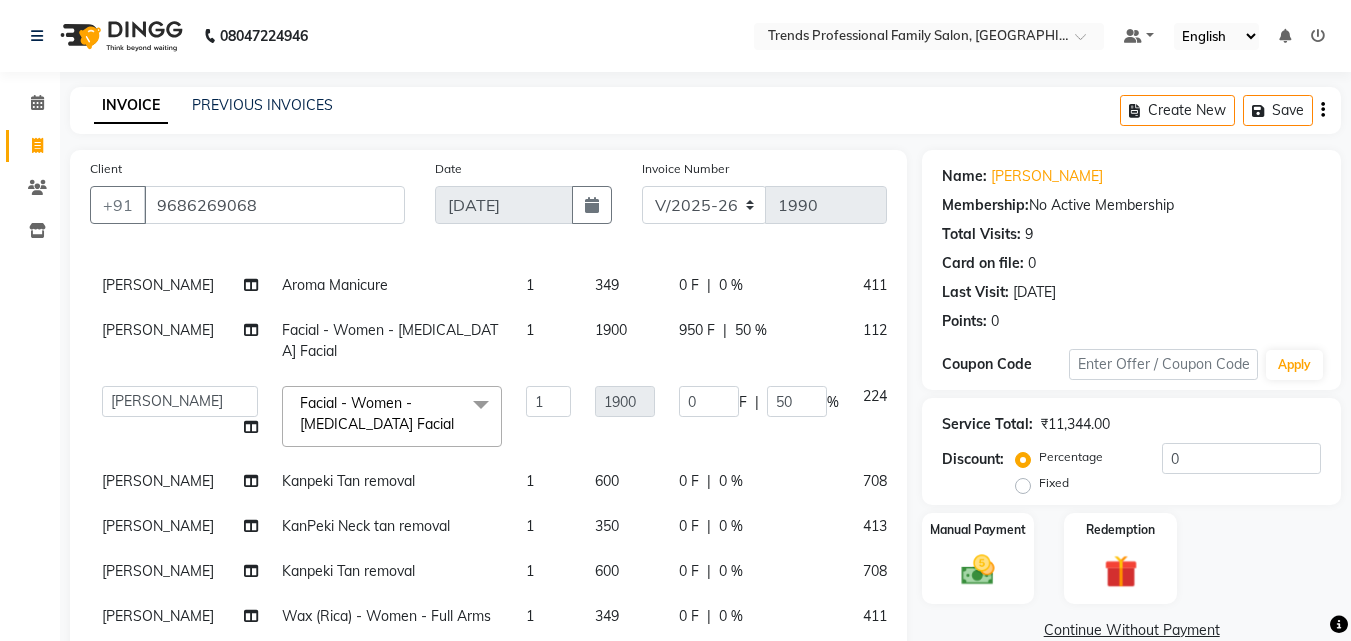 click on "0 F | 0 %" 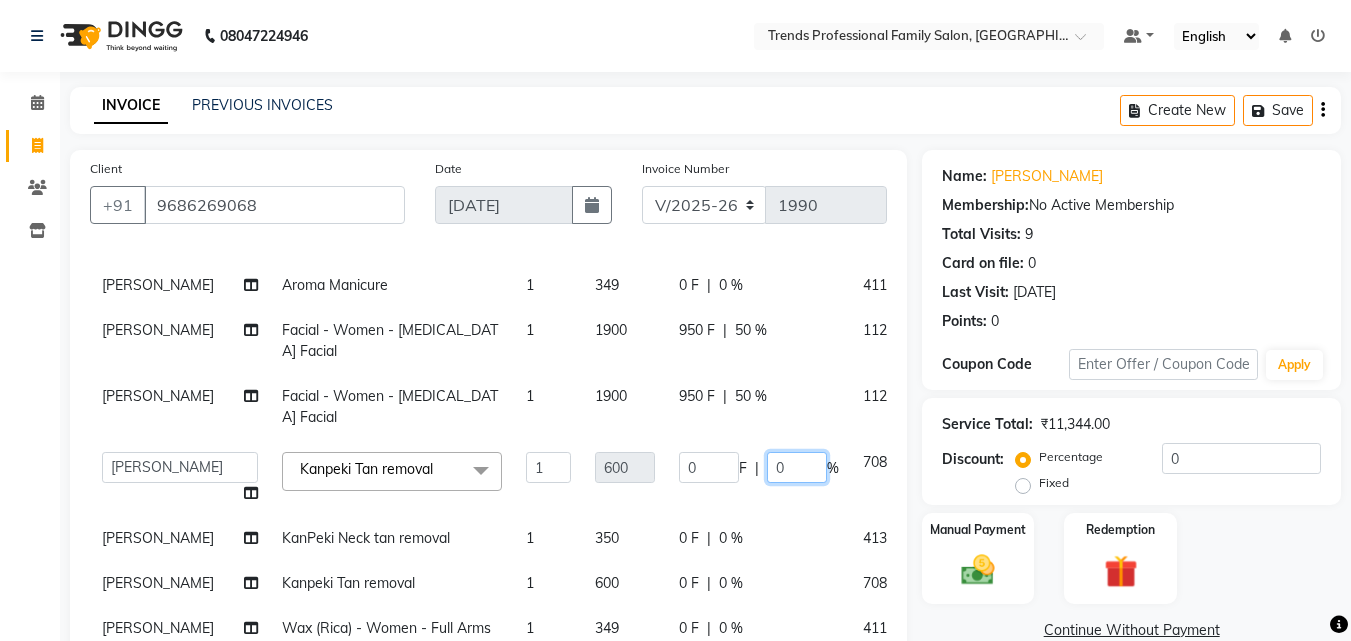 click on "0" 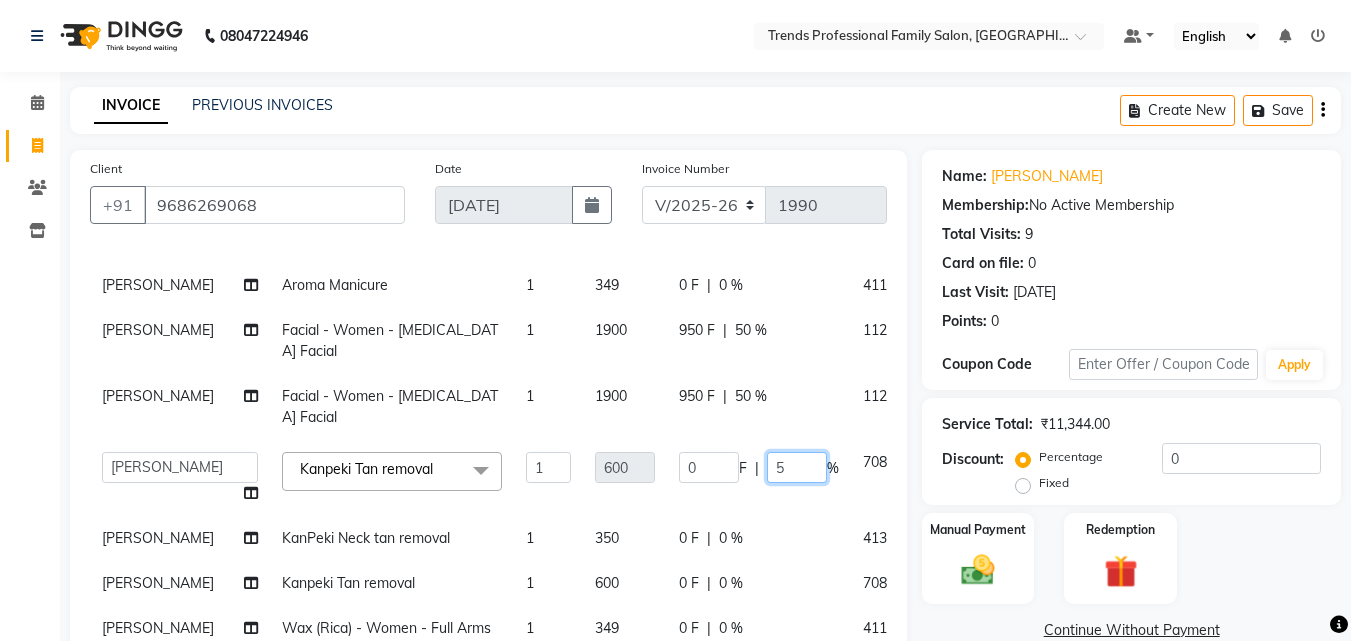 type on "50" 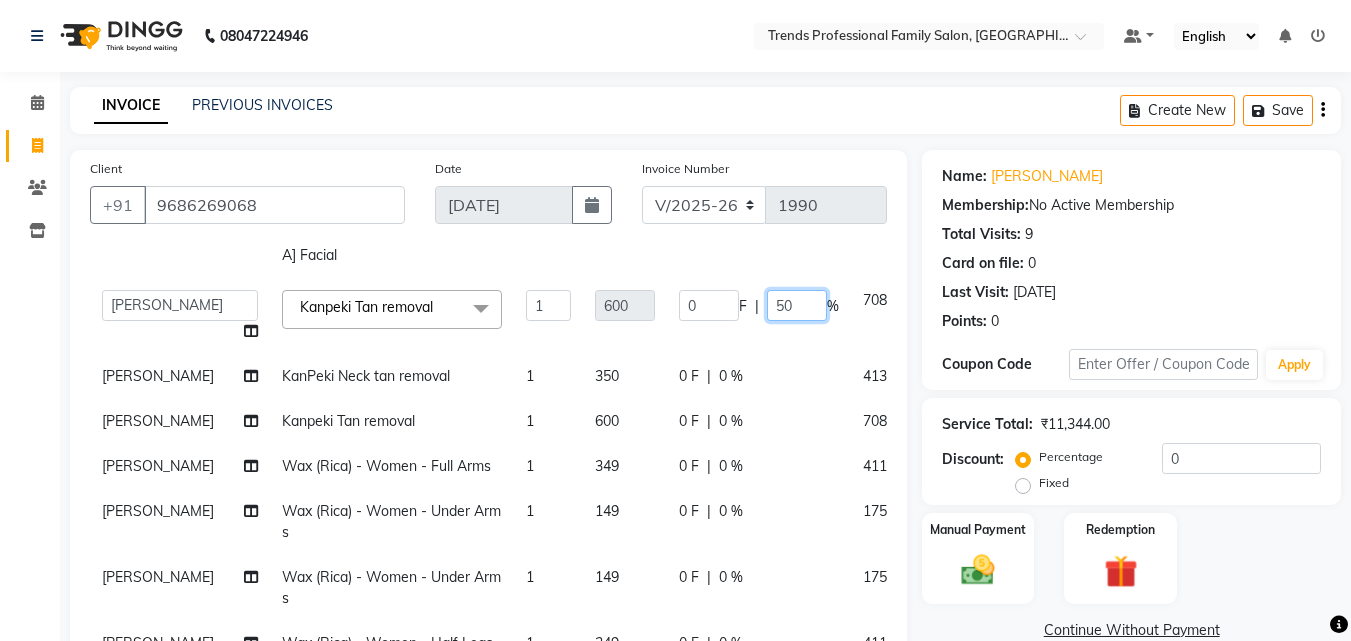 scroll, scrollTop: 395, scrollLeft: 0, axis: vertical 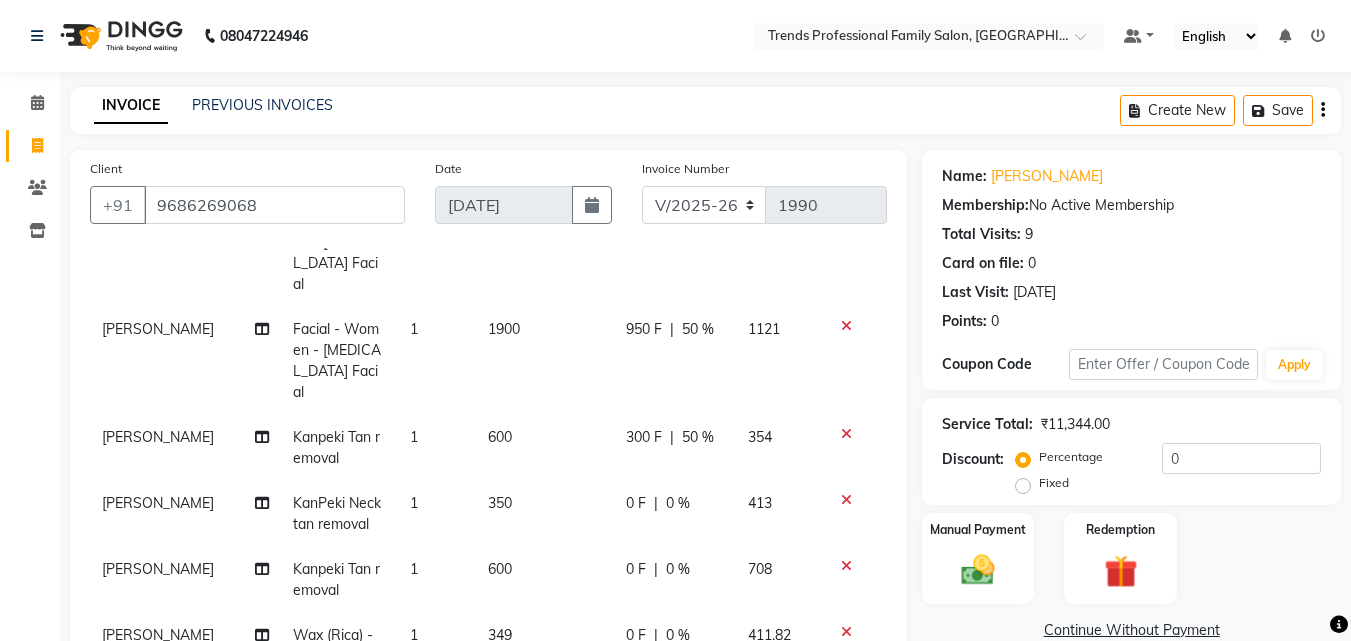 click on "[PERSON_NAME] Pedicure 1 2000 0 F | 0 % 2360 [PERSON_NAME] Pedicure 1 2000 0 F | 0 % 2360 [PERSON_NAME]  Aroma Manicure 1 349 0 F | 0 % 411.82 [PERSON_NAME]  Aroma Manicure 1 349 0 F | 0 % 411.82 [PERSON_NAME] Facial - Women - [MEDICAL_DATA] Facial 1 1900 950 F | 50 % 1121 [PERSON_NAME] Facial - Women - [MEDICAL_DATA] Facial 1 1900 950 F | 50 % 1121 [PERSON_NAME] Kanpeki Tan removal 1 600 300 F | 50 % 354 [PERSON_NAME] KanPeki Neck tan removal 1 350 0 F | 0 % 413 [PERSON_NAME] Kanpeki Tan removal 1 600 0 F | 0 % 708 [PERSON_NAME] Wax (Rica) - Women - Full Arms 1 349 0 F | 0 % 411.82 [PERSON_NAME] Wax (Rica) - Women - Under Arms 1 149 0 F | 0 % 175.82 [PERSON_NAME] Wax (Rica) - Women - Under Arms 1 149 0 F | 0 % 175.82 [PERSON_NAME] Wax (Rica) - Women - Half Legs 1 349 0 F | 0 % 411.82 SHIVA Hair Cut+[PERSON_NAME] 1 300 0 F | 0 % 354" 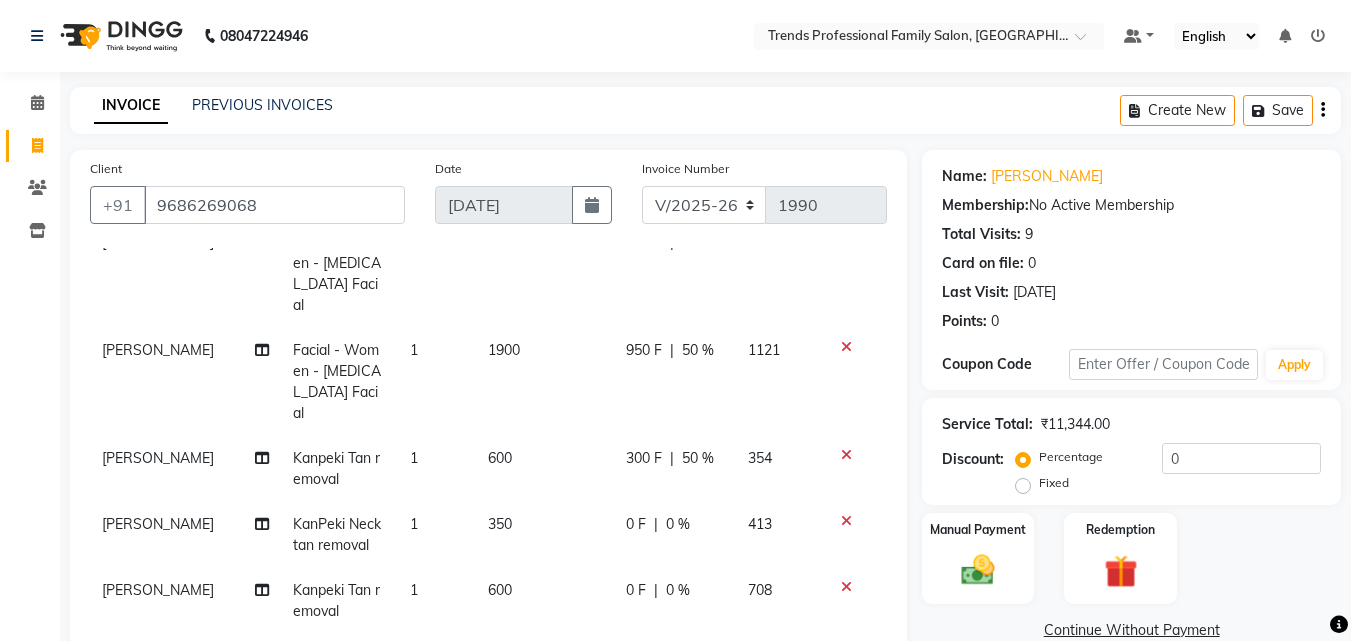 click on "0 %" 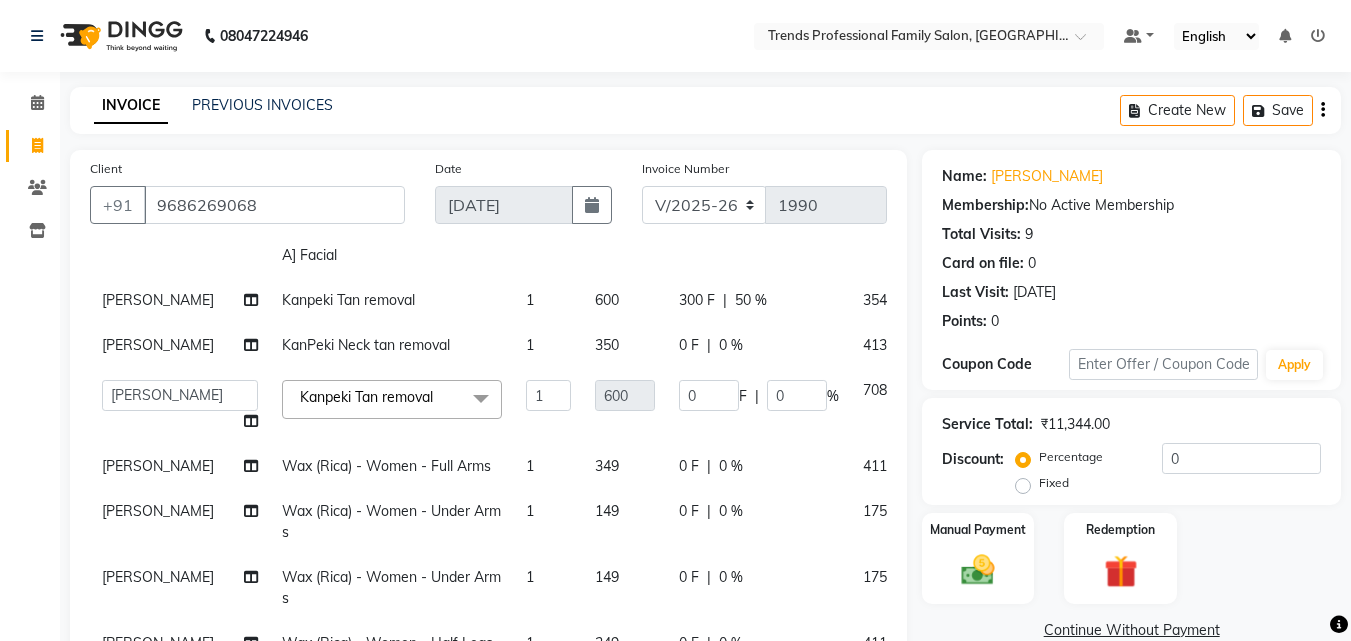 scroll, scrollTop: 395, scrollLeft: 0, axis: vertical 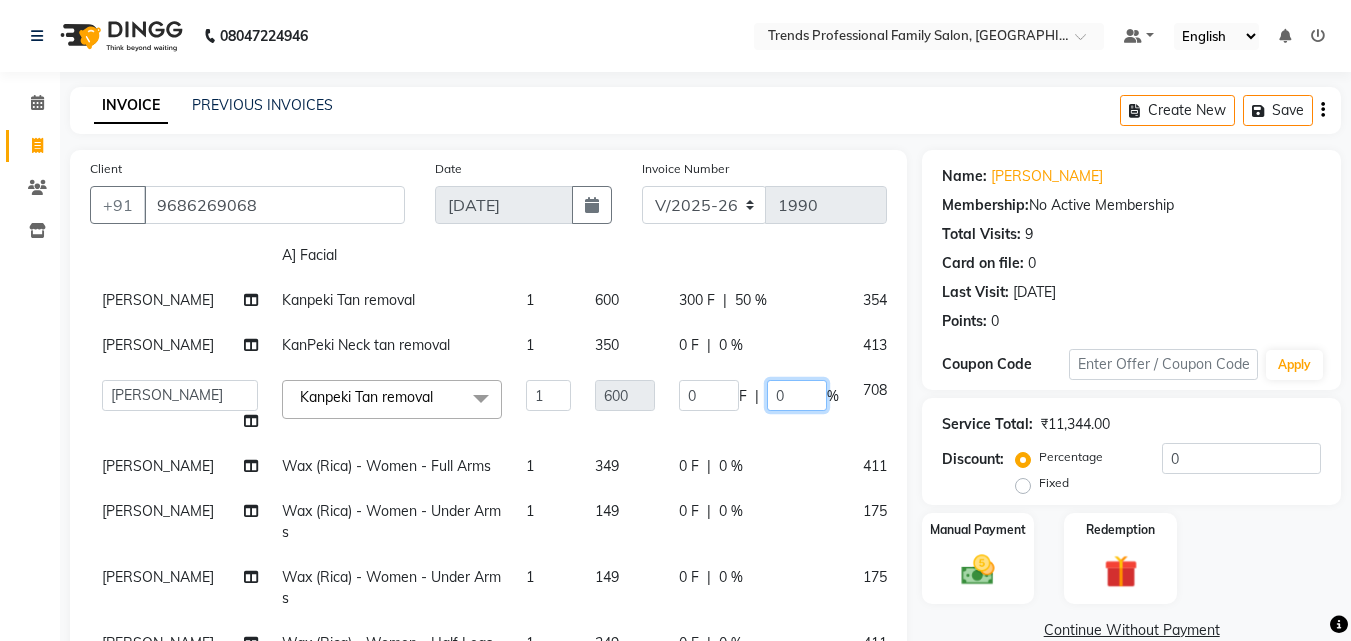 click on "0" 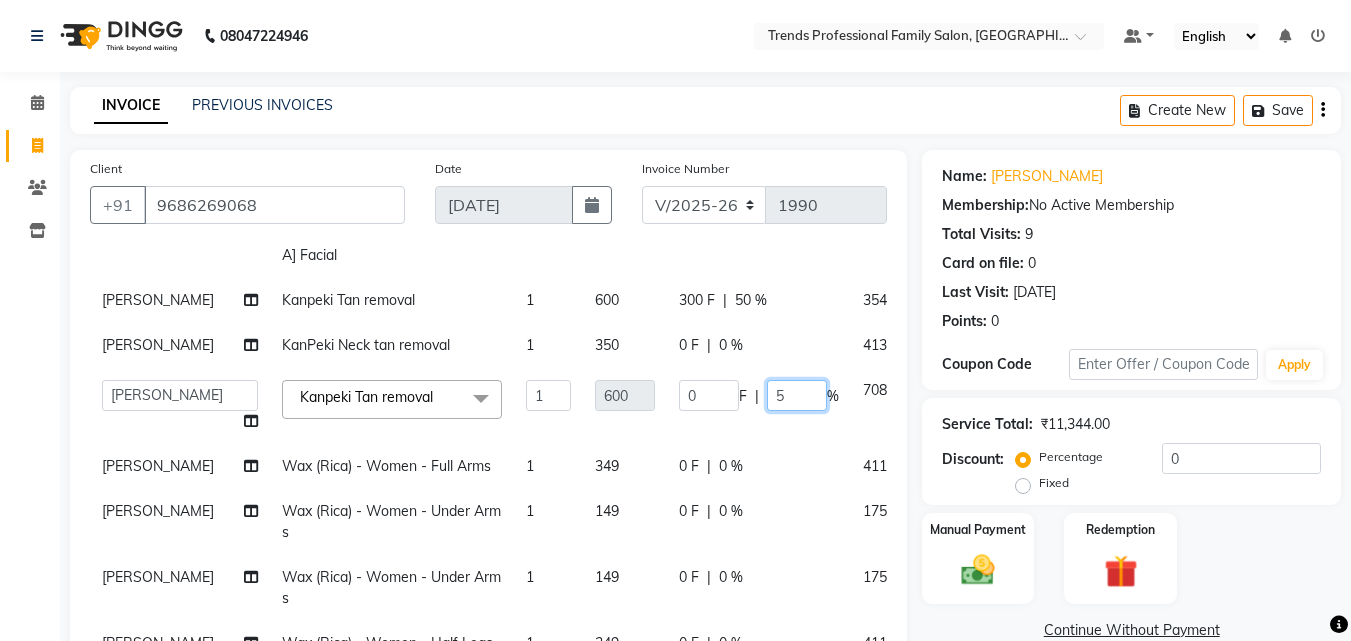 type on "50" 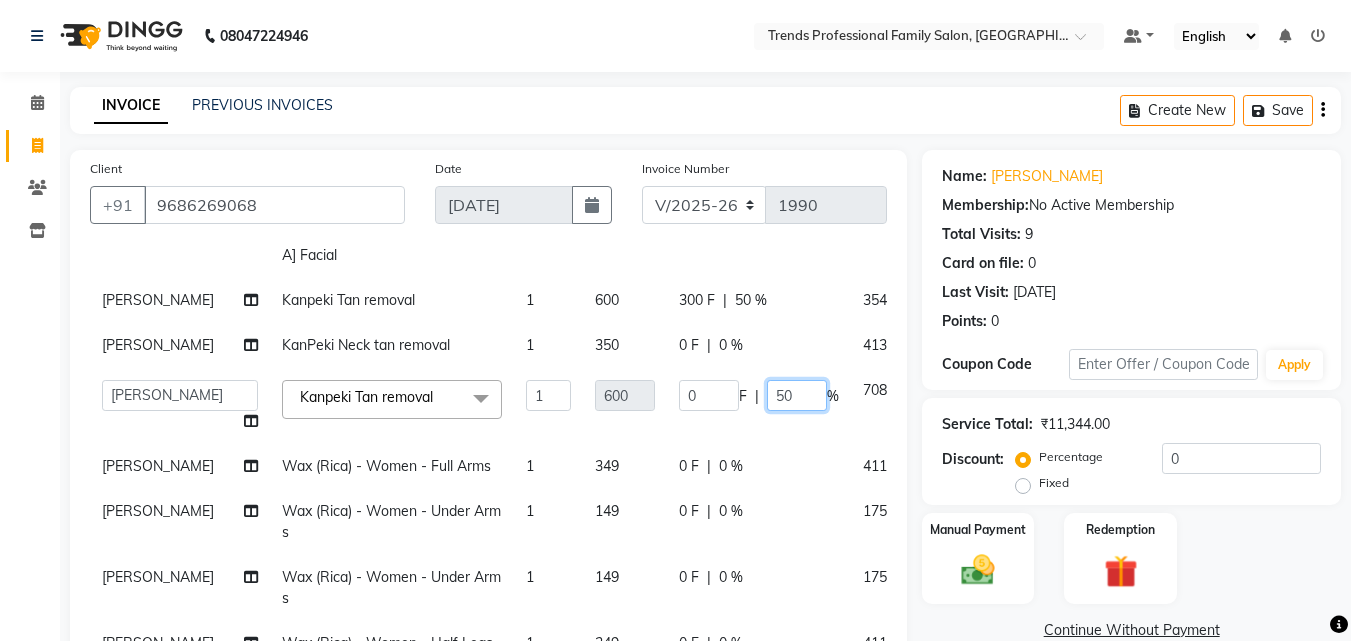 scroll, scrollTop: 460, scrollLeft: 0, axis: vertical 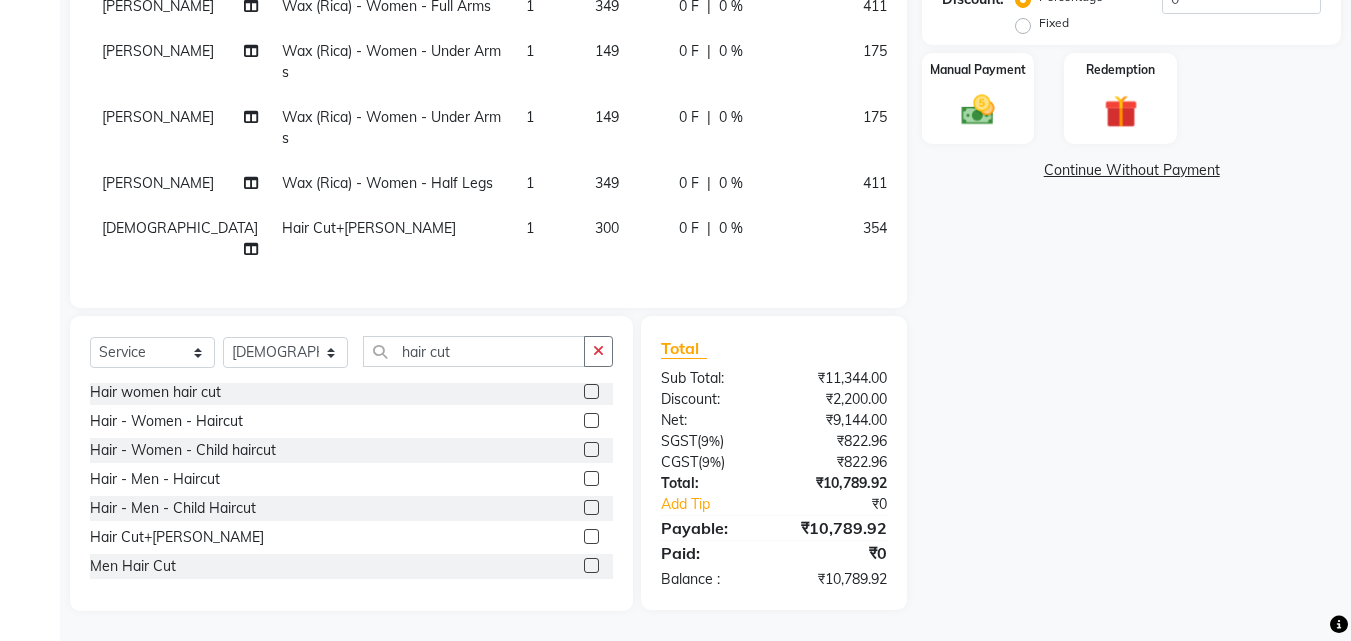 click on "Name: [PERSON_NAME]  Membership:  No Active Membership  Total Visits:  9 Card on file:  0 Last Visit:   [DATE] Points:   0  Coupon Code Apply Service Total:  ₹11,344.00  Discount:  Percentage   Fixed  0 Manual Payment Redemption  Continue Without Payment" 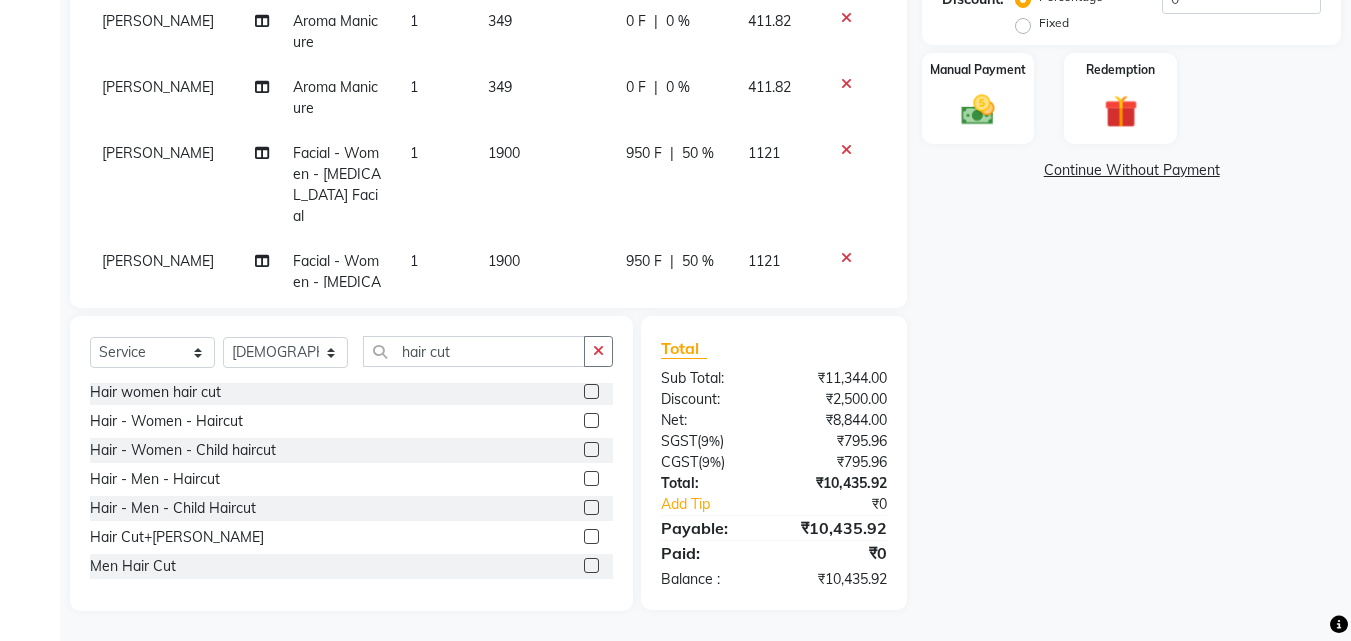 scroll, scrollTop: 0, scrollLeft: 0, axis: both 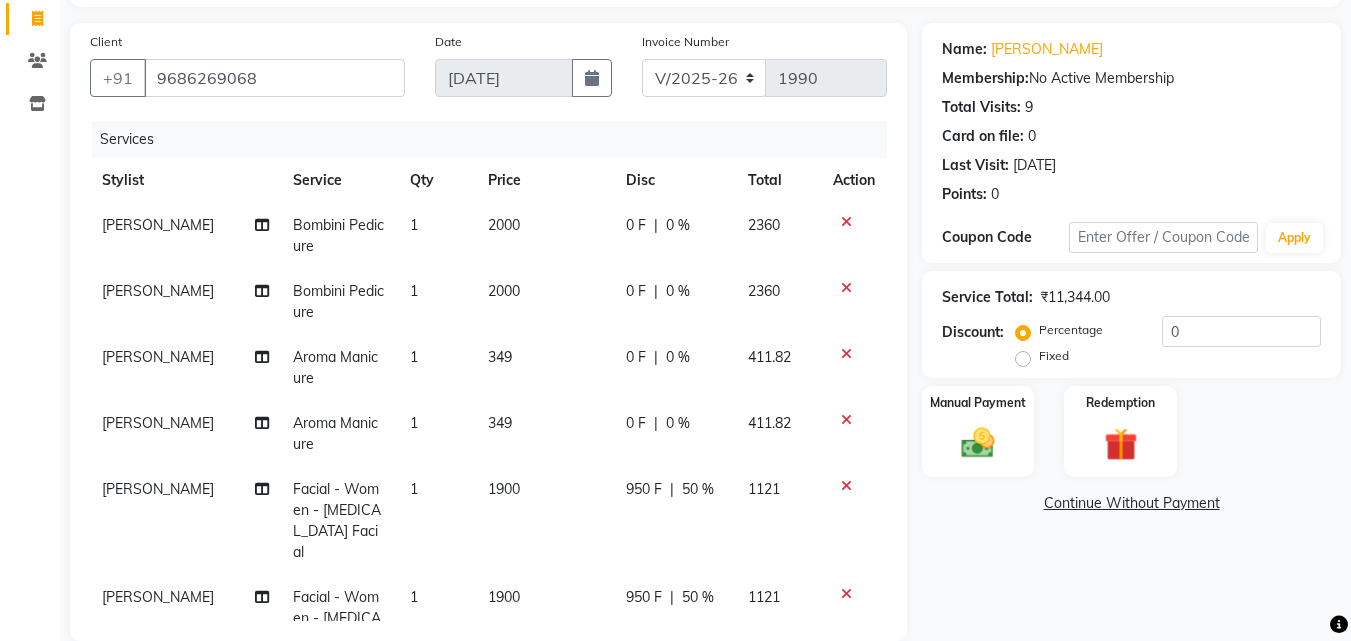 click on "0 %" 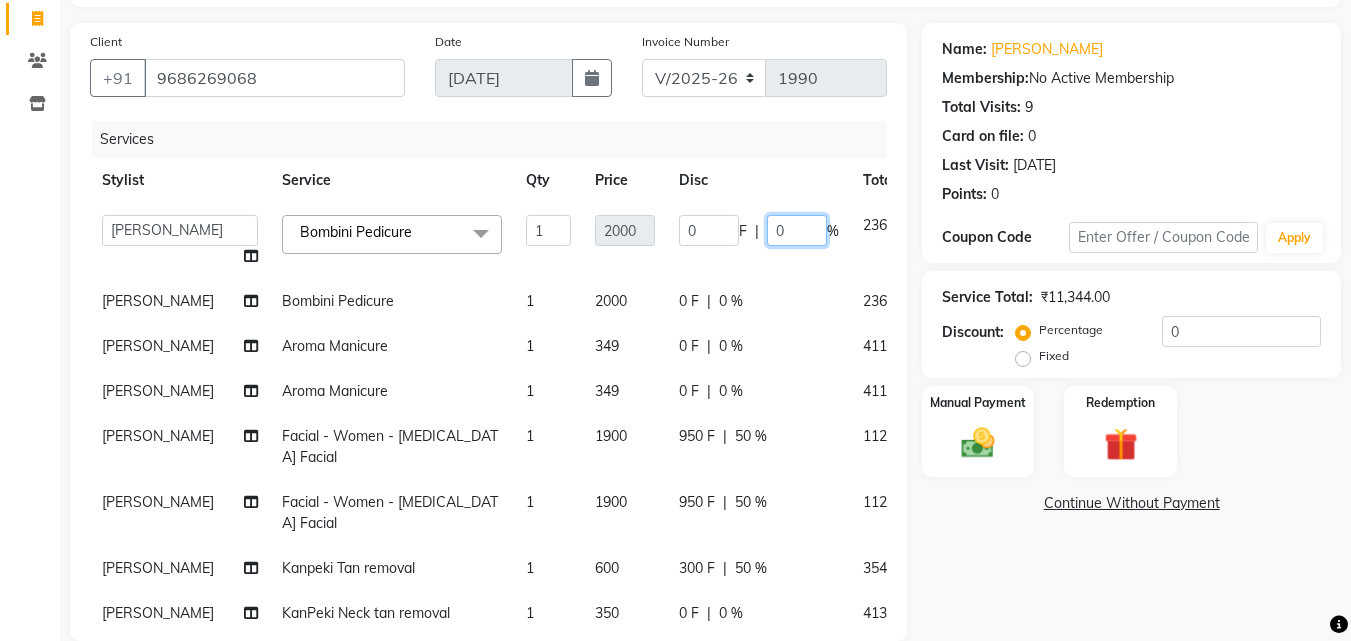 click on "0" 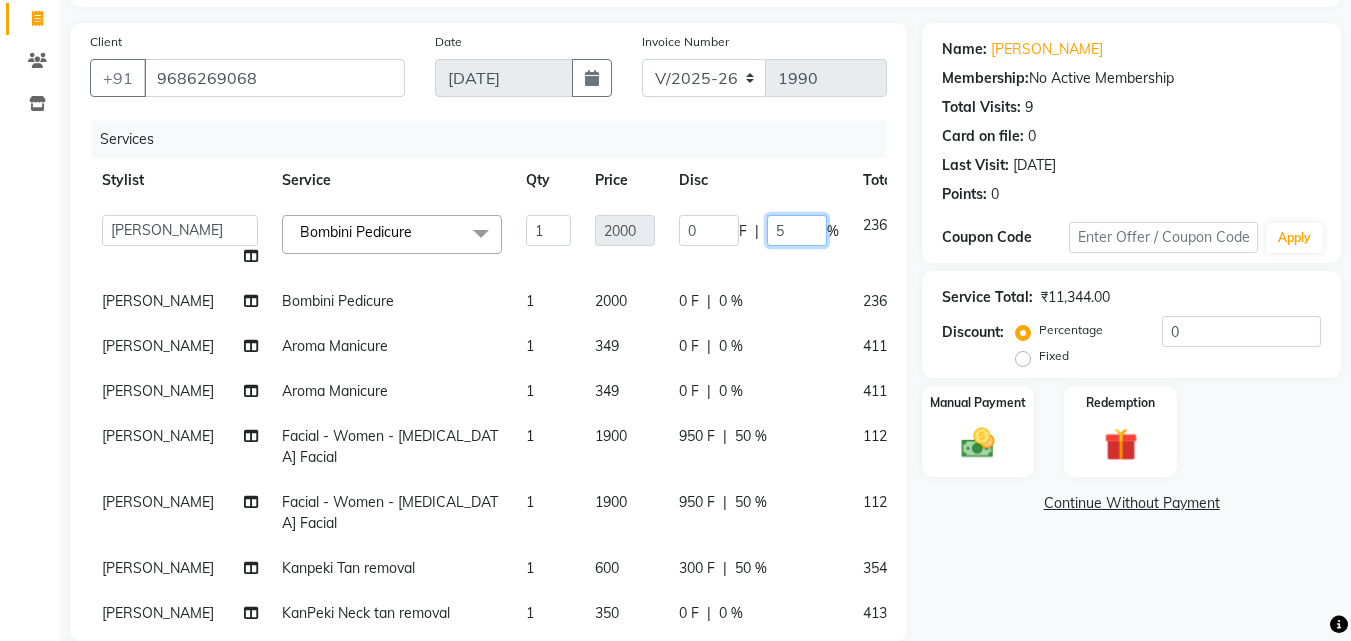 type on "50" 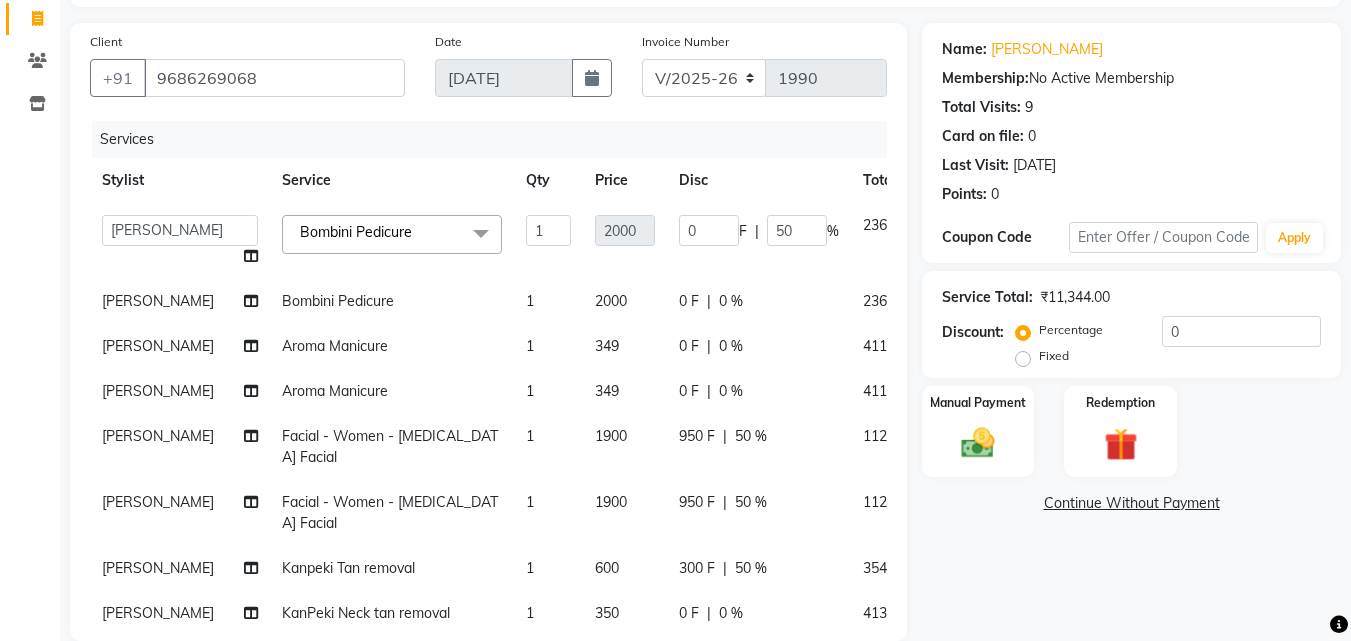 click on "0 F | 0 %" 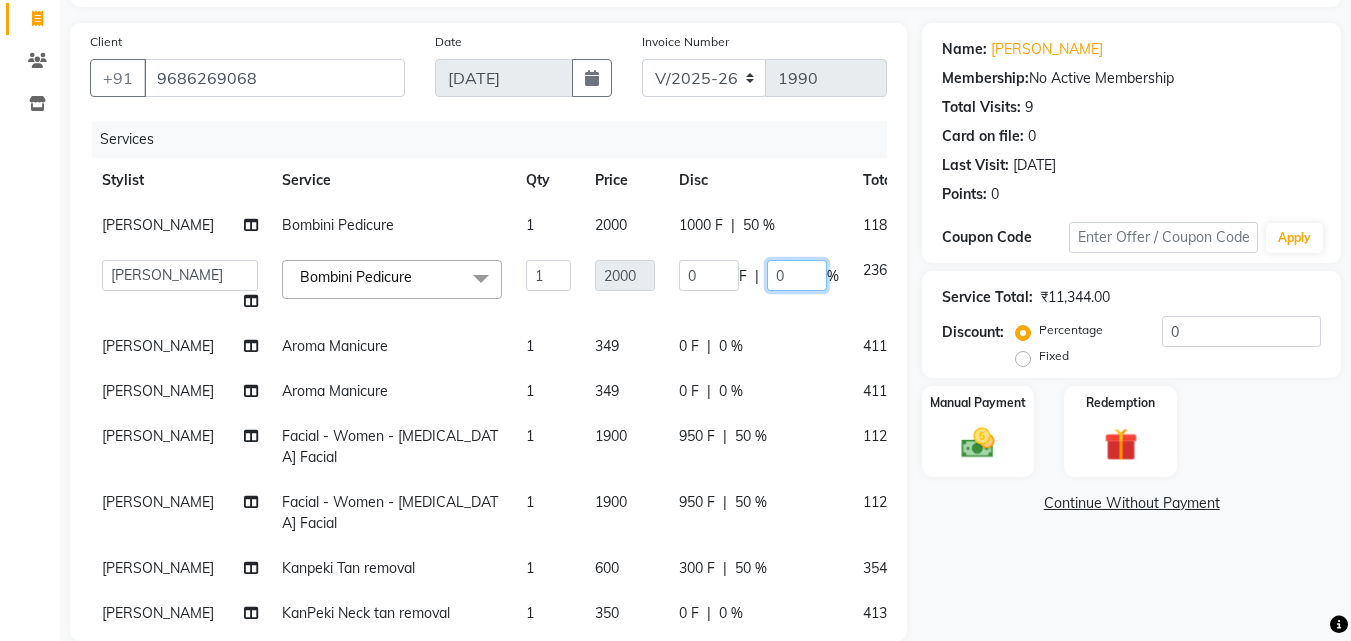 click on "0" 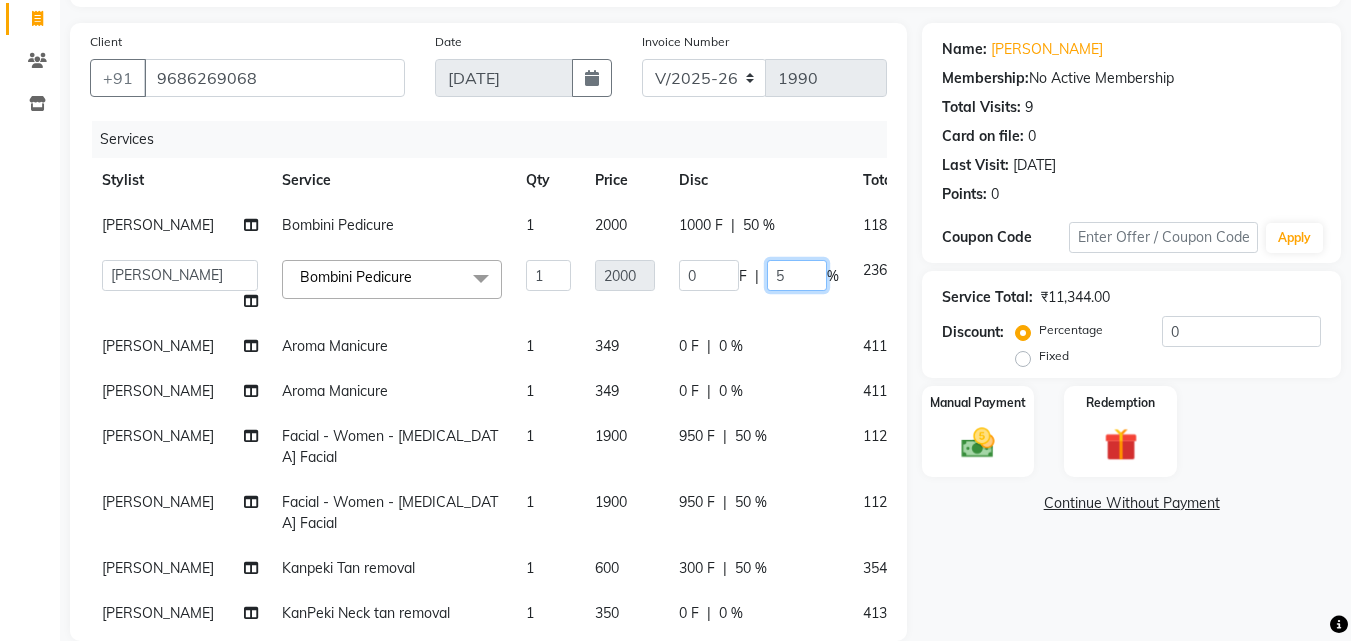 type on "50" 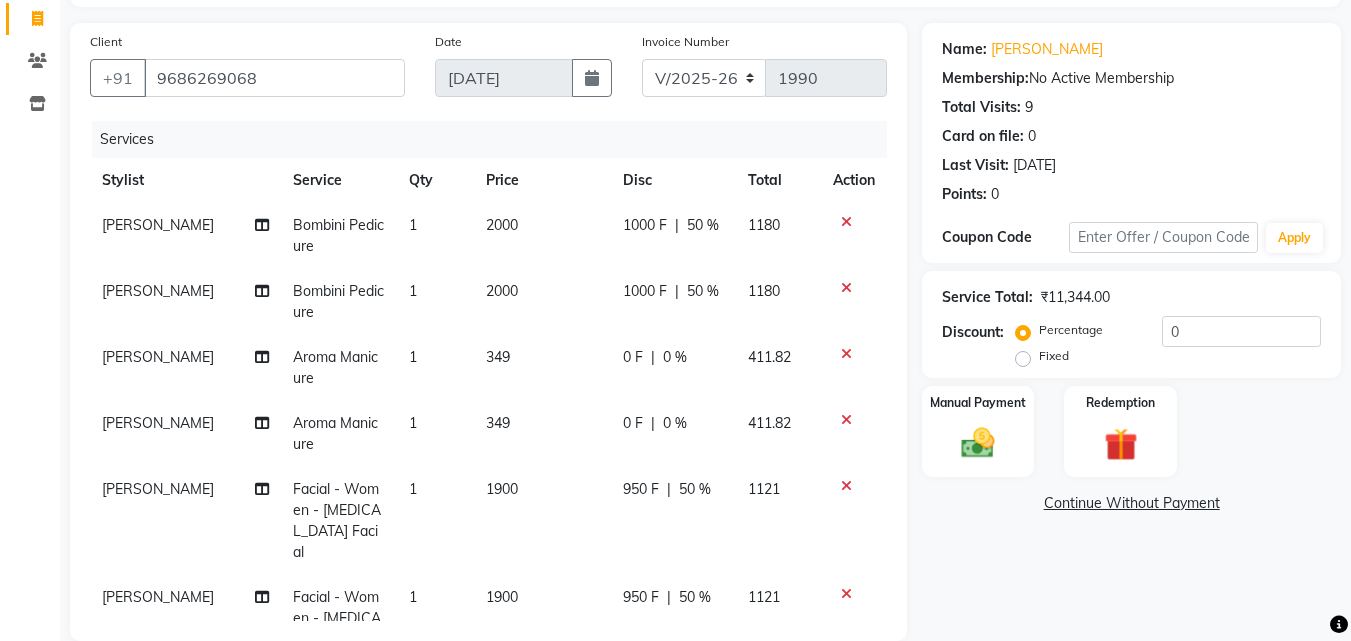 click on "Name: [PERSON_NAME]  Membership:  No Active Membership  Total Visits:  9 Card on file:  0 Last Visit:   [DATE] Points:   0  Coupon Code Apply Service Total:  ₹11,344.00  Discount:  Percentage   Fixed  0 Manual Payment Redemption  Continue Without Payment" 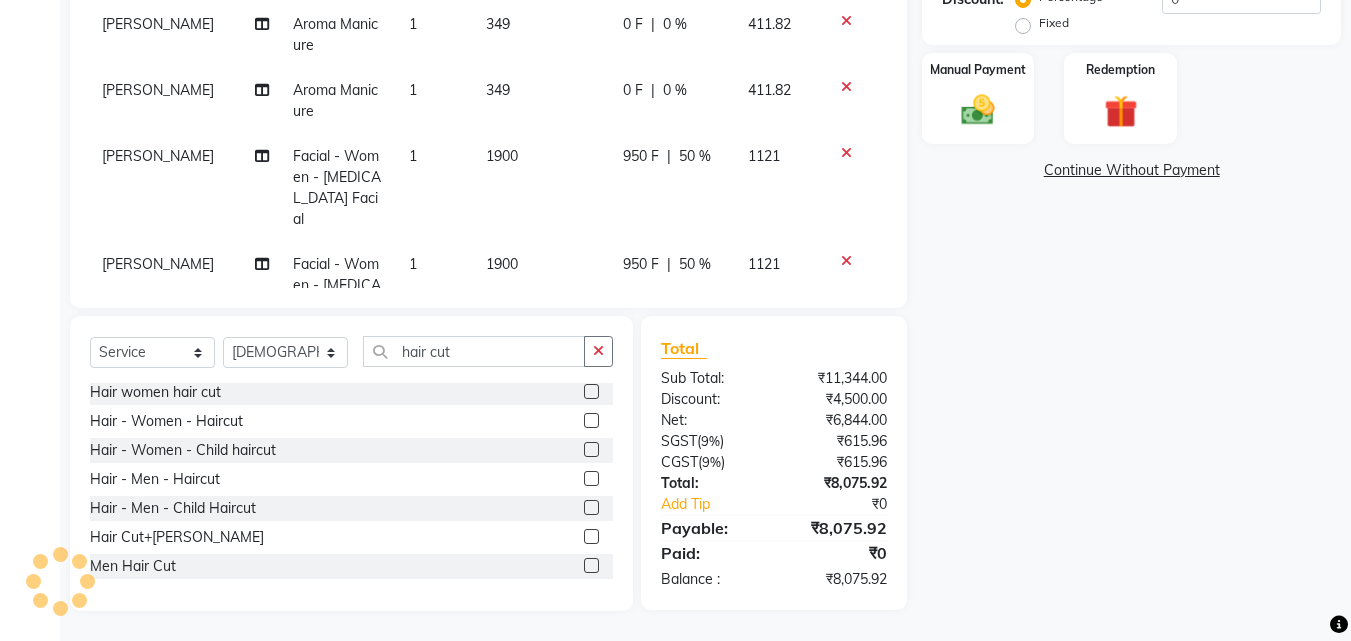 scroll, scrollTop: 127, scrollLeft: 0, axis: vertical 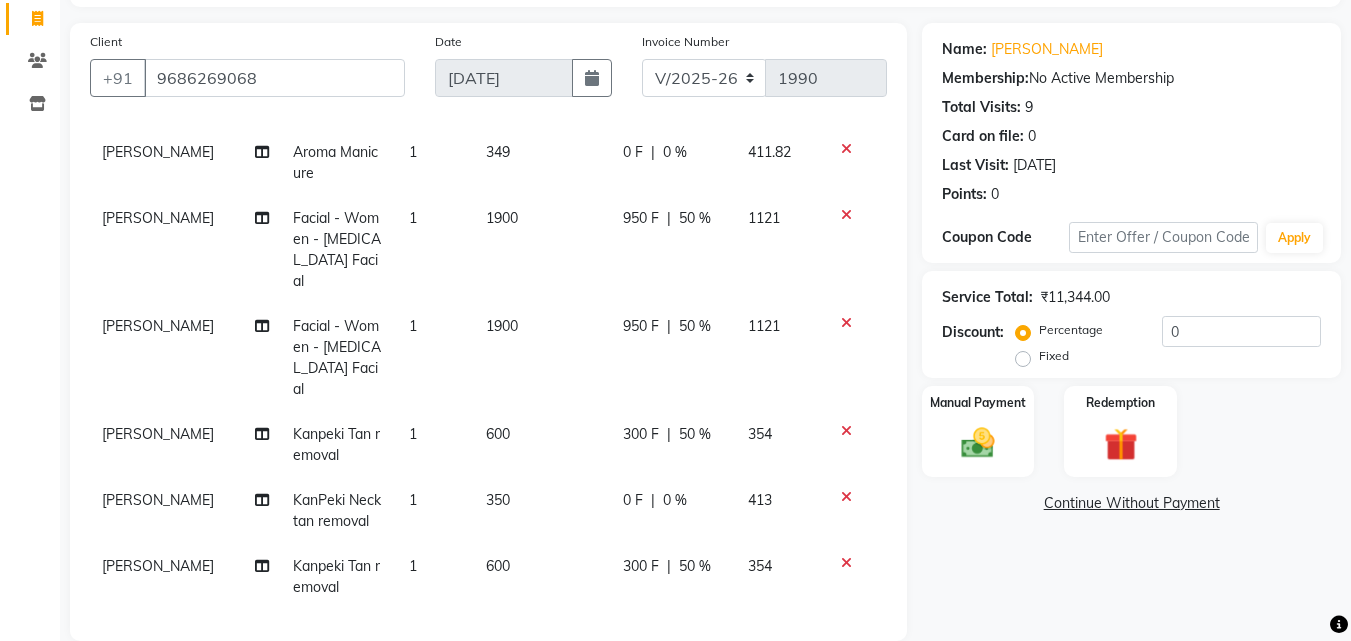 click on "[PERSON_NAME]" 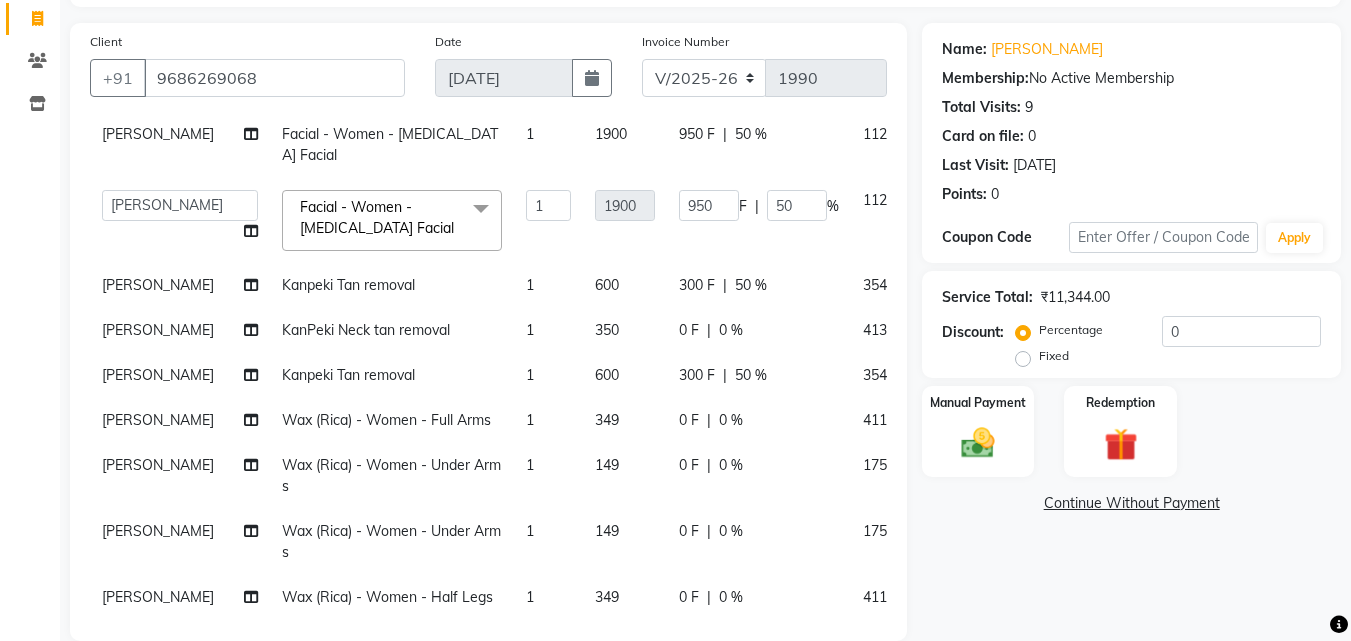 drag, startPoint x: 157, startPoint y: 300, endPoint x: 148, endPoint y: 288, distance: 15 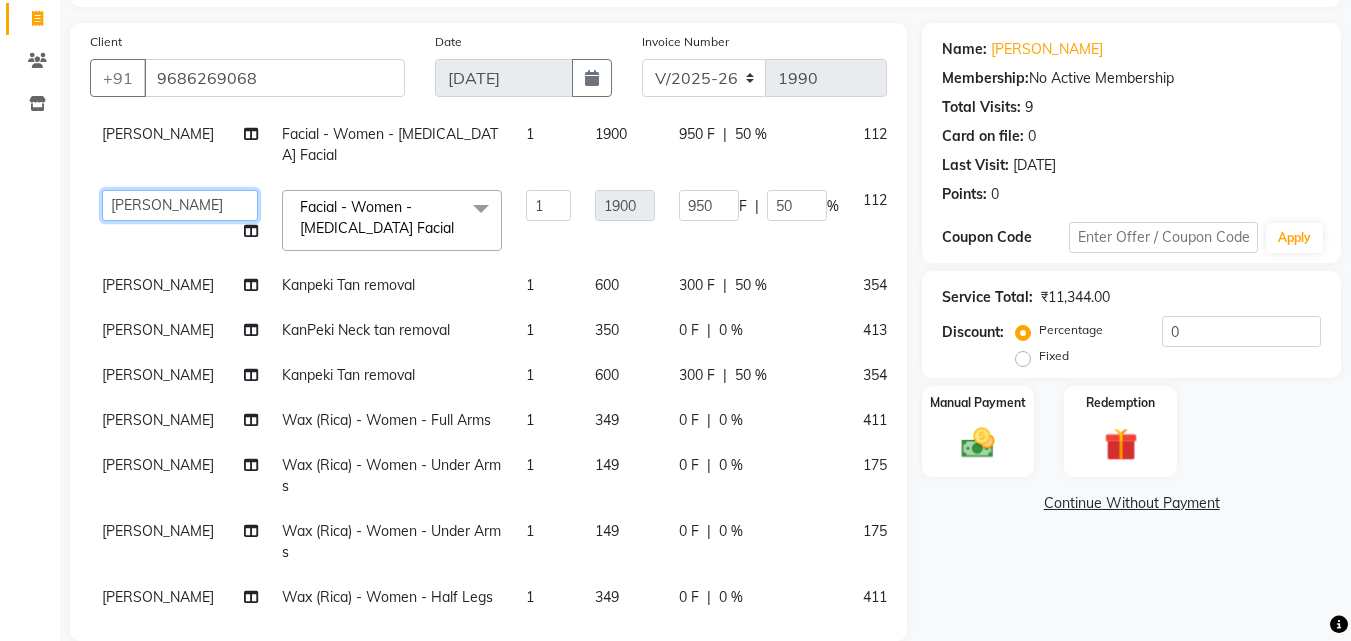 click on "[PERSON_NAME]   [PERSON_NAME]   [PERSON_NAME]   RUSTHAM   [PERSON_NAME]   [DEMOGRAPHIC_DATA][PERSON_NAME][DEMOGRAPHIC_DATA]   Trends" 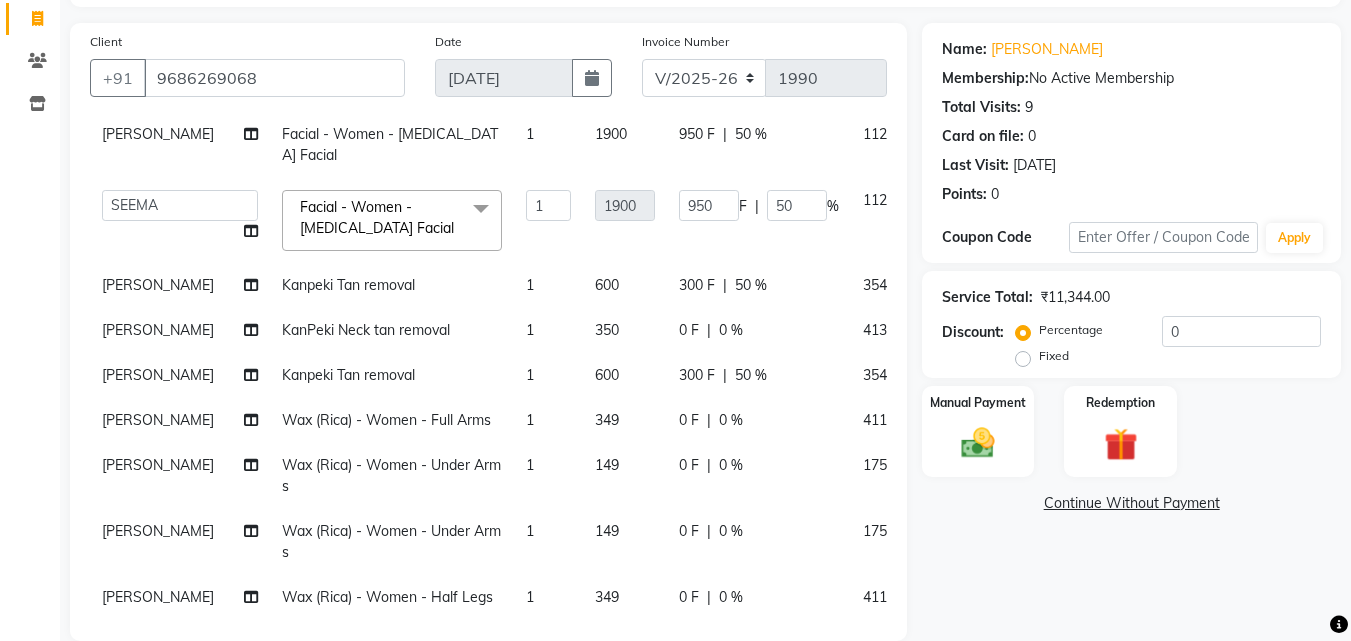 select on "63524" 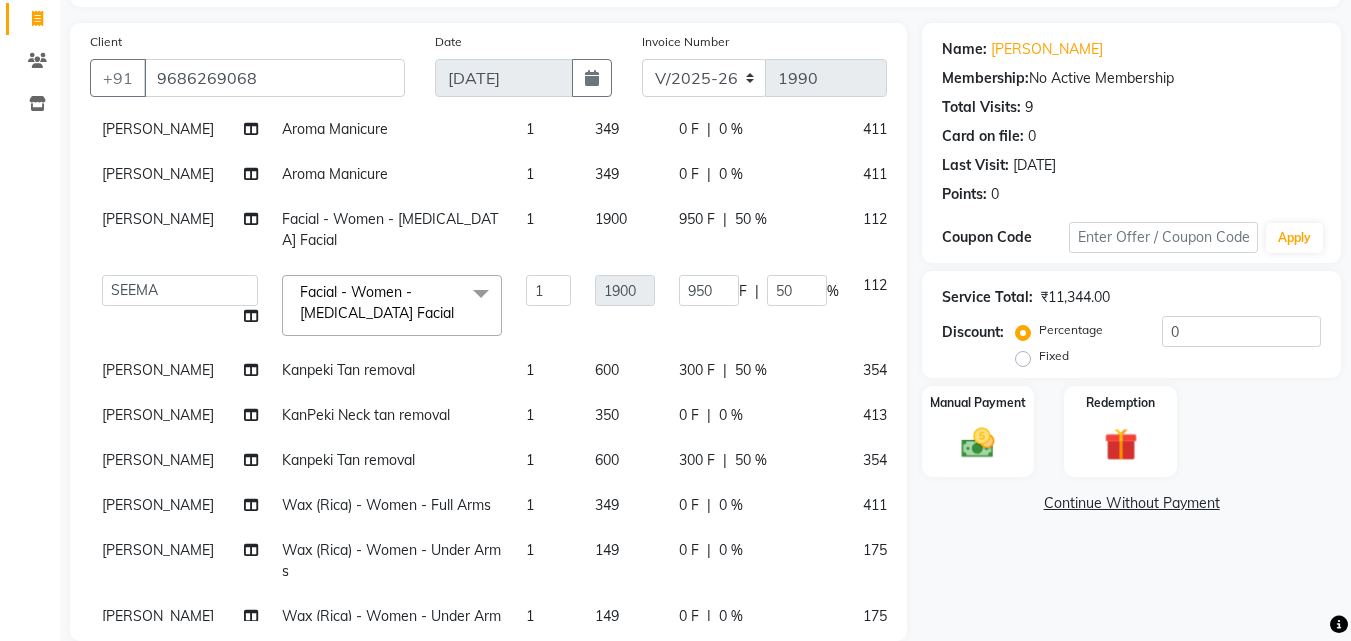 scroll, scrollTop: 0, scrollLeft: 0, axis: both 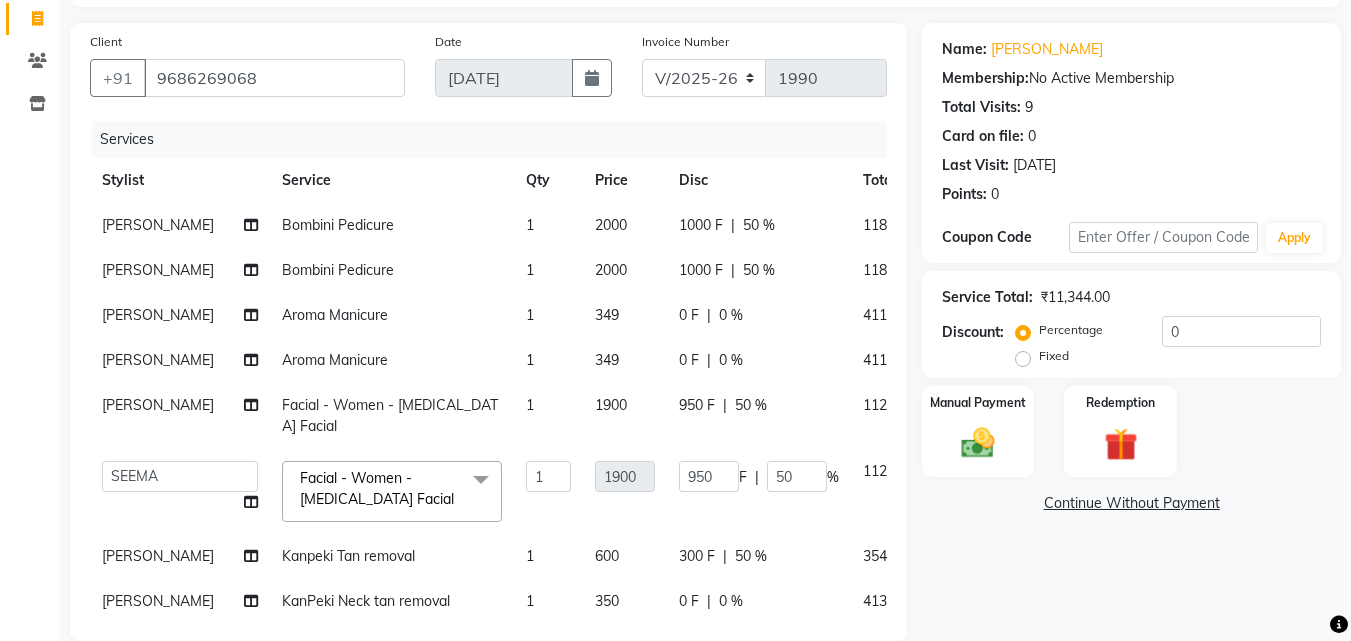 click on "[PERSON_NAME]" 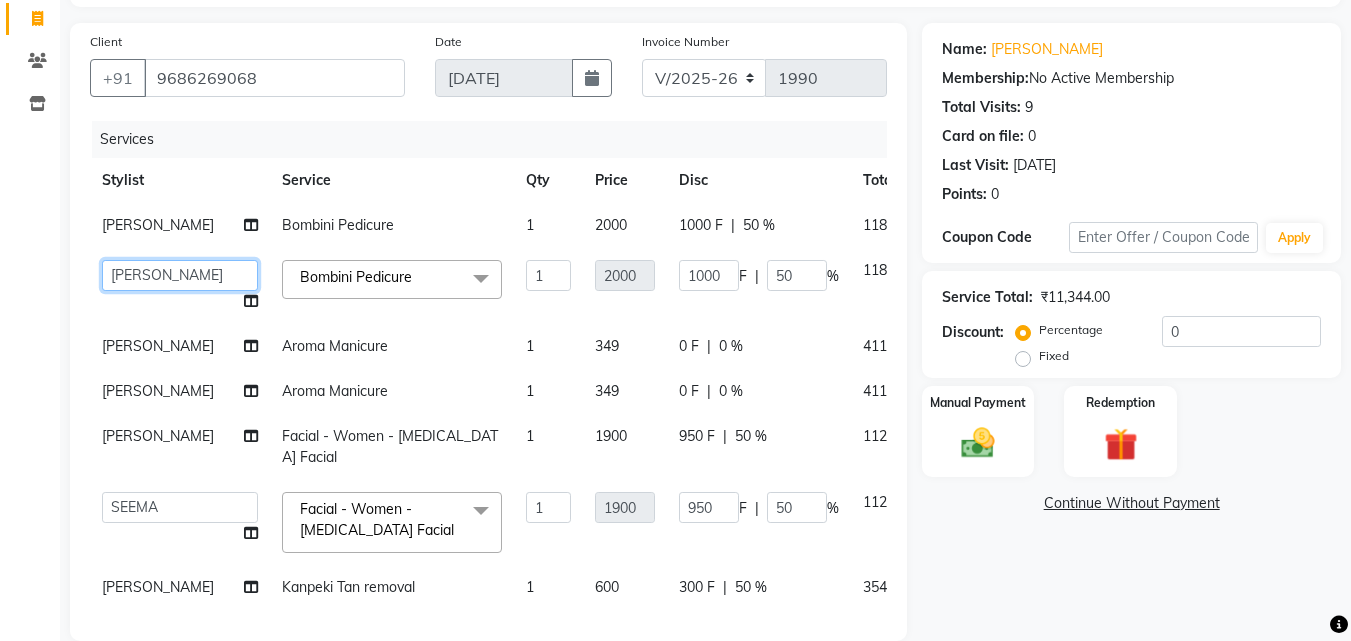 click on "[PERSON_NAME]   [PERSON_NAME]   [PERSON_NAME]   RUSTHAM   [PERSON_NAME]   [DEMOGRAPHIC_DATA][PERSON_NAME][DEMOGRAPHIC_DATA]   Trends" 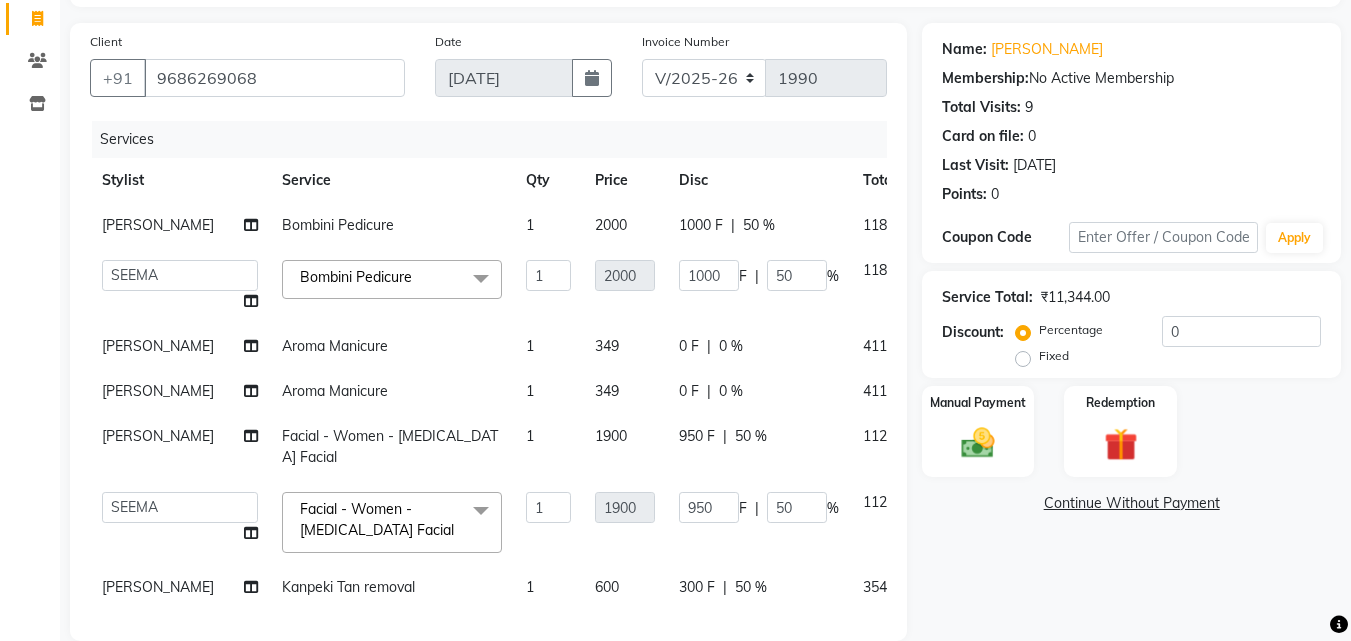 select on "63524" 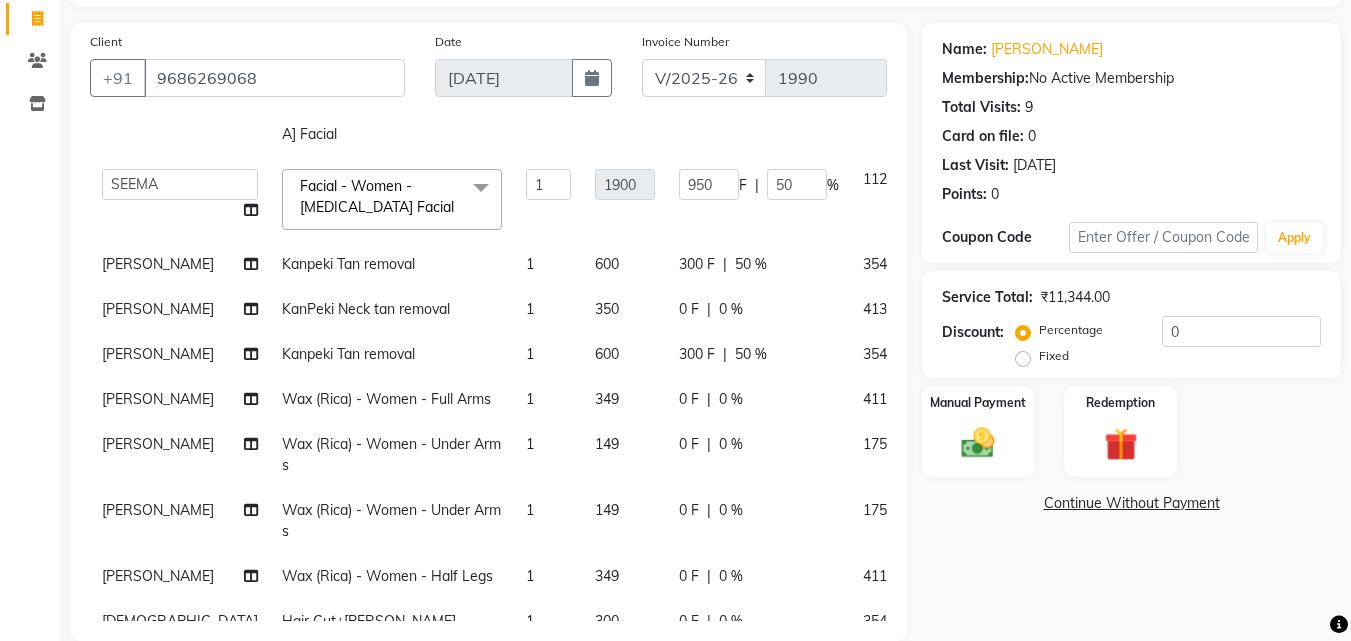 scroll, scrollTop: 212, scrollLeft: 0, axis: vertical 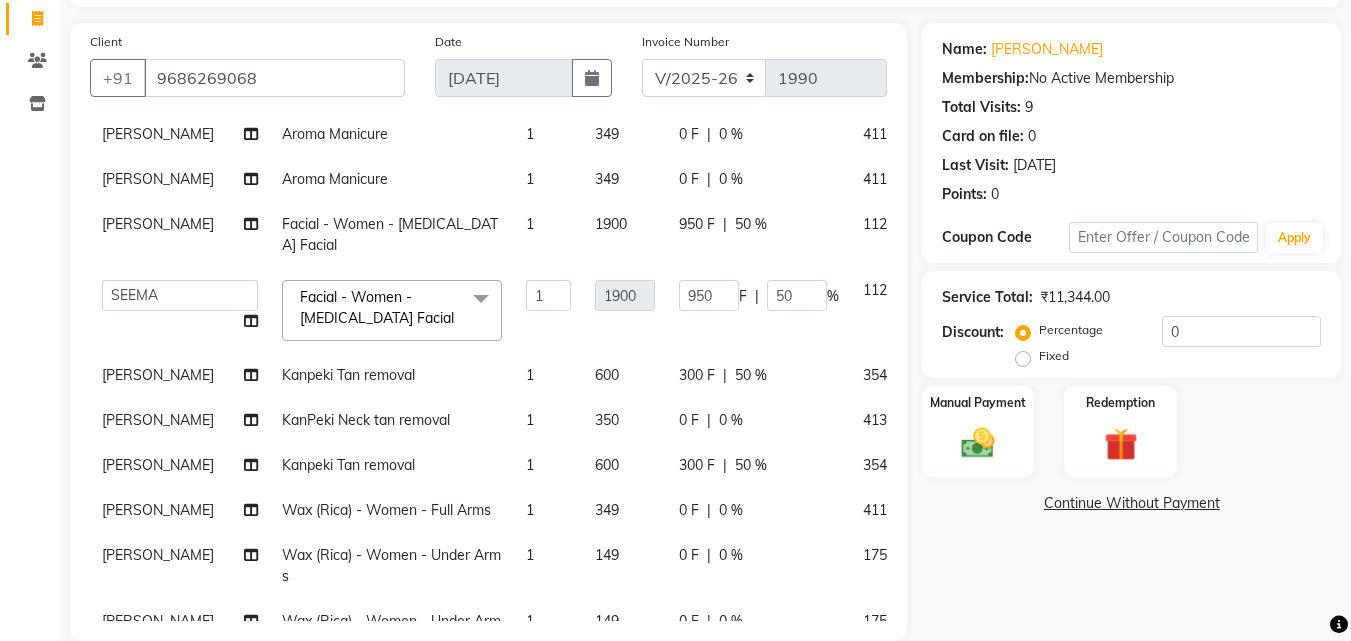 click on "[PERSON_NAME]" 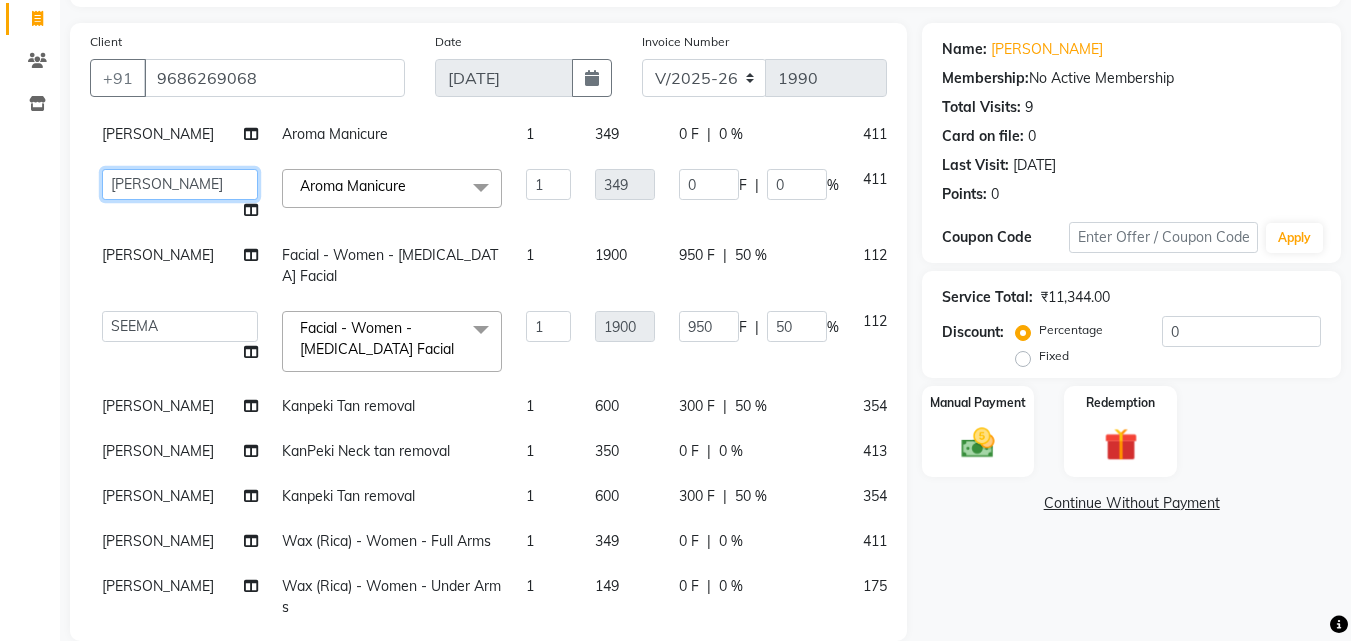 click on "[PERSON_NAME]   [PERSON_NAME]   [PERSON_NAME]   RUSTHAM   [PERSON_NAME]   [DEMOGRAPHIC_DATA][PERSON_NAME][DEMOGRAPHIC_DATA]   Trends" 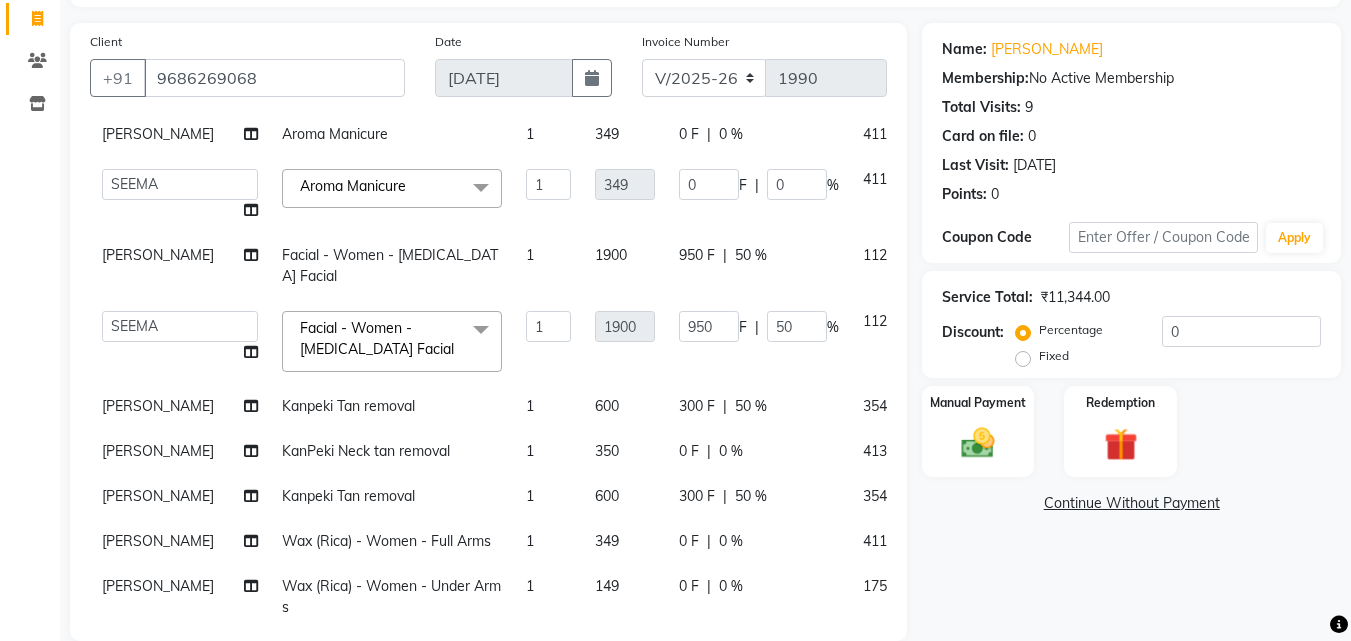 select on "63524" 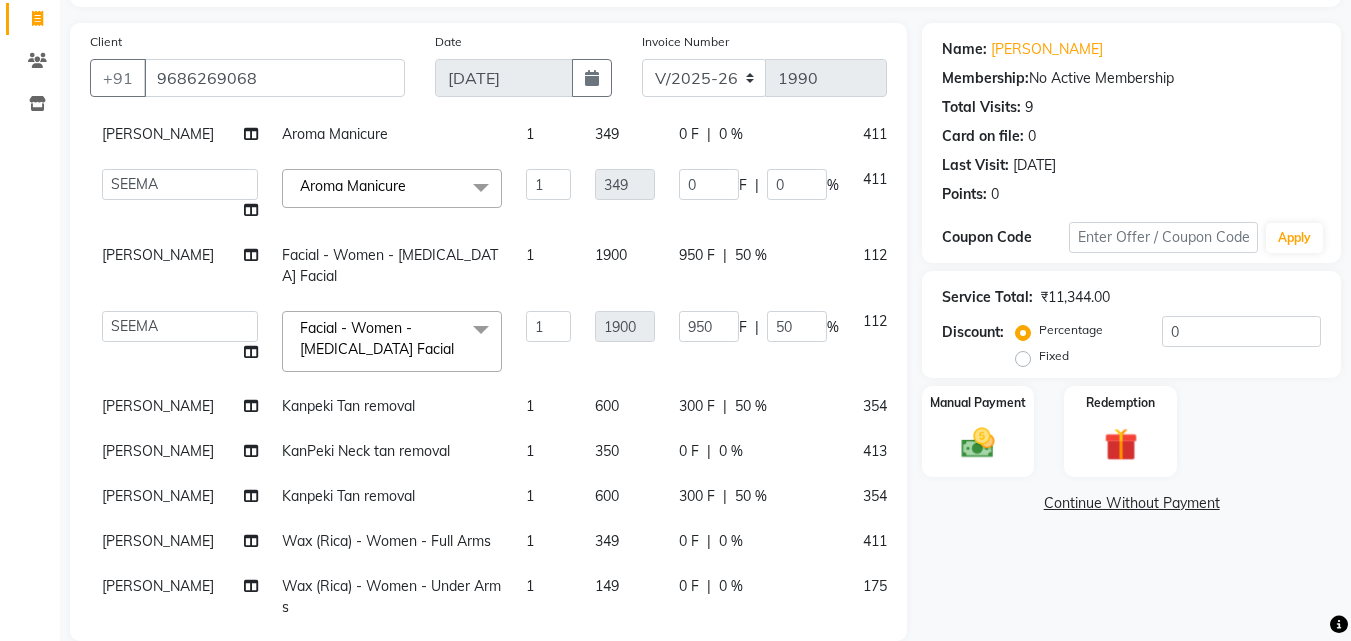 scroll, scrollTop: 545, scrollLeft: 0, axis: vertical 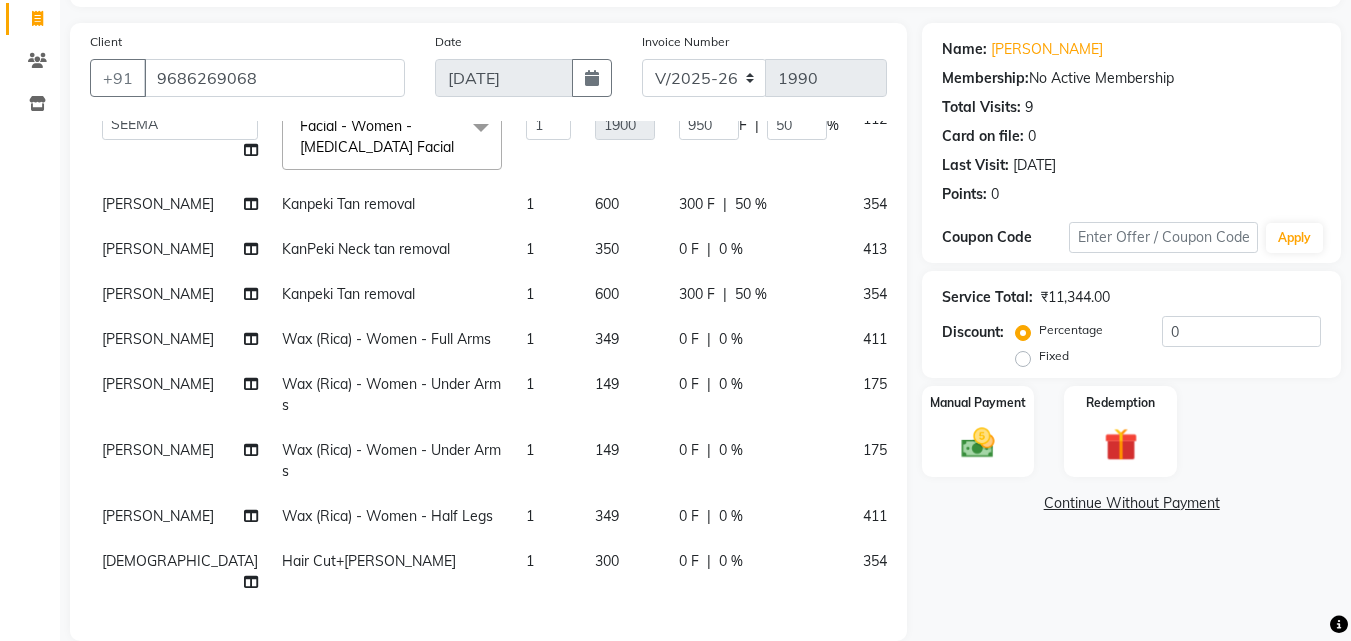click on "[PERSON_NAME]" 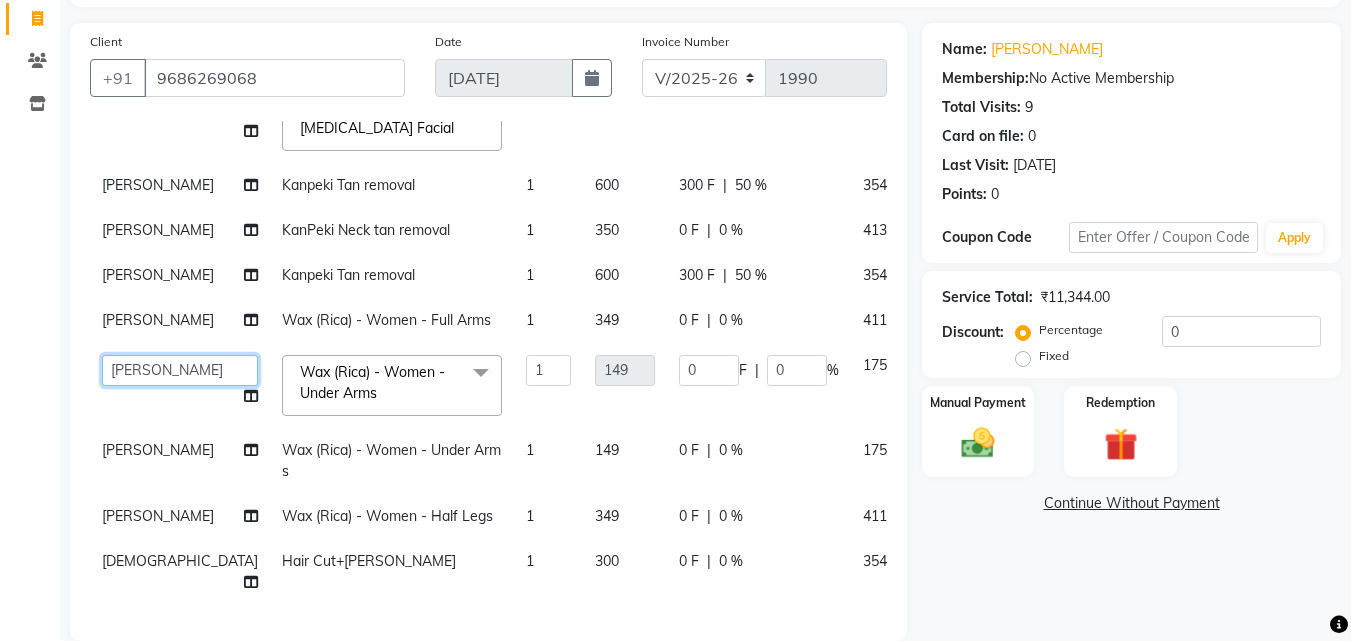 click on "[PERSON_NAME]   [PERSON_NAME]   [PERSON_NAME]   RUSTHAM   [PERSON_NAME]   [DEMOGRAPHIC_DATA][PERSON_NAME][DEMOGRAPHIC_DATA]   Trends" 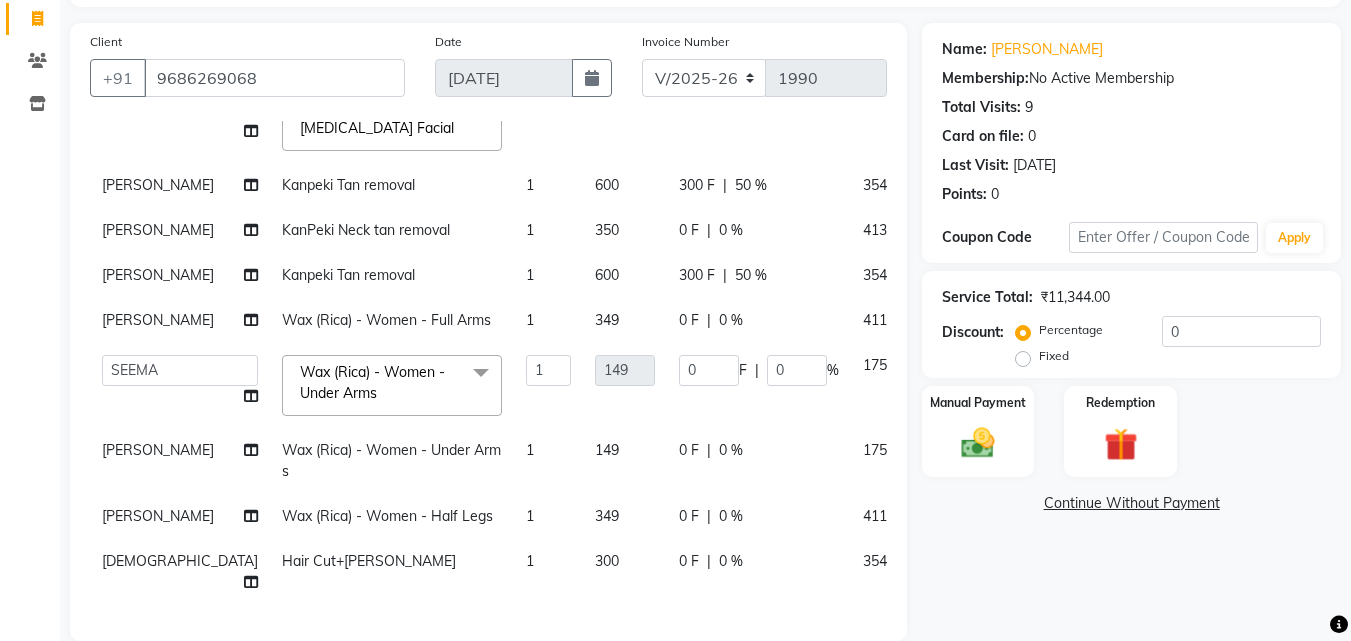 select on "63524" 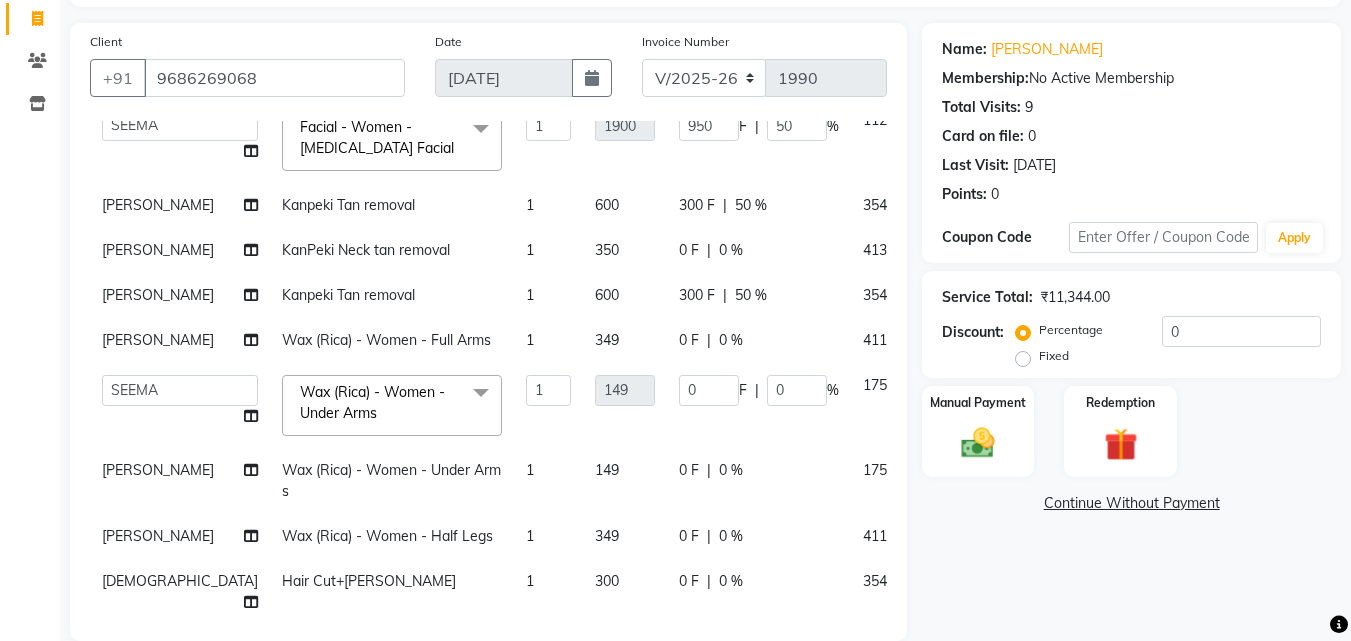 scroll, scrollTop: 399, scrollLeft: 0, axis: vertical 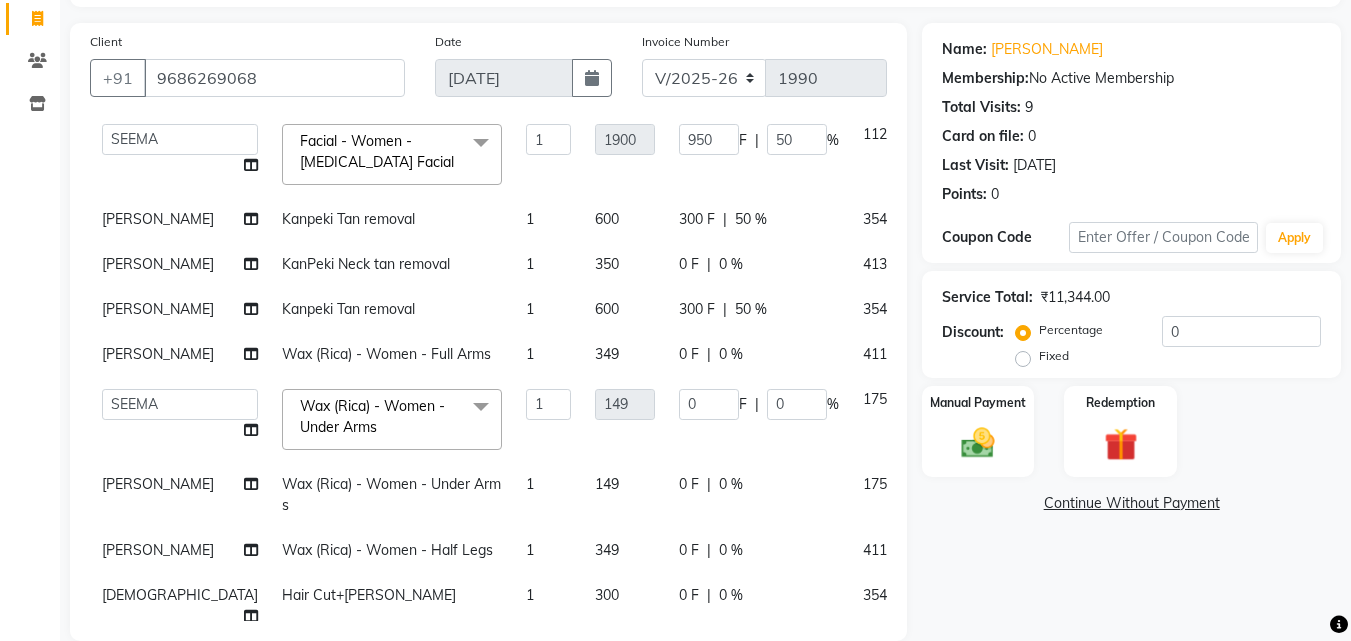 click on "[PERSON_NAME]" 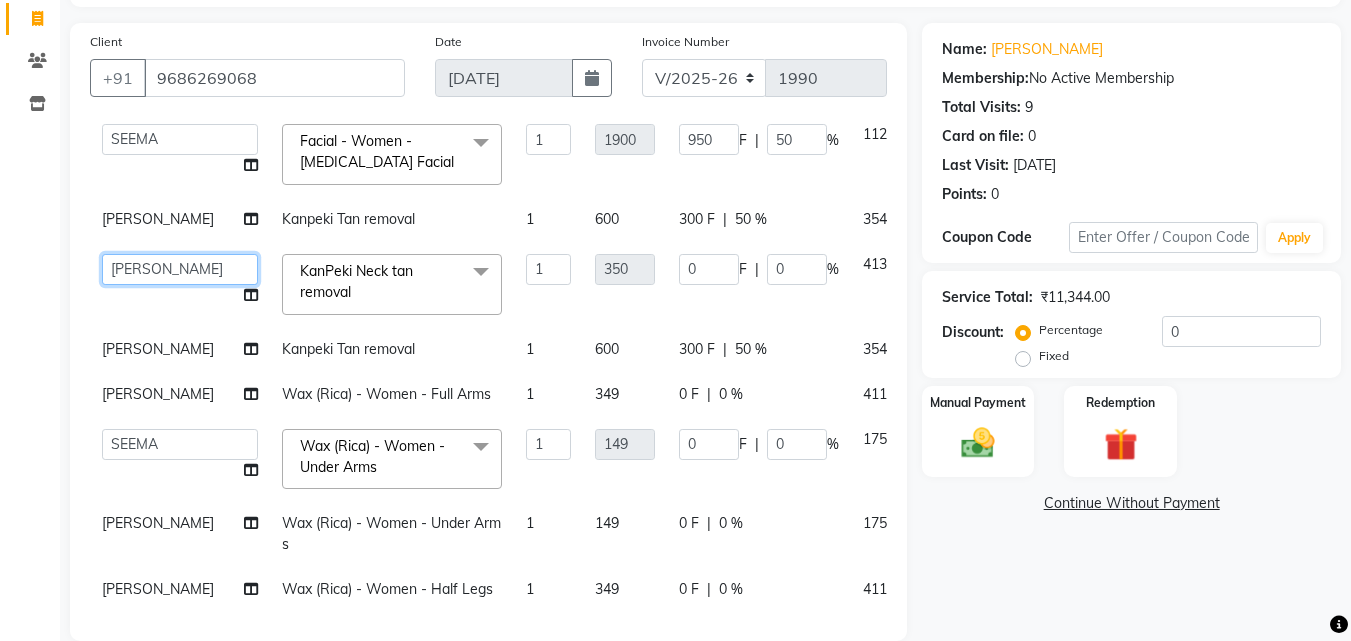 click on "[PERSON_NAME]   [PERSON_NAME]   [PERSON_NAME]   RUSTHAM   [PERSON_NAME]   [DEMOGRAPHIC_DATA][PERSON_NAME][DEMOGRAPHIC_DATA]   Trends" 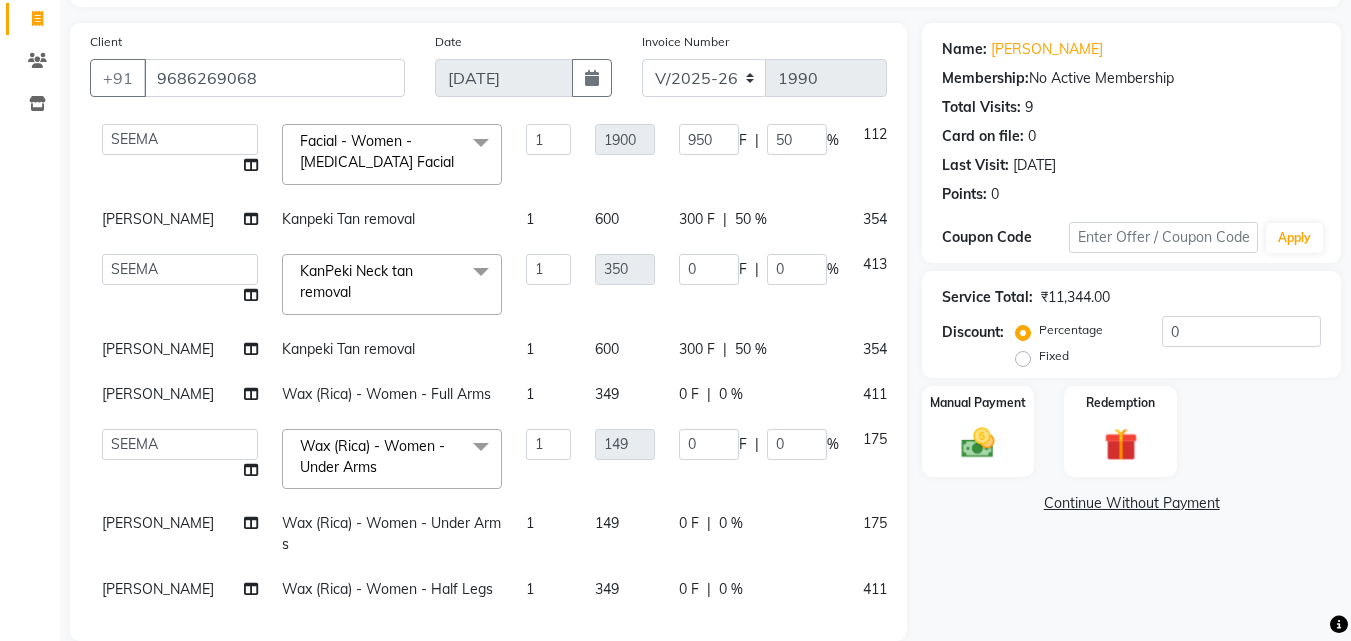 select on "63524" 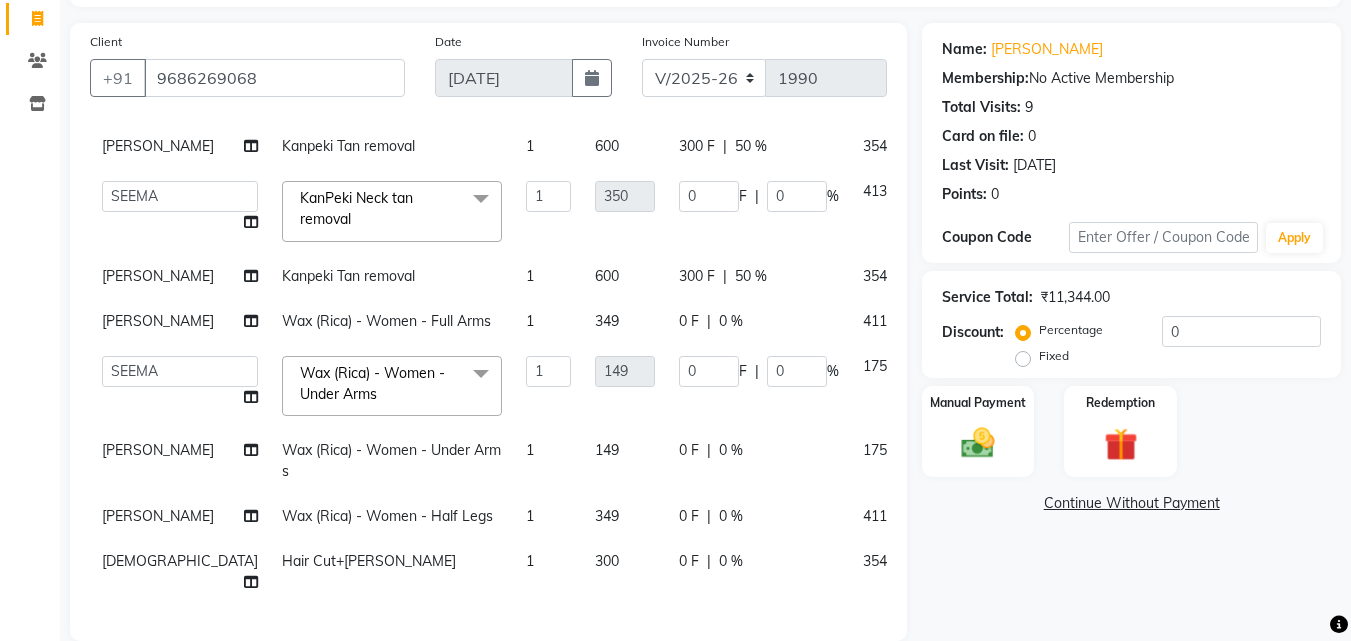 click on "[PERSON_NAME]" 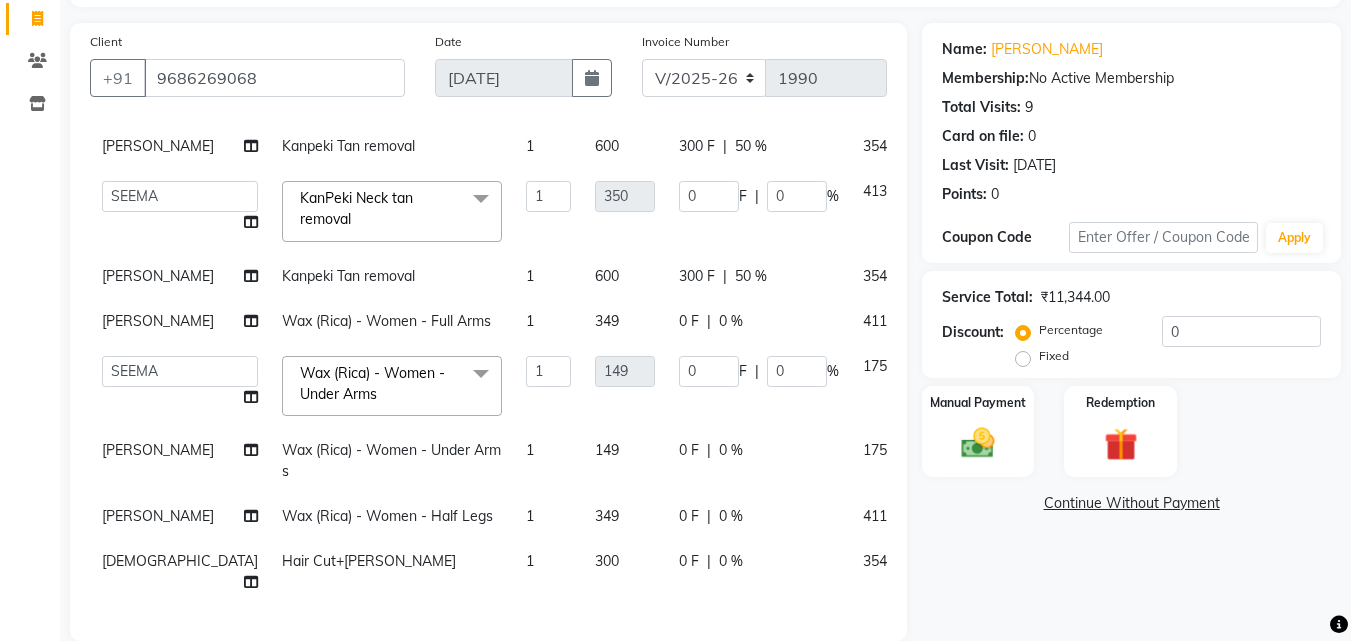 select on "72180" 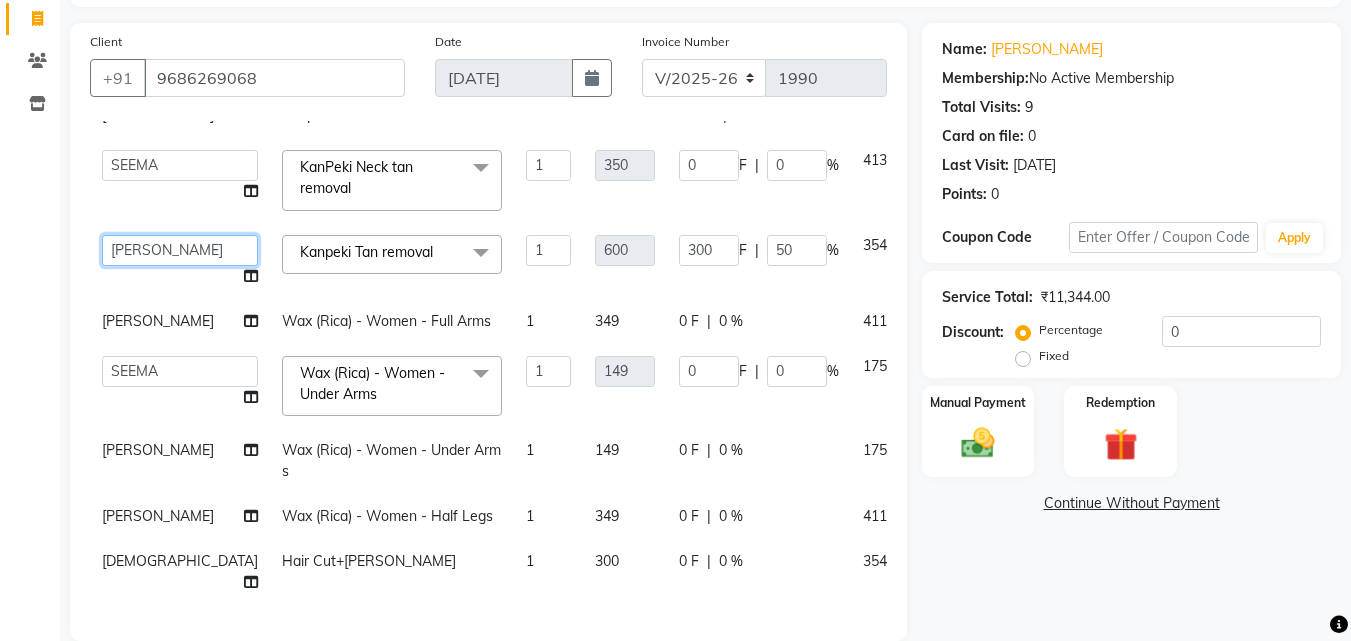 click on "[PERSON_NAME]   [PERSON_NAME]   [PERSON_NAME]   RUSTHAM   [PERSON_NAME]   [DEMOGRAPHIC_DATA][PERSON_NAME][DEMOGRAPHIC_DATA]   Trends" 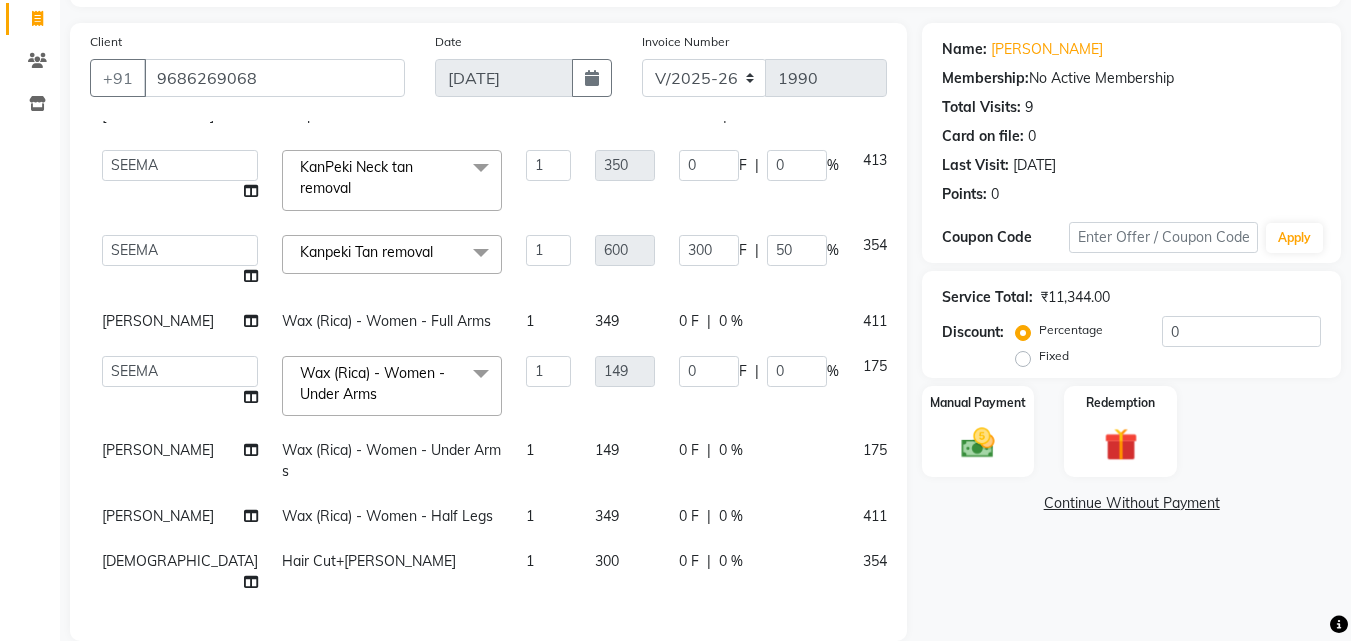 select on "63524" 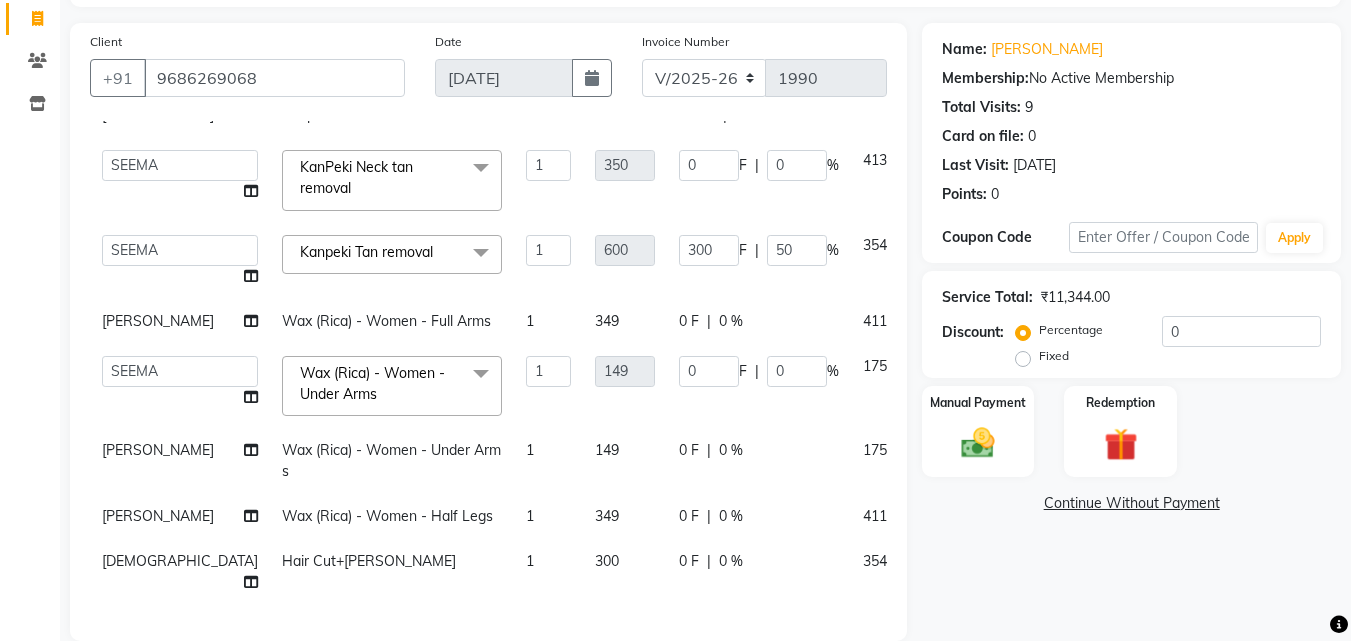 scroll, scrollTop: 602, scrollLeft: 0, axis: vertical 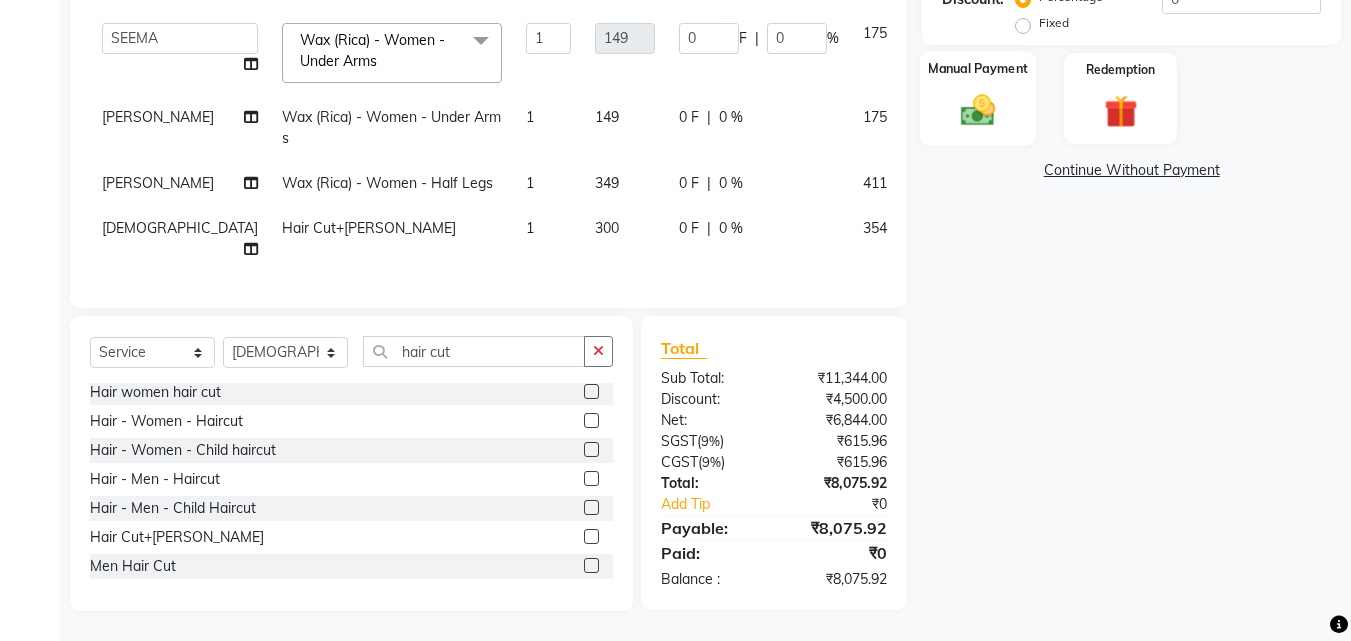 click 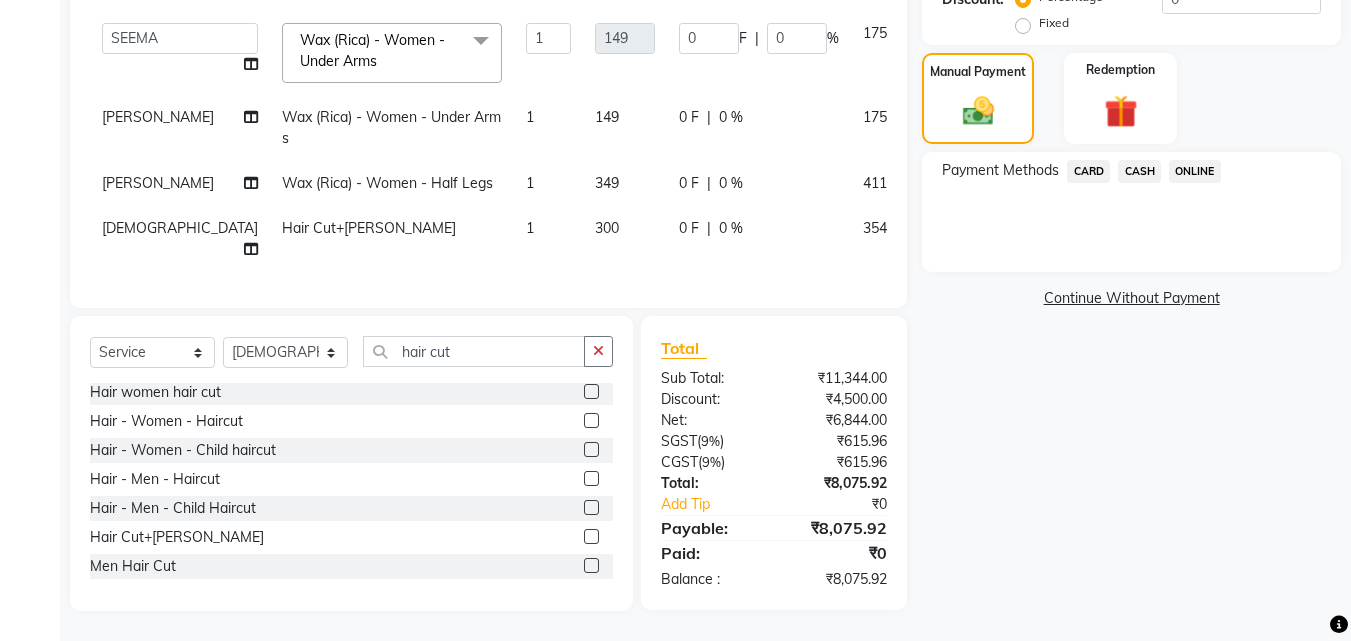 click on "ONLINE" 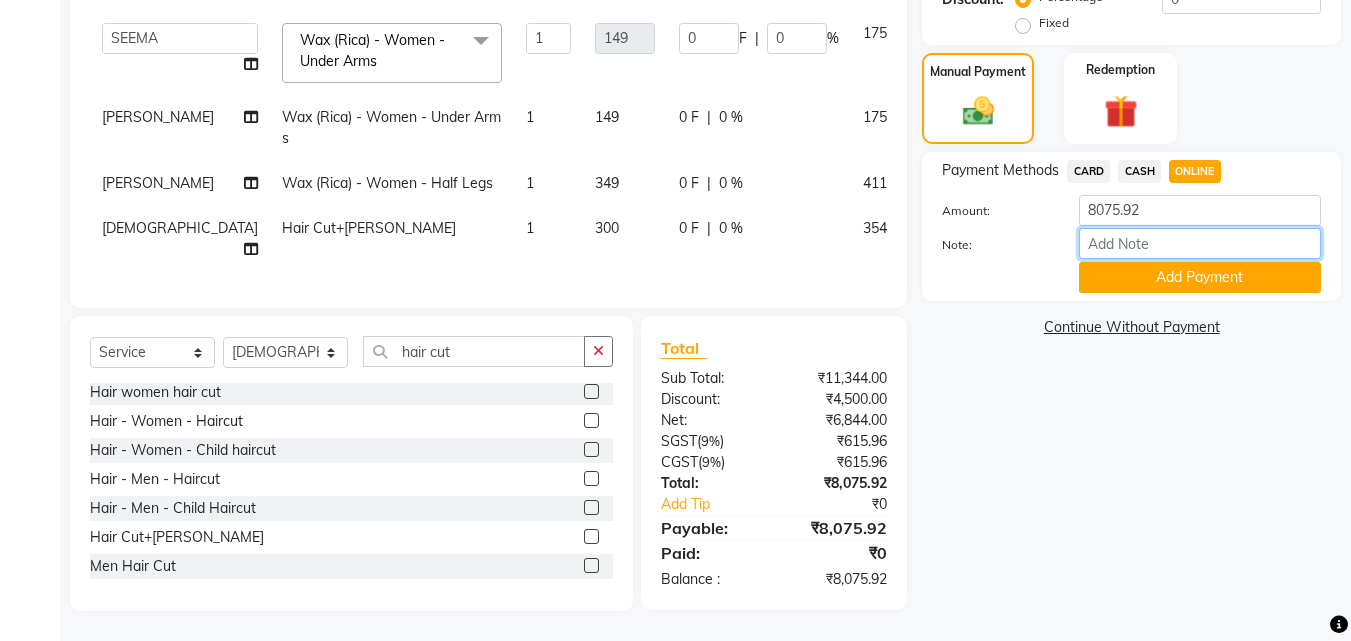 click on "Note:" at bounding box center [1200, 243] 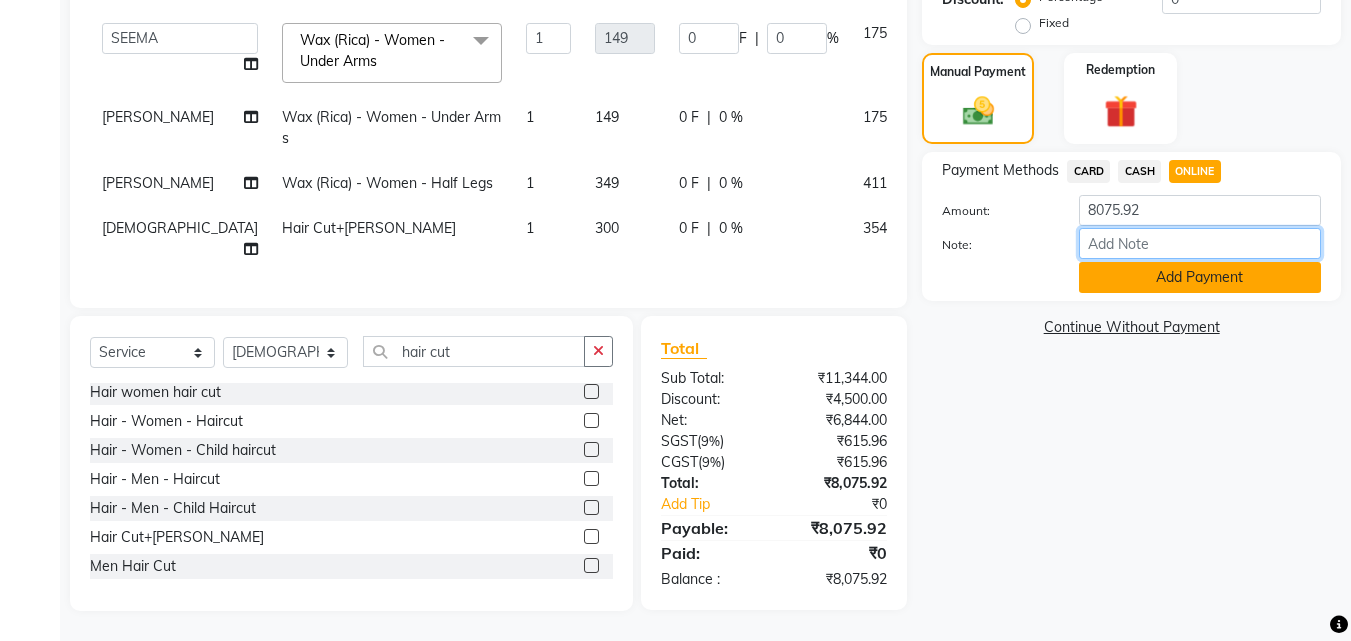 type on "THANK YOU VISIT AGAIN" 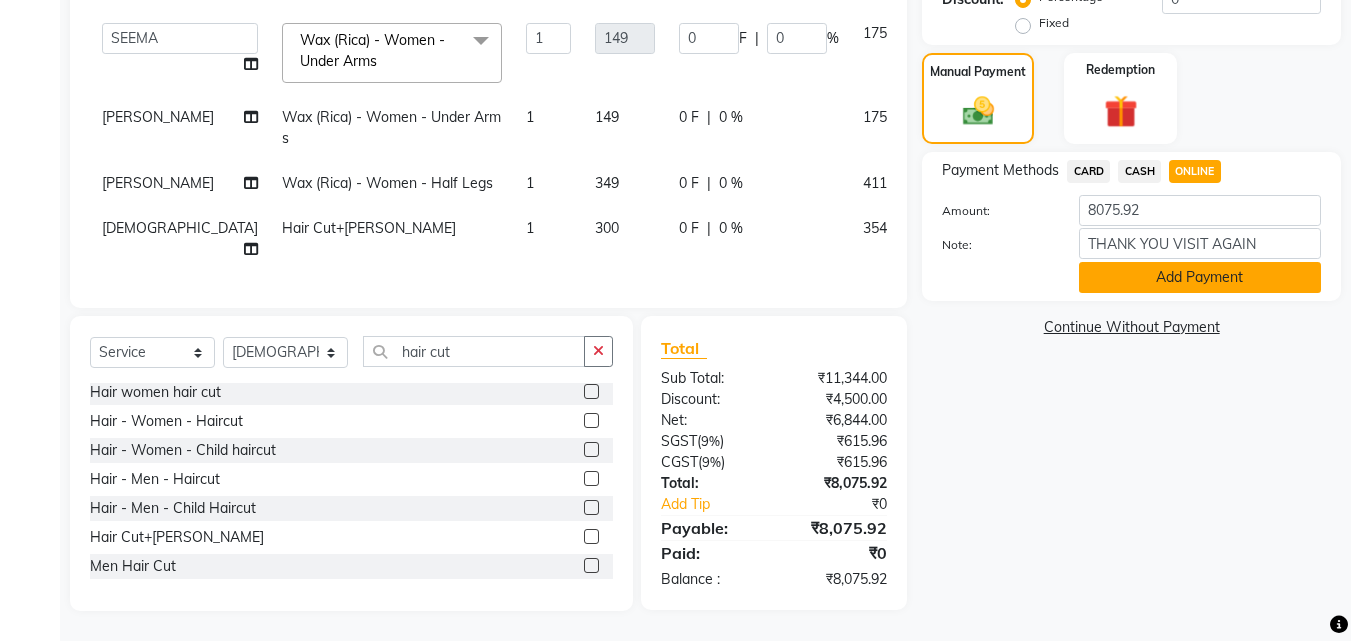 click on "Add Payment" 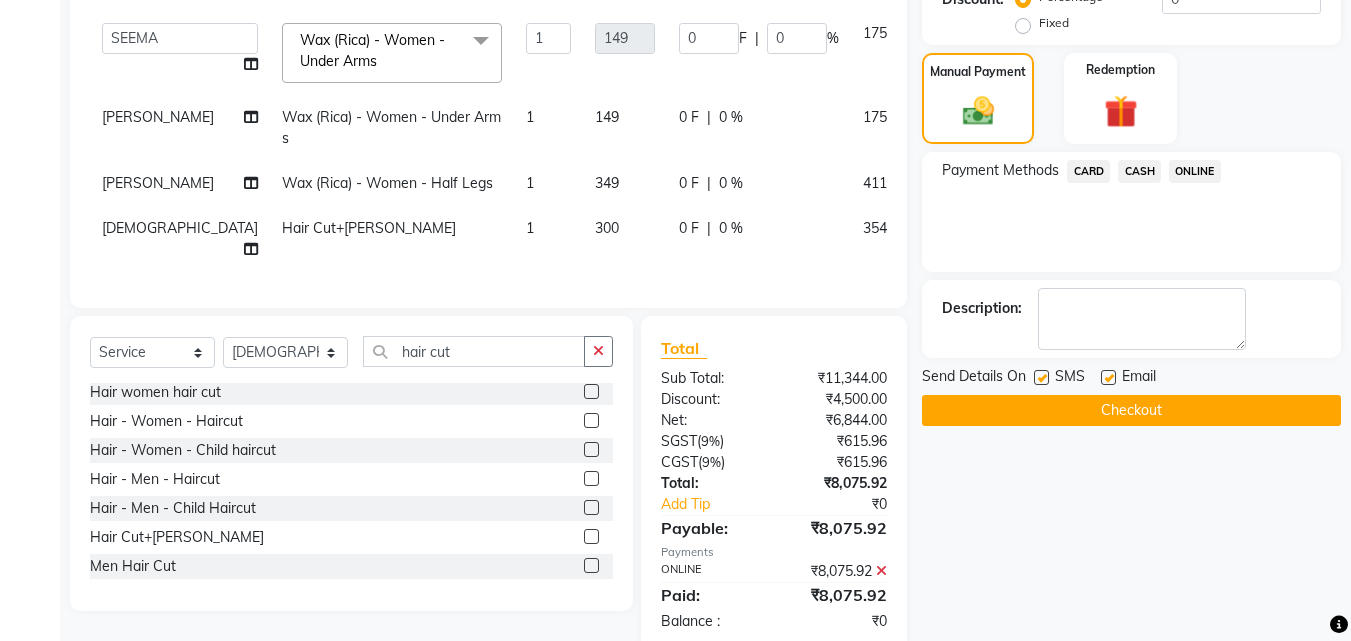 click 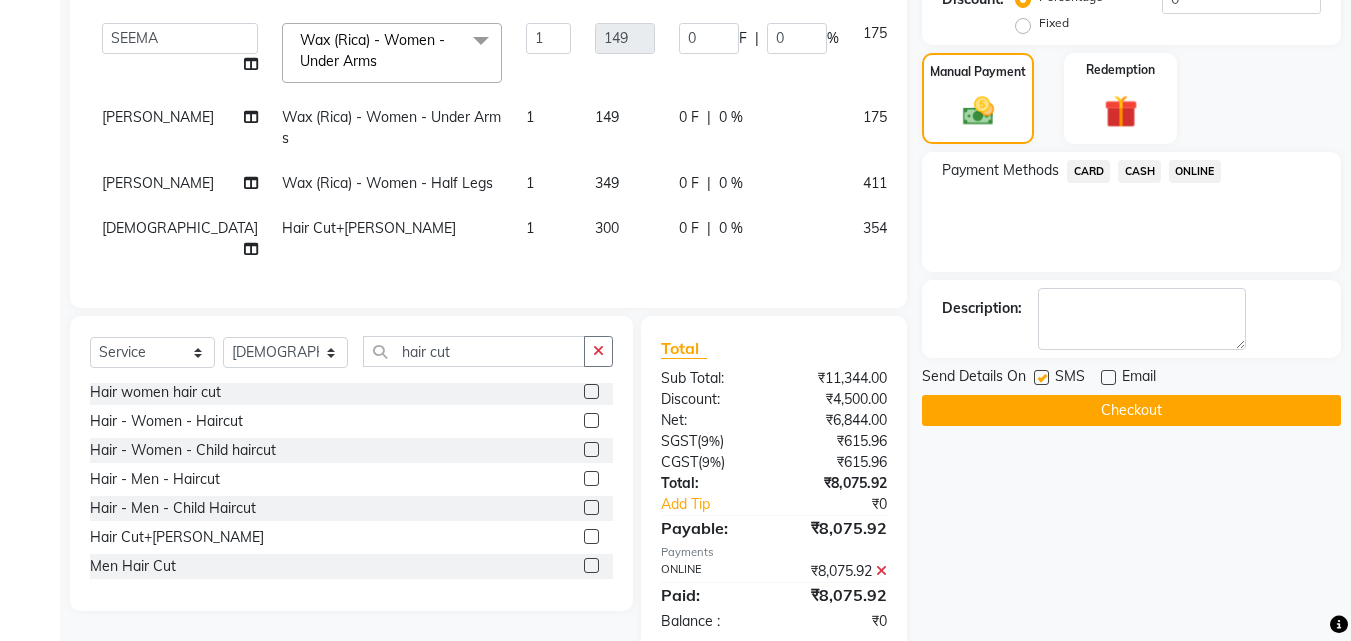drag, startPoint x: 1087, startPoint y: 408, endPoint x: 1198, endPoint y: 396, distance: 111.64677 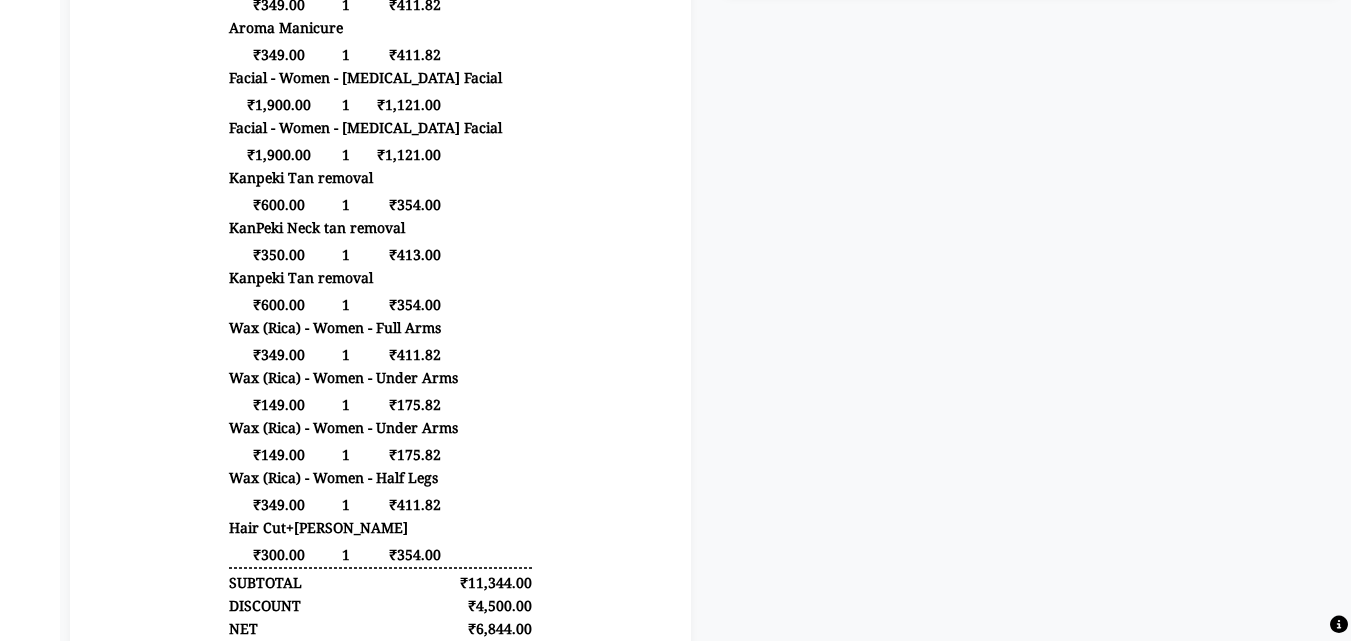 scroll, scrollTop: 913, scrollLeft: 0, axis: vertical 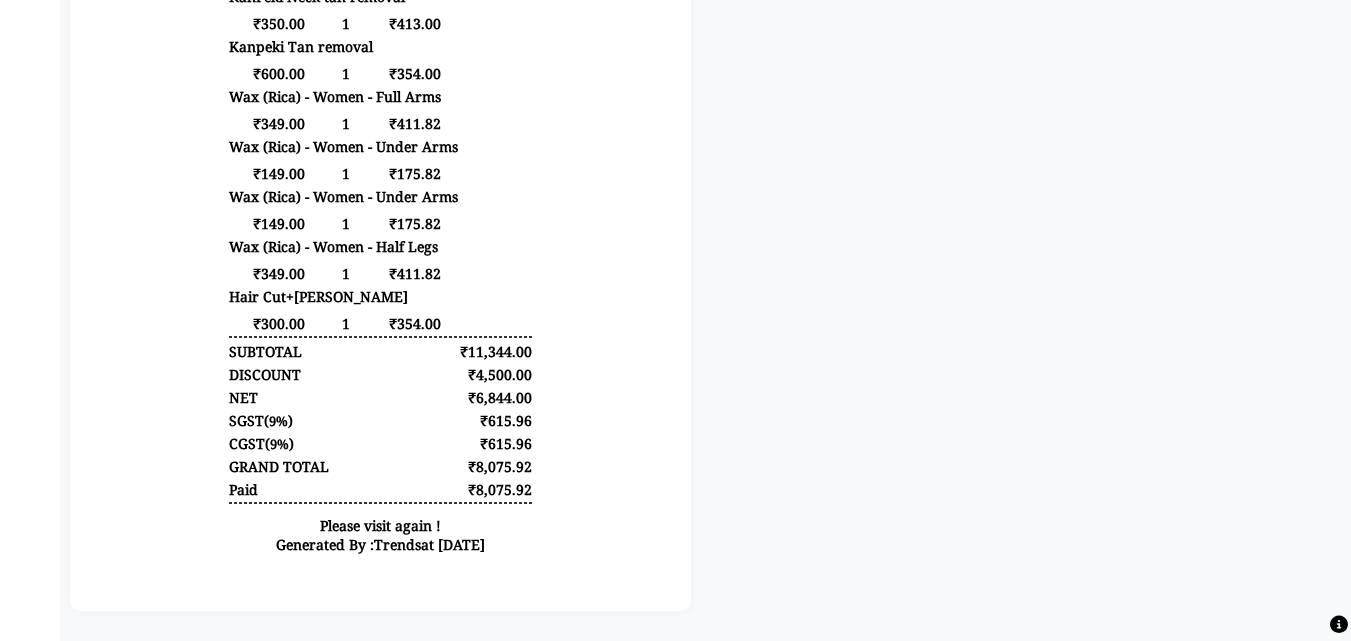 drag, startPoint x: 548, startPoint y: 359, endPoint x: 456, endPoint y: 365, distance: 92.19544 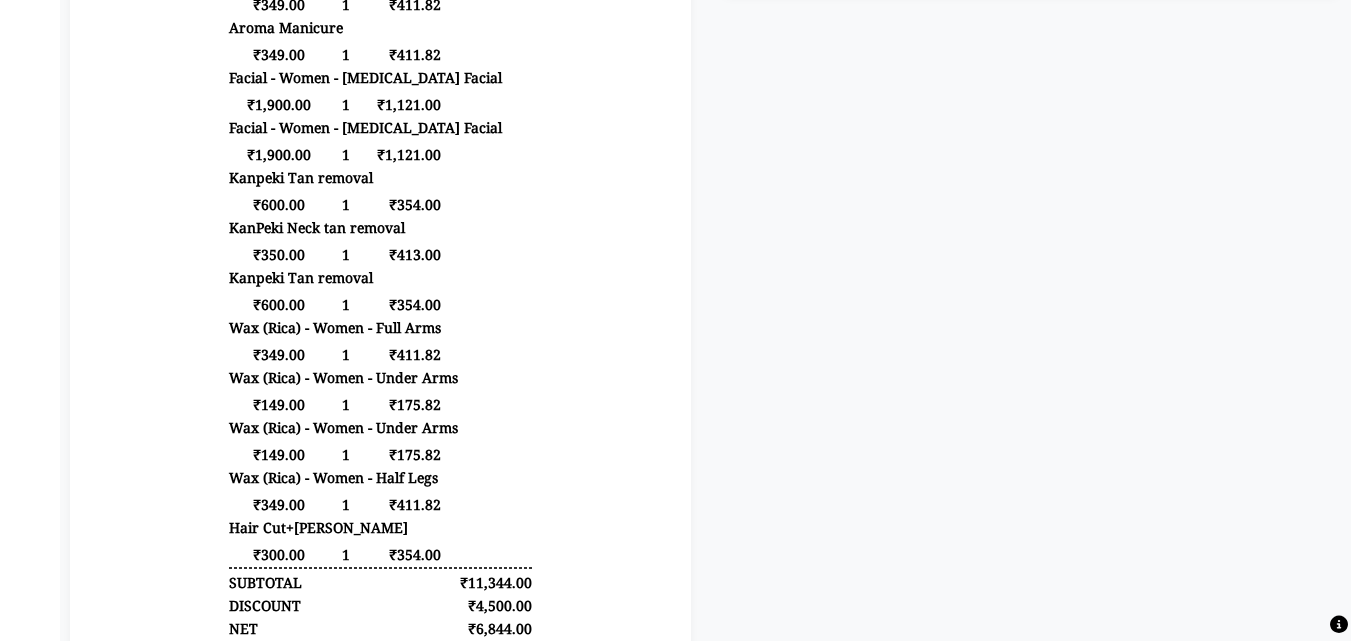 scroll, scrollTop: 913, scrollLeft: 0, axis: vertical 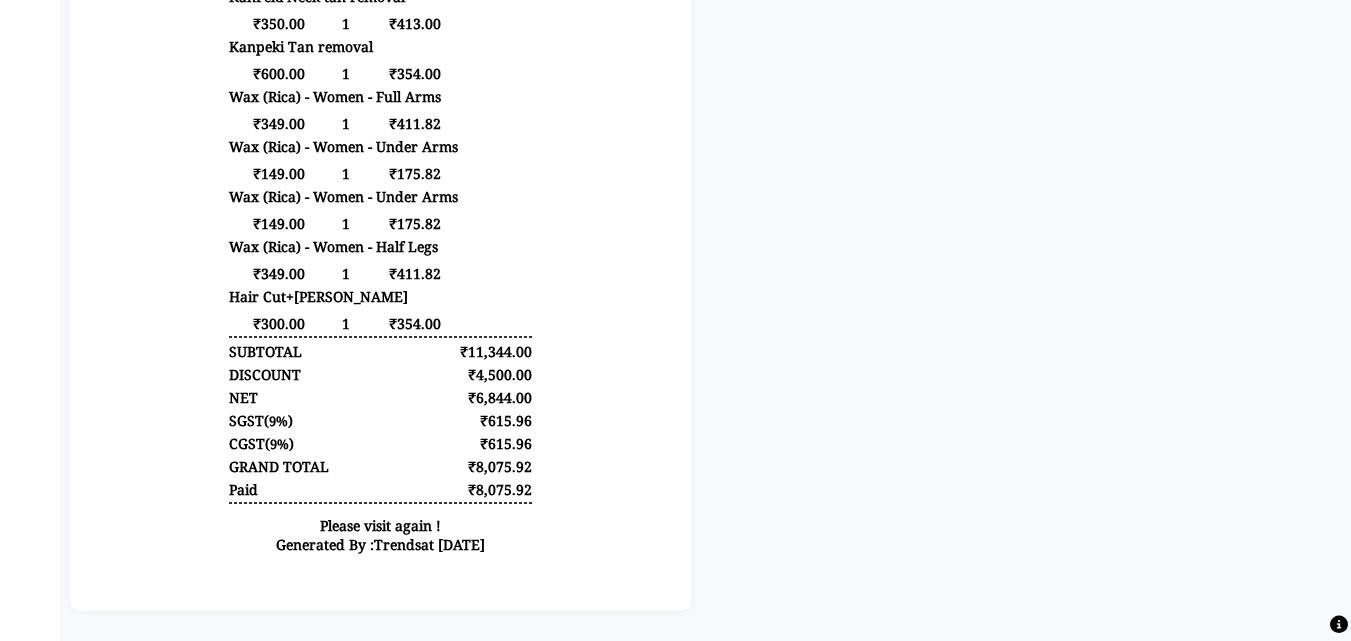 drag, startPoint x: 512, startPoint y: 491, endPoint x: 468, endPoint y: 457, distance: 55.605755 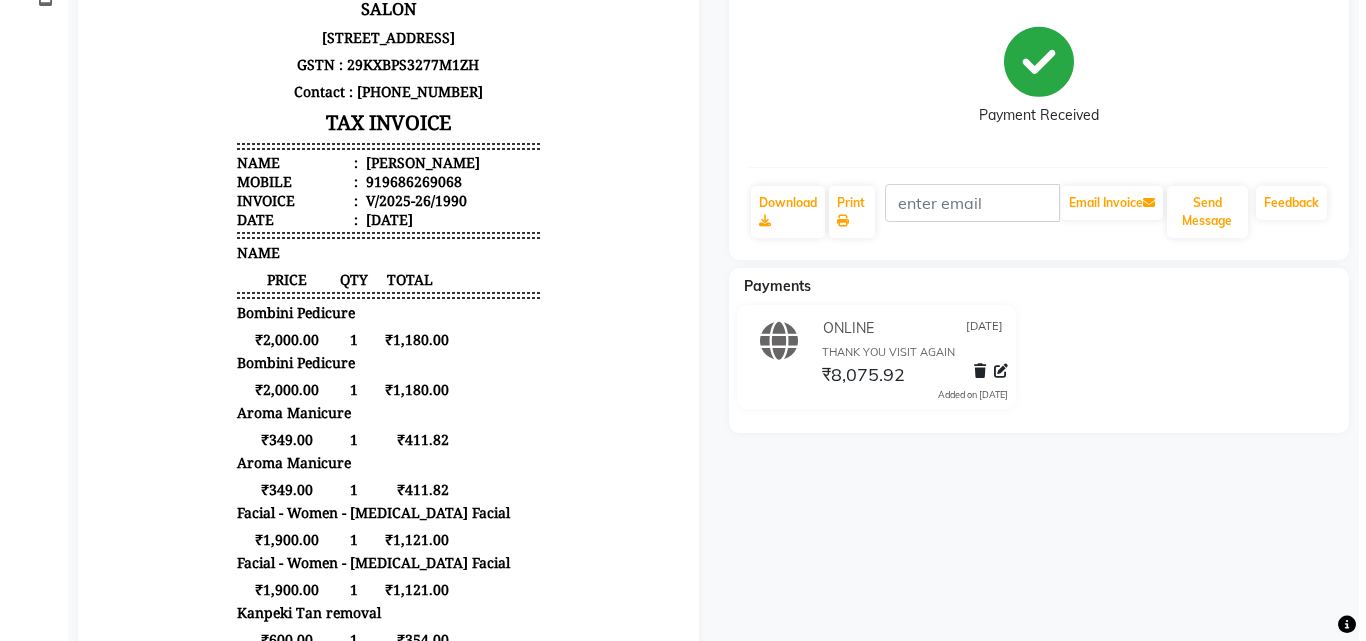 scroll, scrollTop: 0, scrollLeft: 0, axis: both 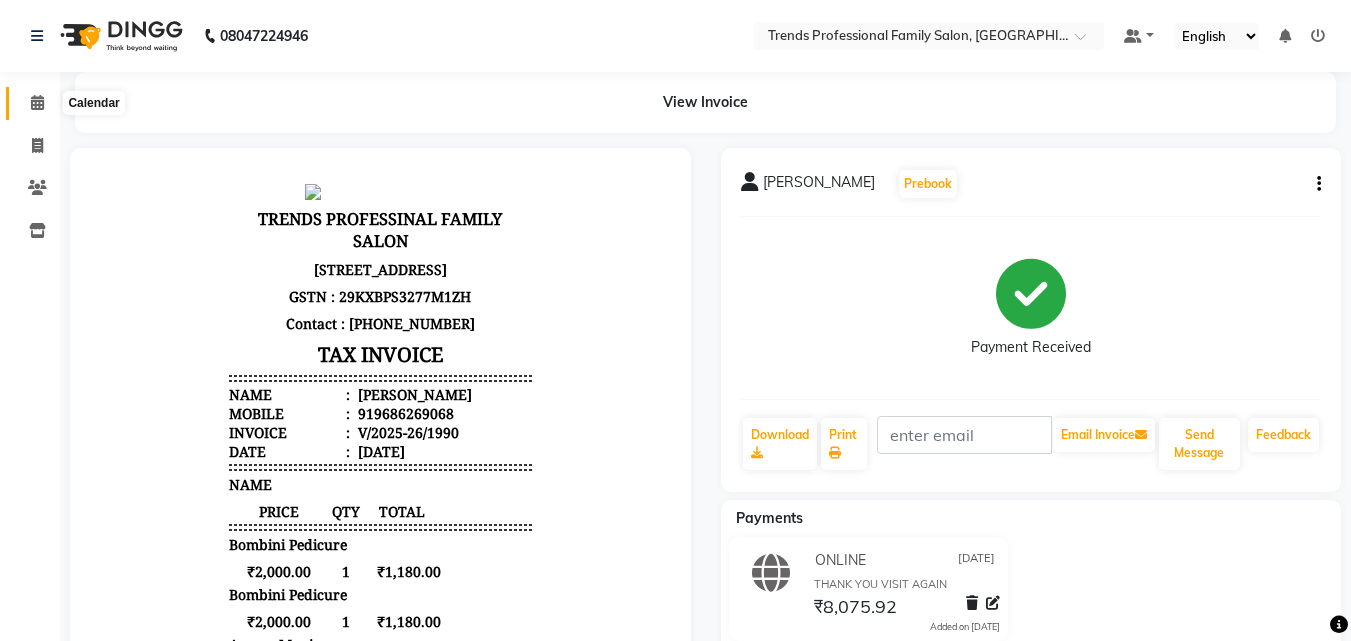click 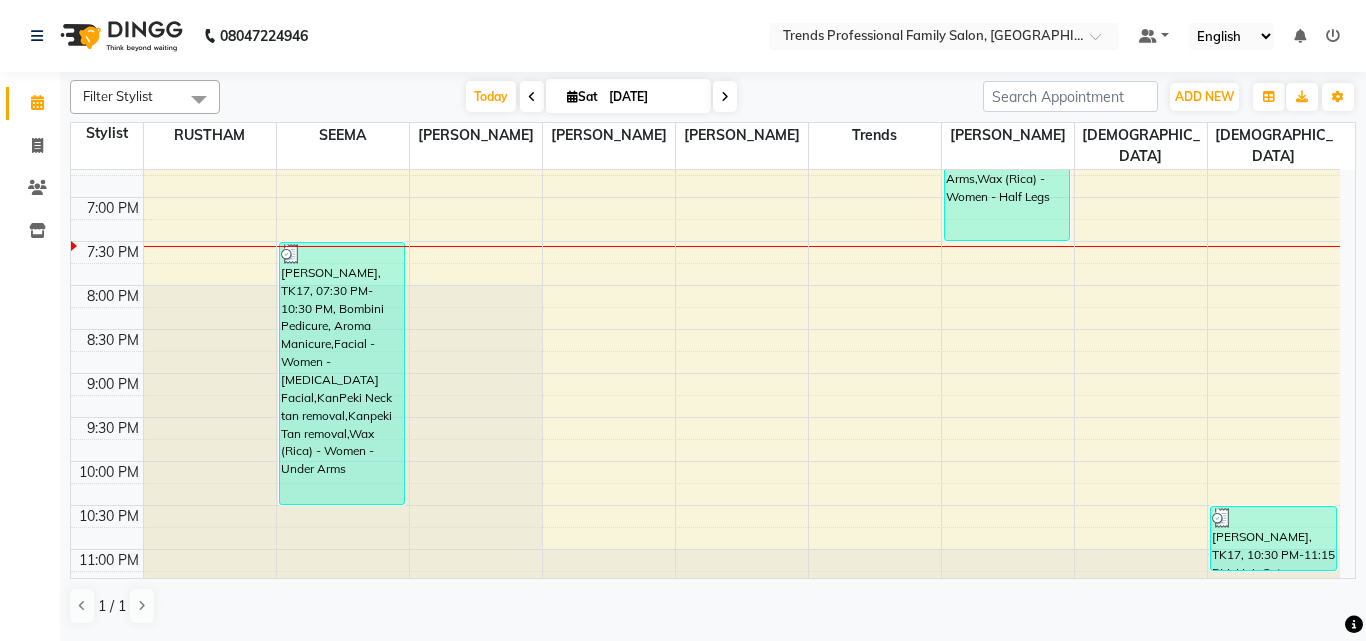scroll, scrollTop: 978, scrollLeft: 0, axis: vertical 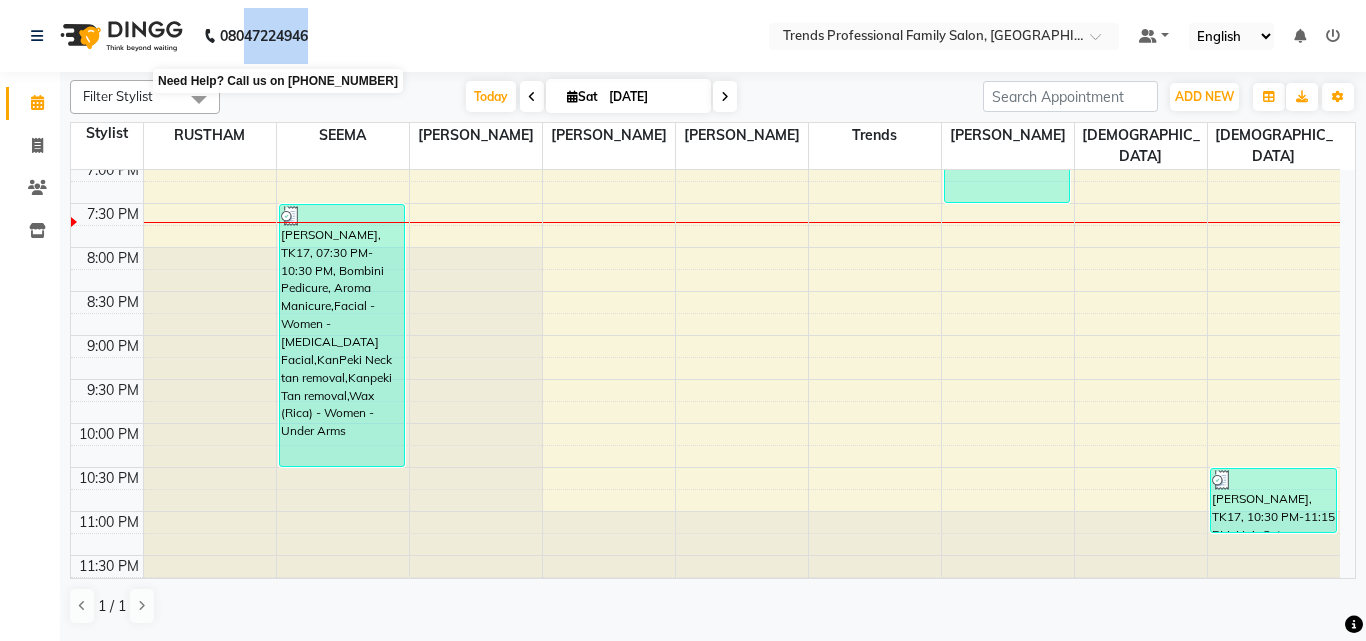 drag, startPoint x: 334, startPoint y: 26, endPoint x: 247, endPoint y: 30, distance: 87.0919 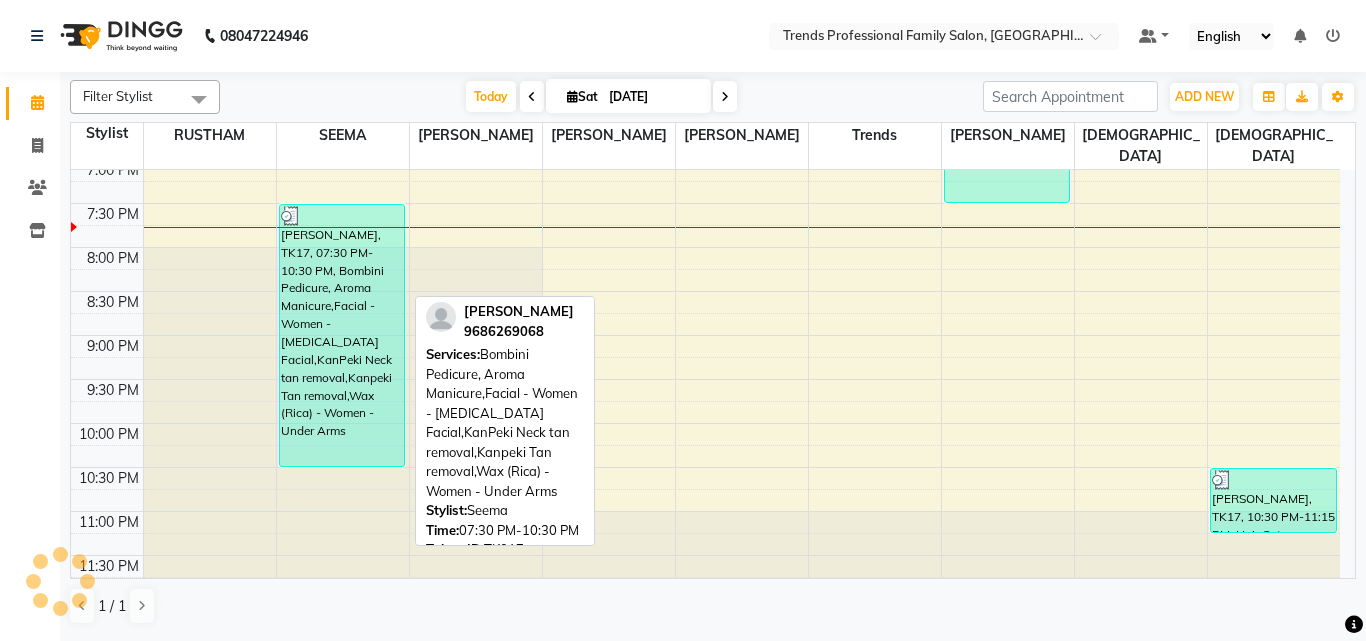 click on "[PERSON_NAME], TK17, 07:30 PM-10:30 PM,  Bombini Pedicure, Aroma Manicure,Facial - Women - [MEDICAL_DATA] Facial,KanPeki Neck tan removal,Kanpeki Tan removal,Wax (Rica) - Women - Under Arms" at bounding box center [342, 335] 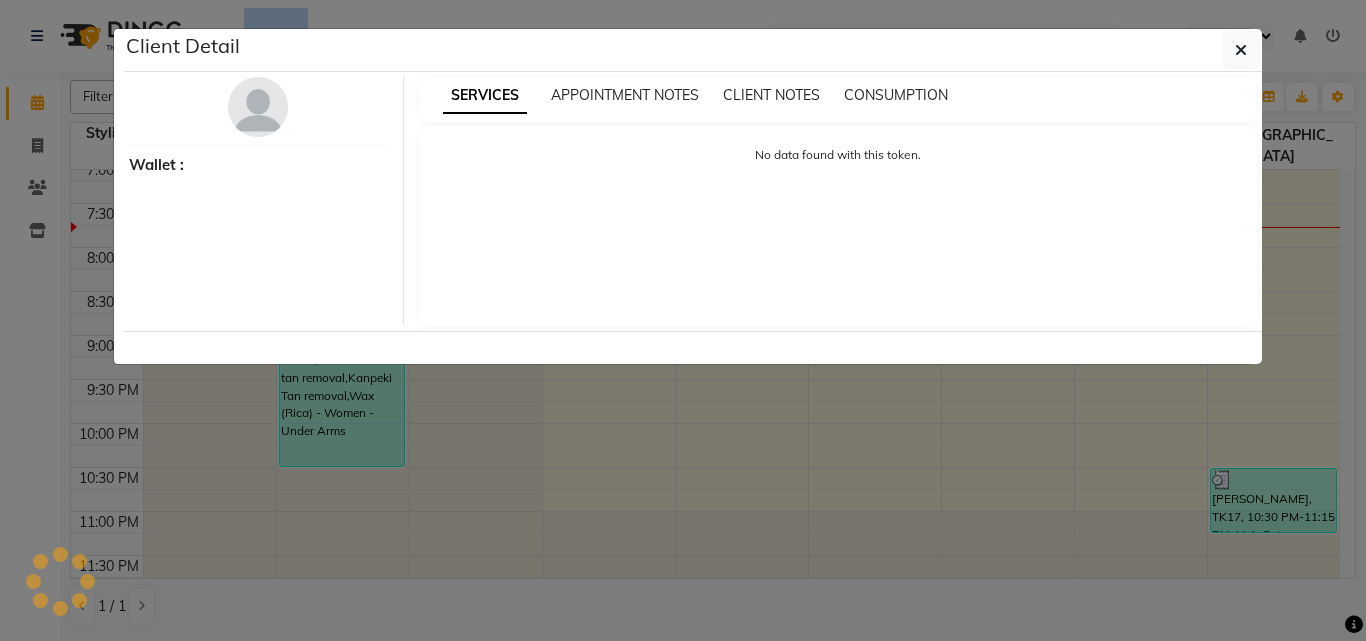 select on "3" 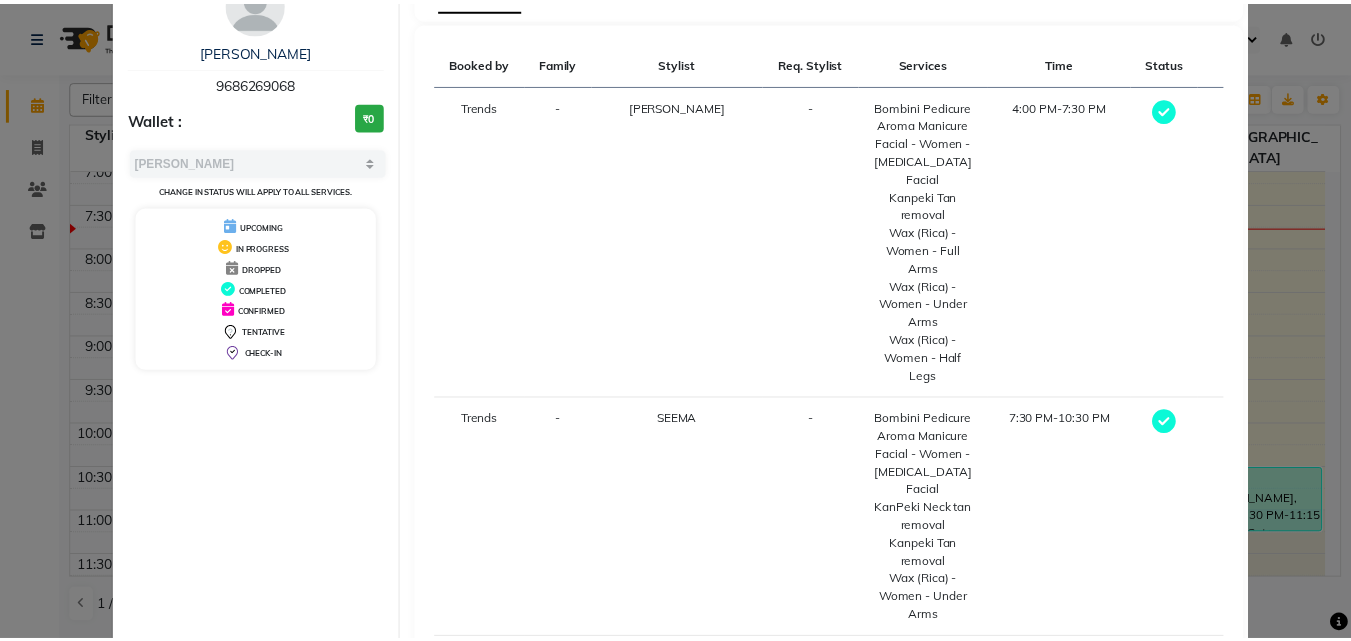 scroll, scrollTop: 151, scrollLeft: 0, axis: vertical 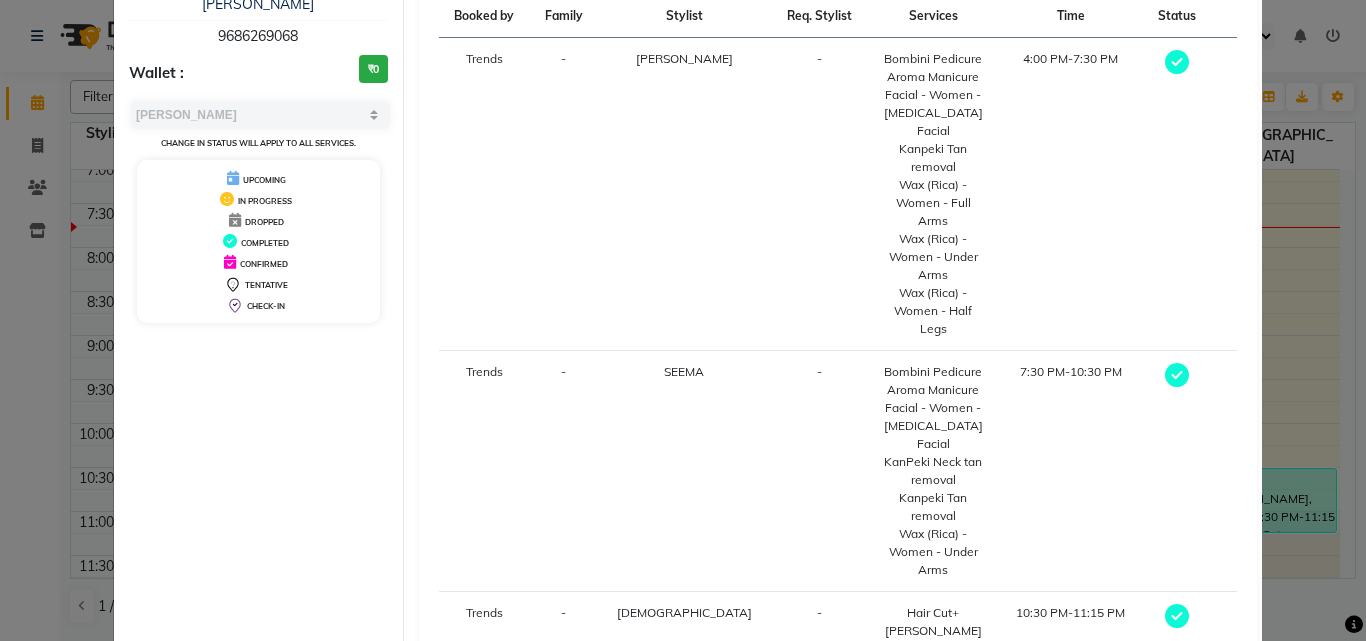 click on "View Invoice" 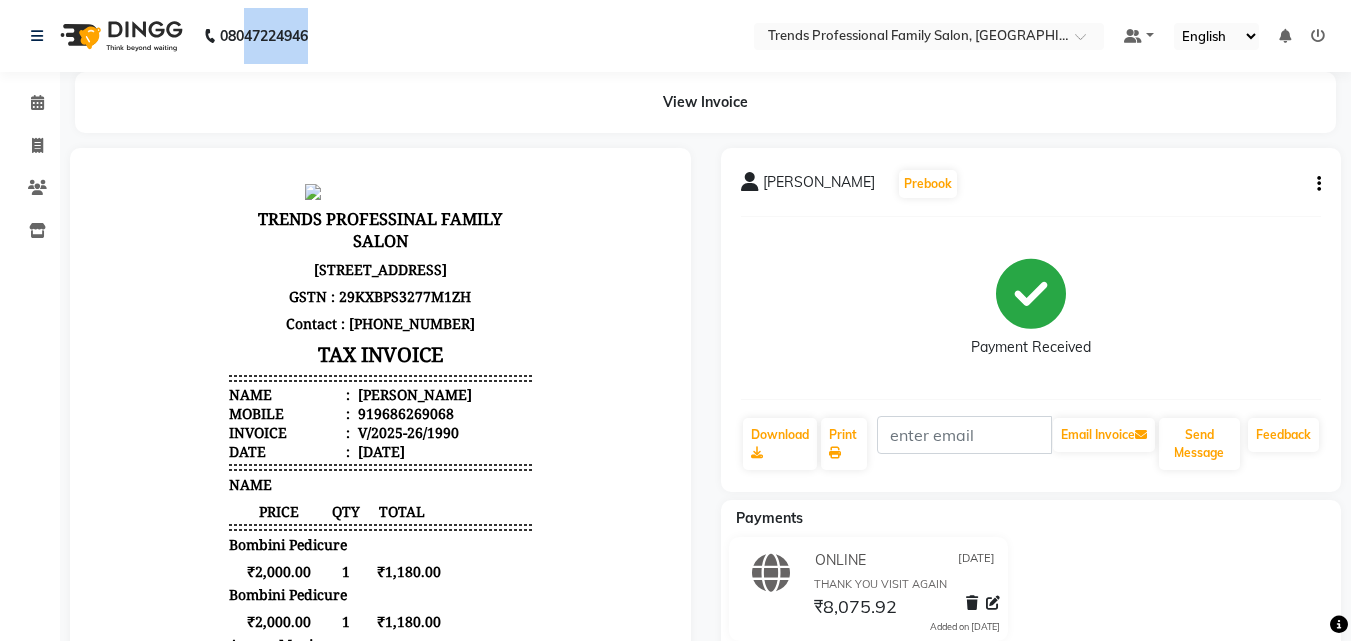 scroll, scrollTop: 333, scrollLeft: 0, axis: vertical 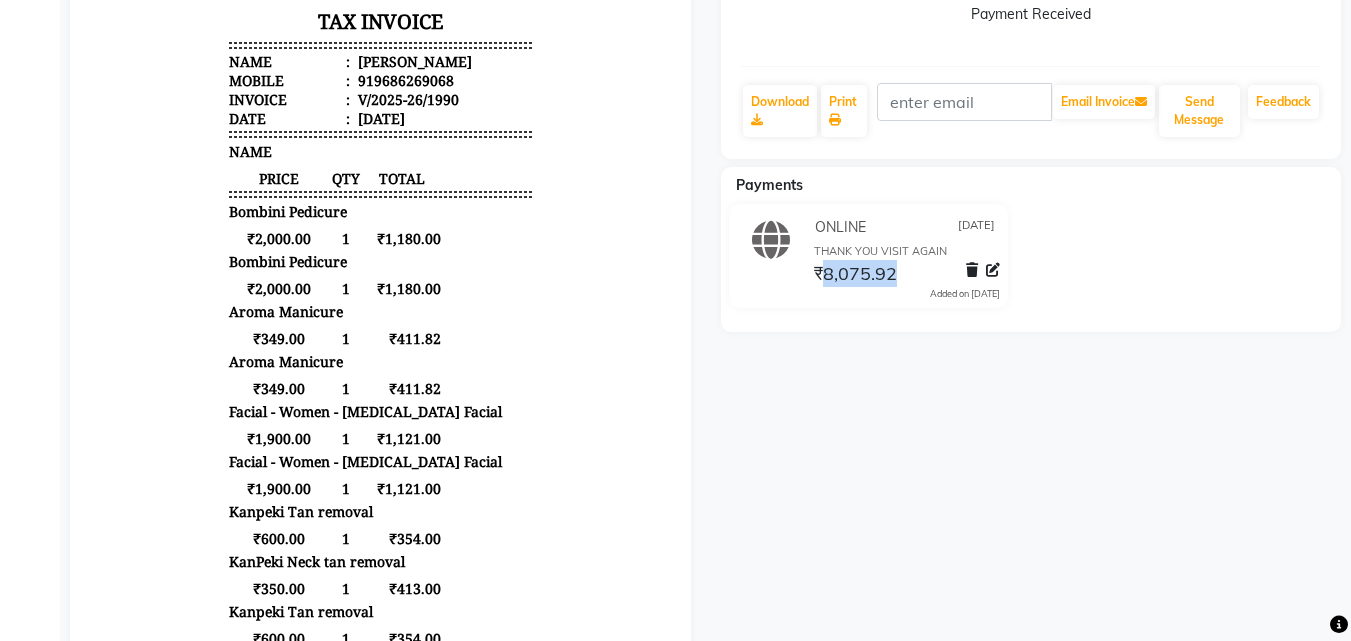 drag, startPoint x: 906, startPoint y: 271, endPoint x: 824, endPoint y: 277, distance: 82.219215 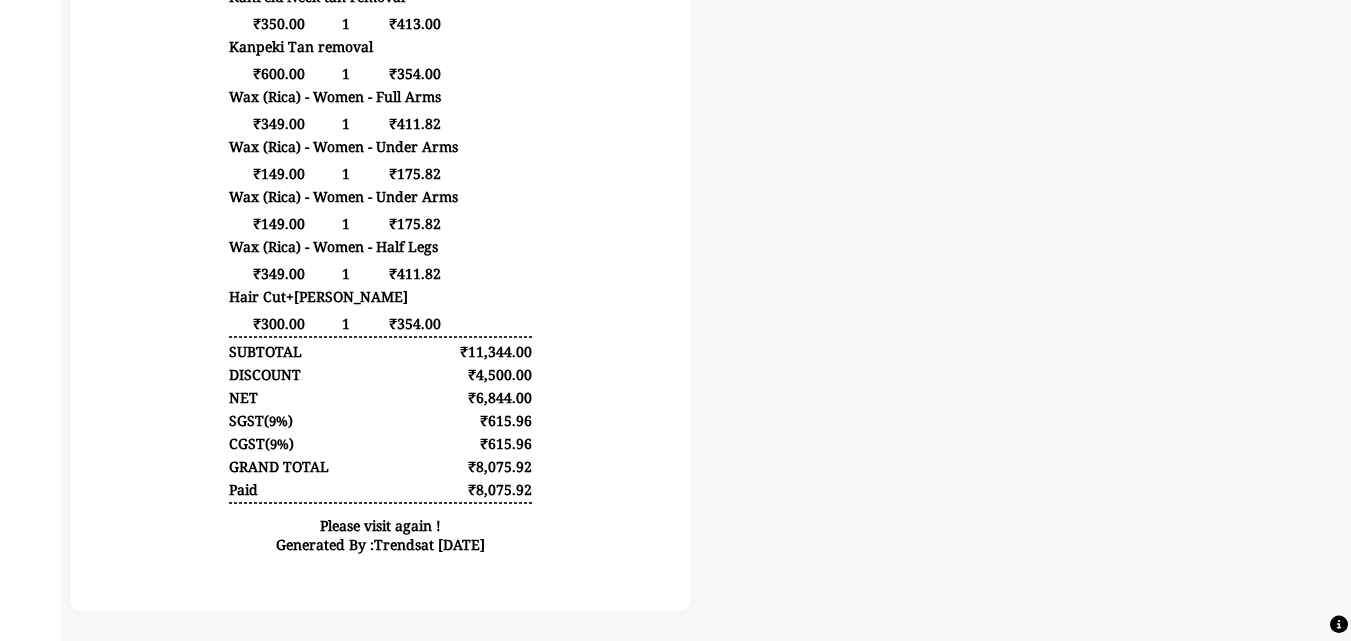 click on "TRENDS PROFESSINAL FAMILY SALON
[STREET_ADDRESS]
GSTN : 29KXBPS3277M1ZH
Contact : [PHONE_NUMBER]
TAX INVOICE
Name  :
[PERSON_NAME]
Mobile :
919686269068
Invoice  :
V/2025-26/1990
Date  : [DATE]" at bounding box center [380, -74] 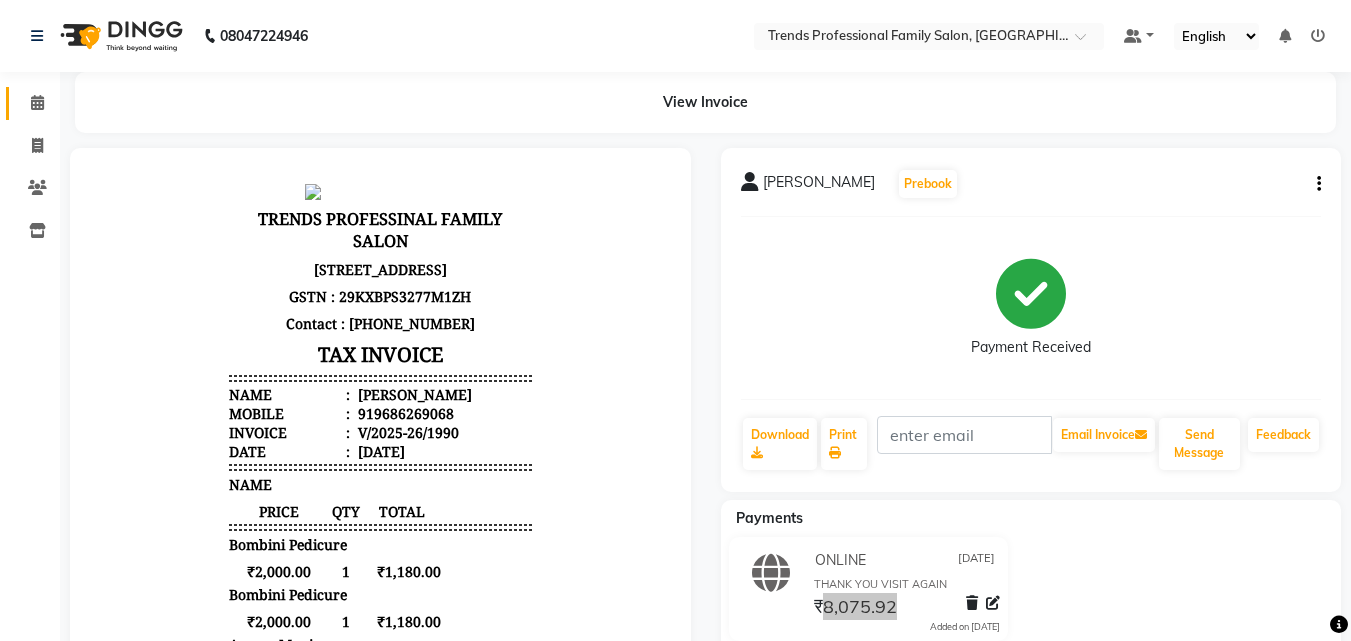 scroll, scrollTop: 0, scrollLeft: 0, axis: both 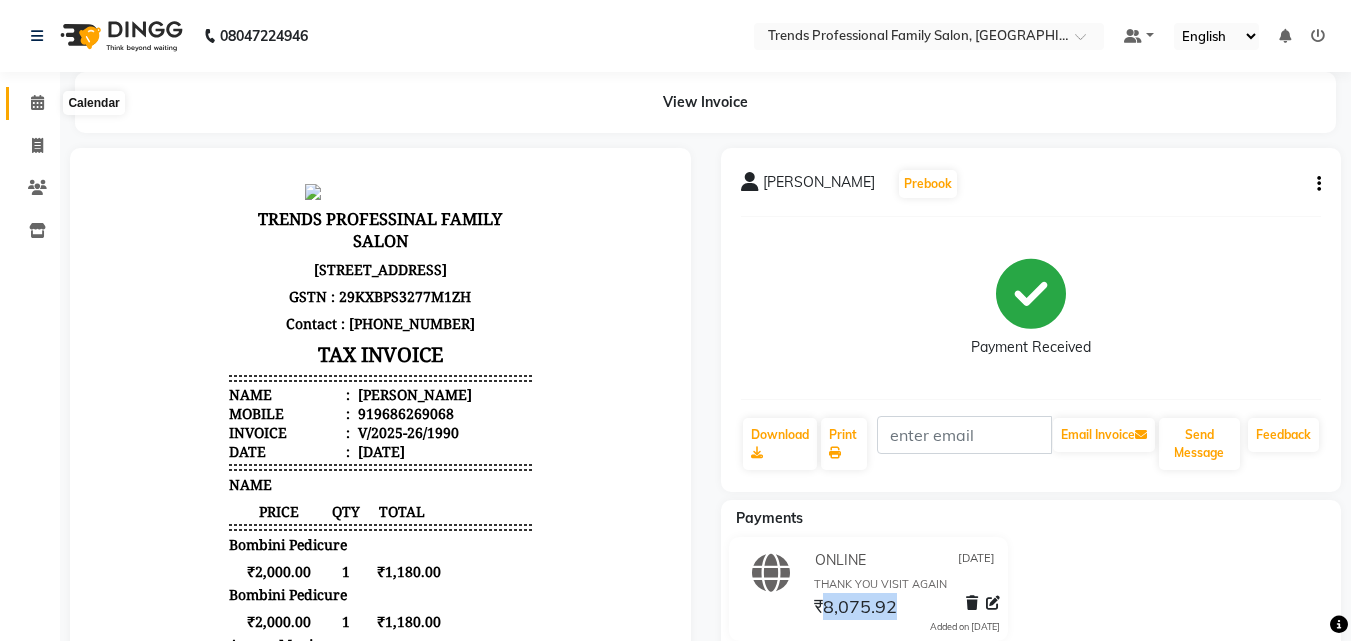 click 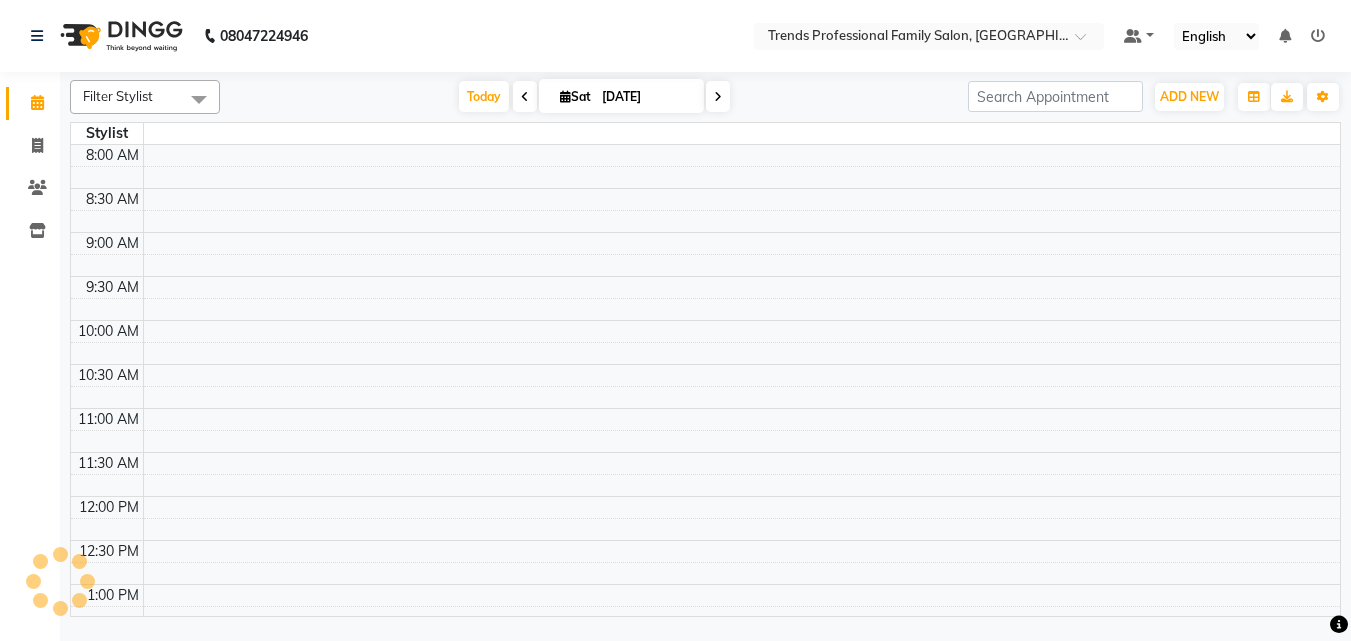 scroll, scrollTop: 0, scrollLeft: 0, axis: both 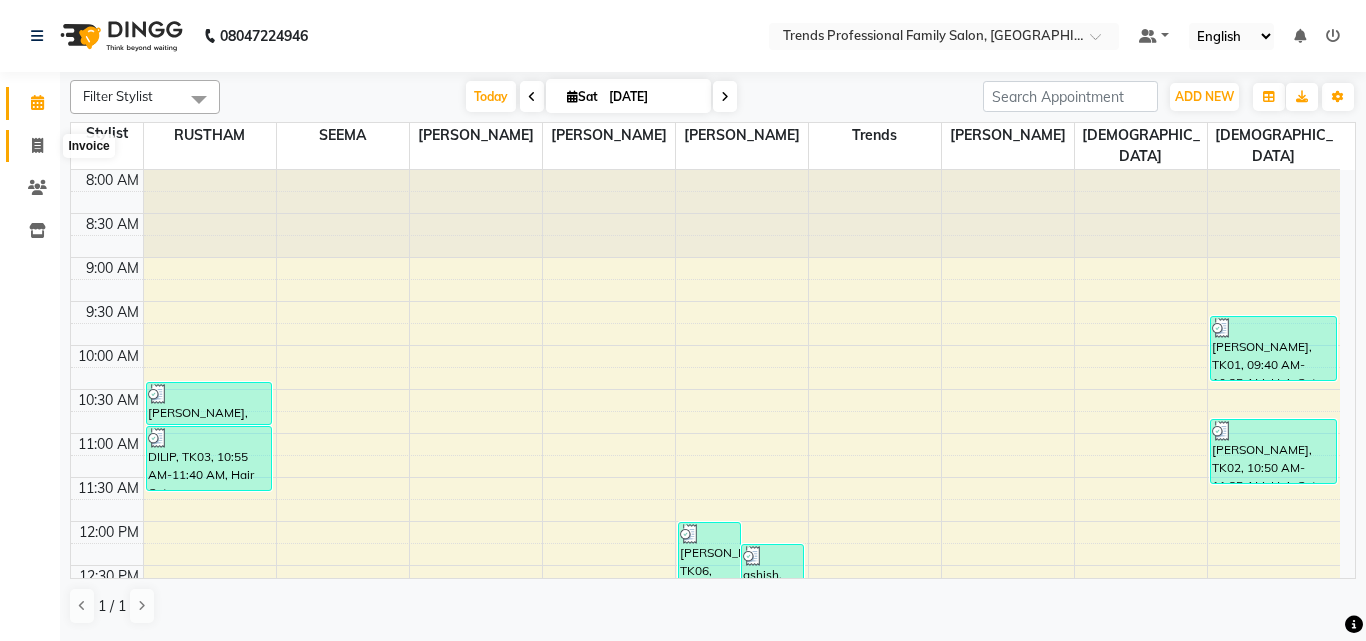 click 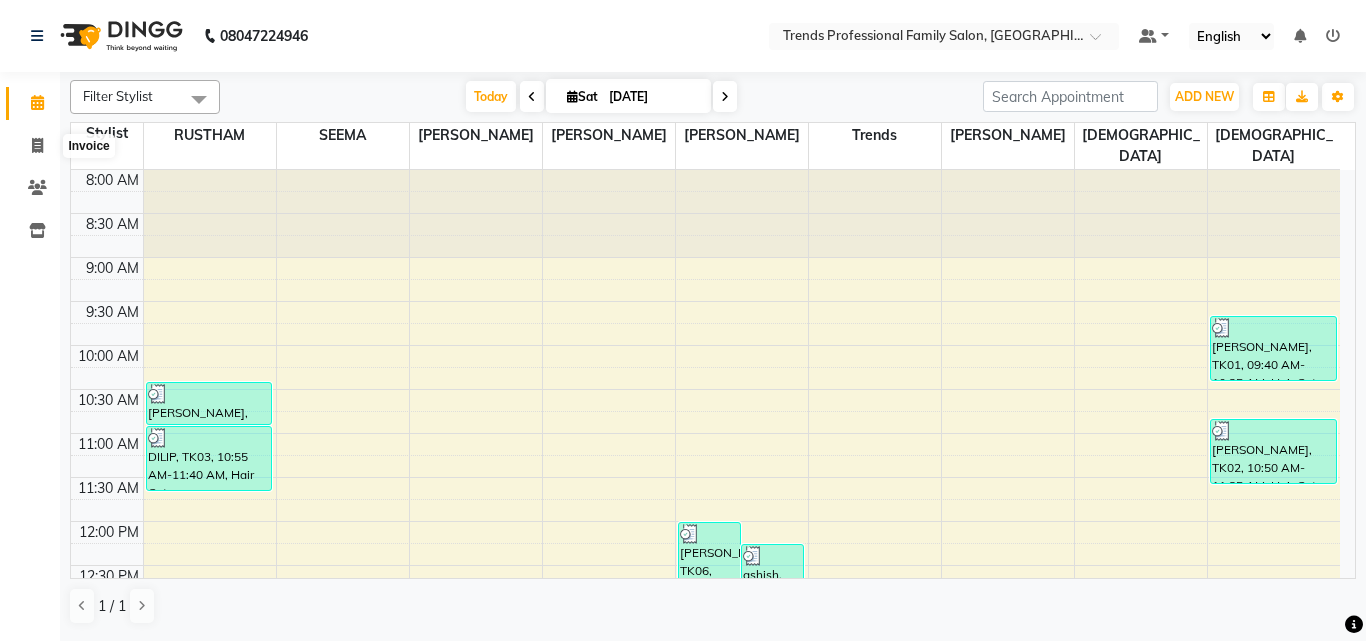 select on "service" 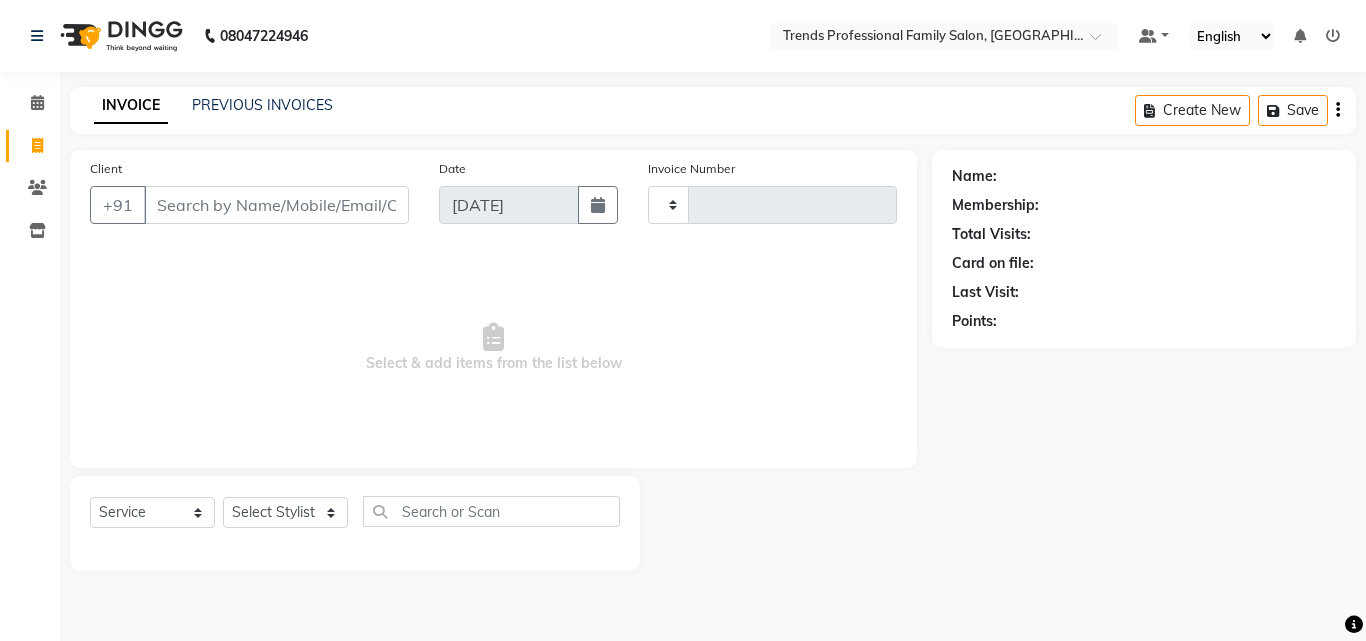 type on "1991" 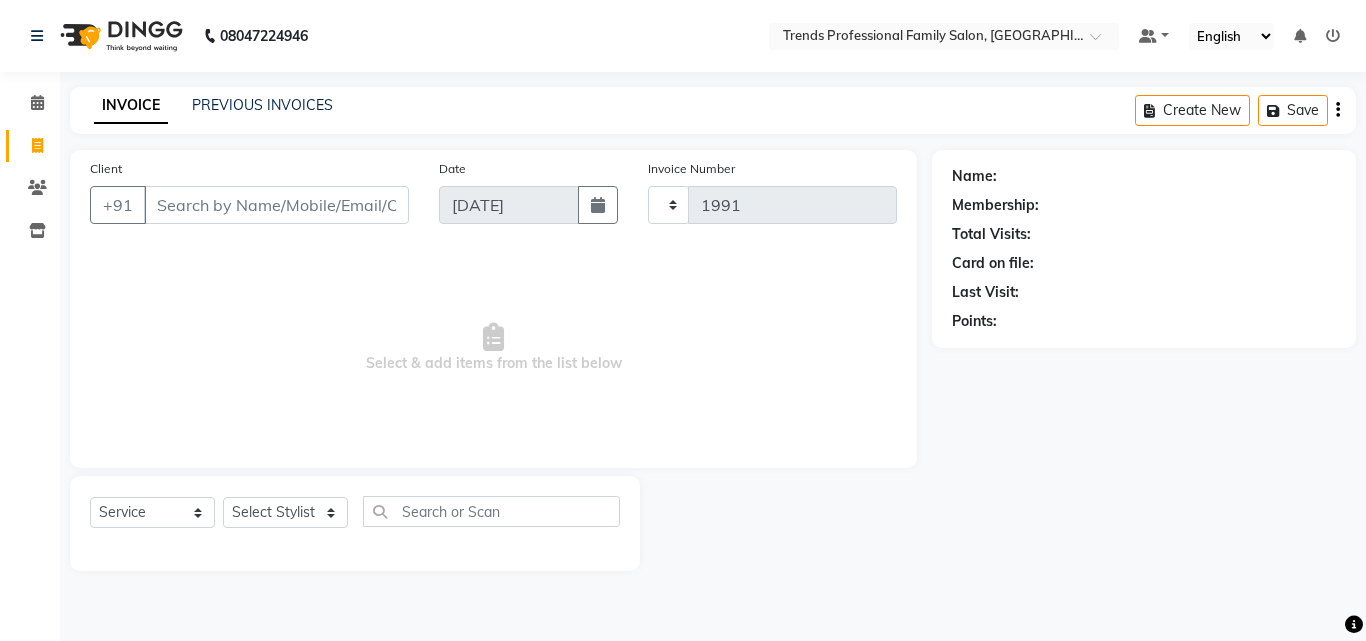 select on "7345" 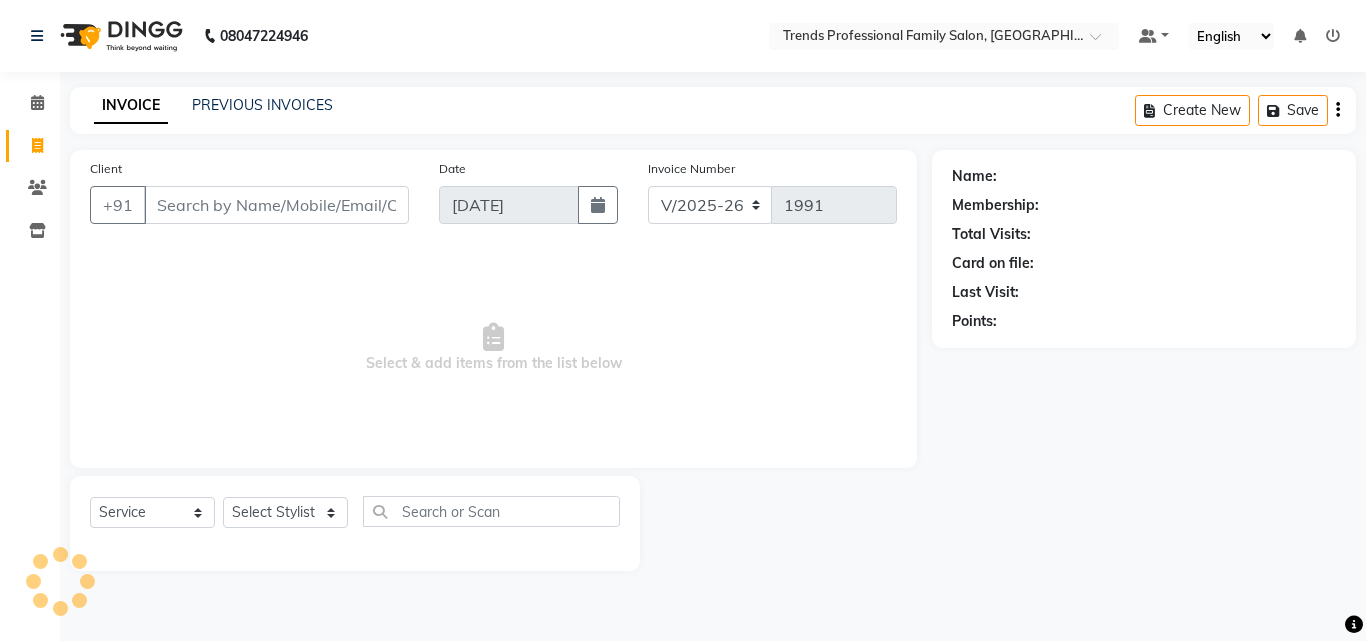 click on "Client" at bounding box center (276, 205) 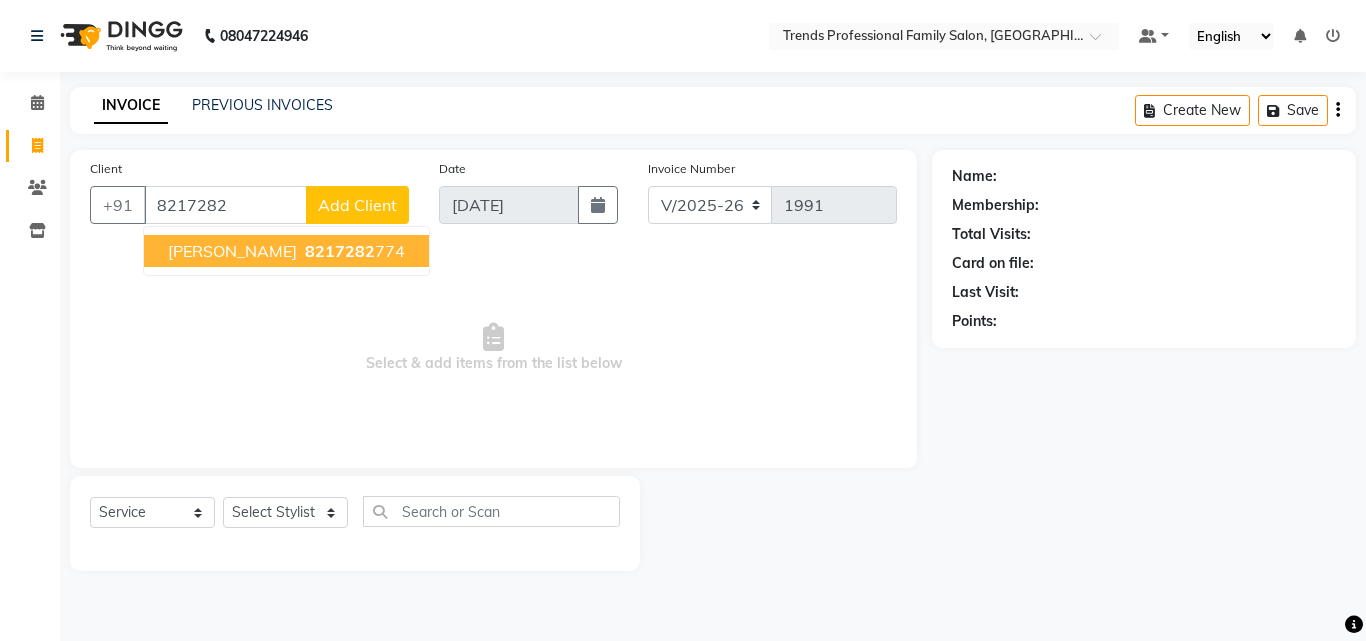 click on "[PERSON_NAME]" at bounding box center (232, 251) 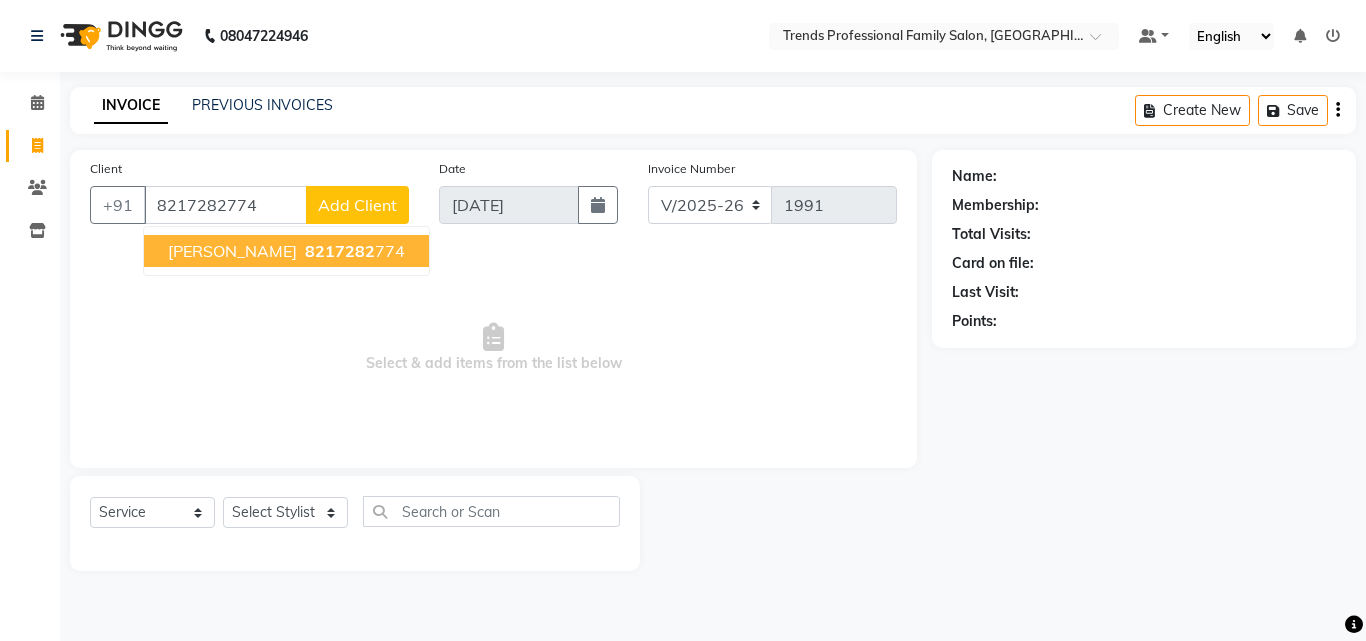 type on "8217282774" 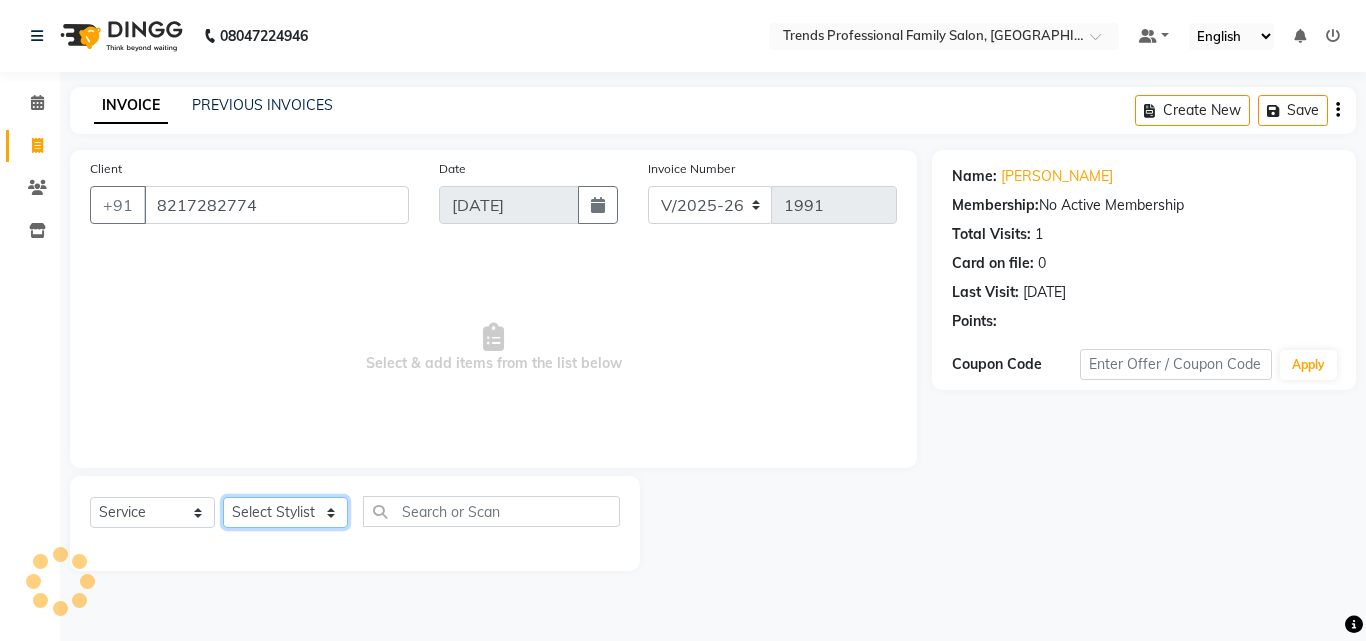drag, startPoint x: 287, startPoint y: 510, endPoint x: 291, endPoint y: 498, distance: 12.649111 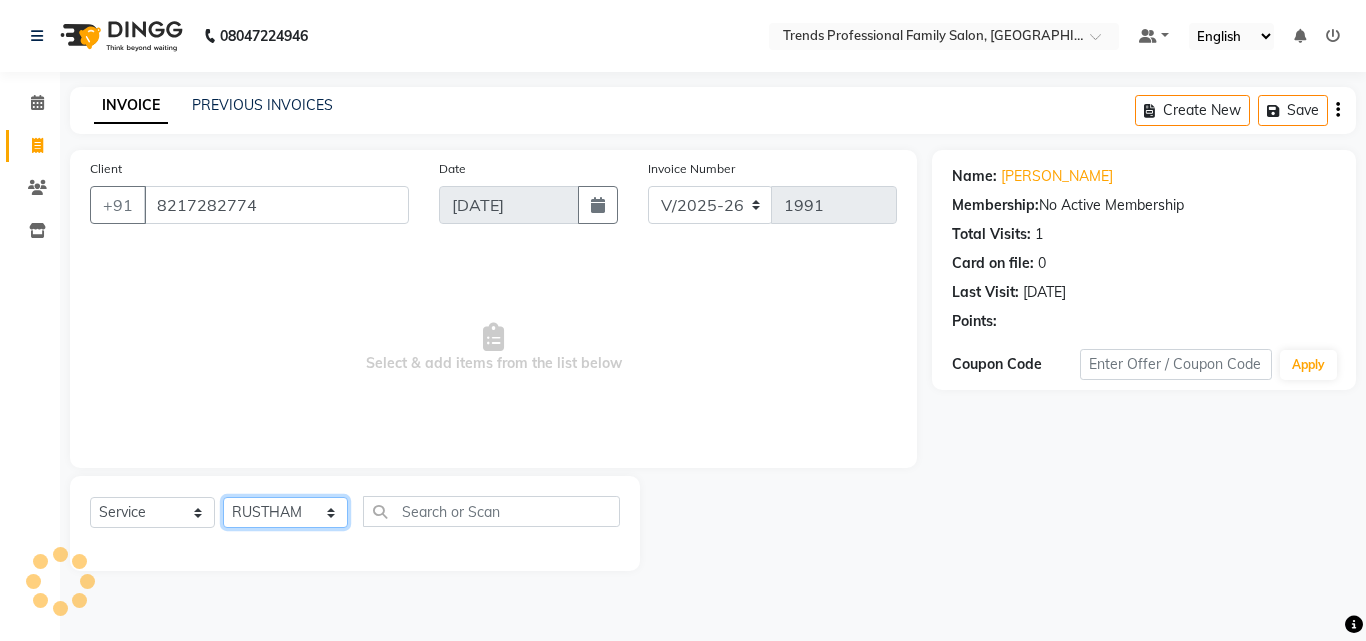 click on "Select Stylist [PERSON_NAME] [PERSON_NAME] [PERSON_NAME] [PERSON_NAME] [DEMOGRAPHIC_DATA][PERSON_NAME] Sumika Trends" 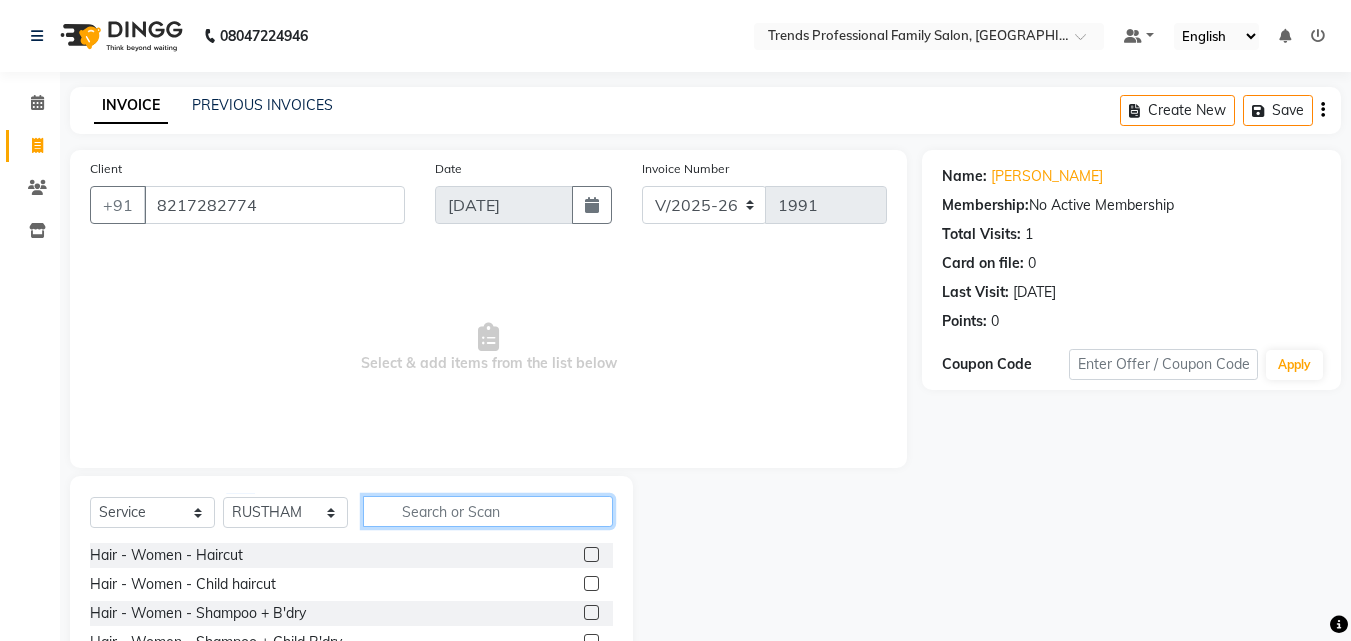 click 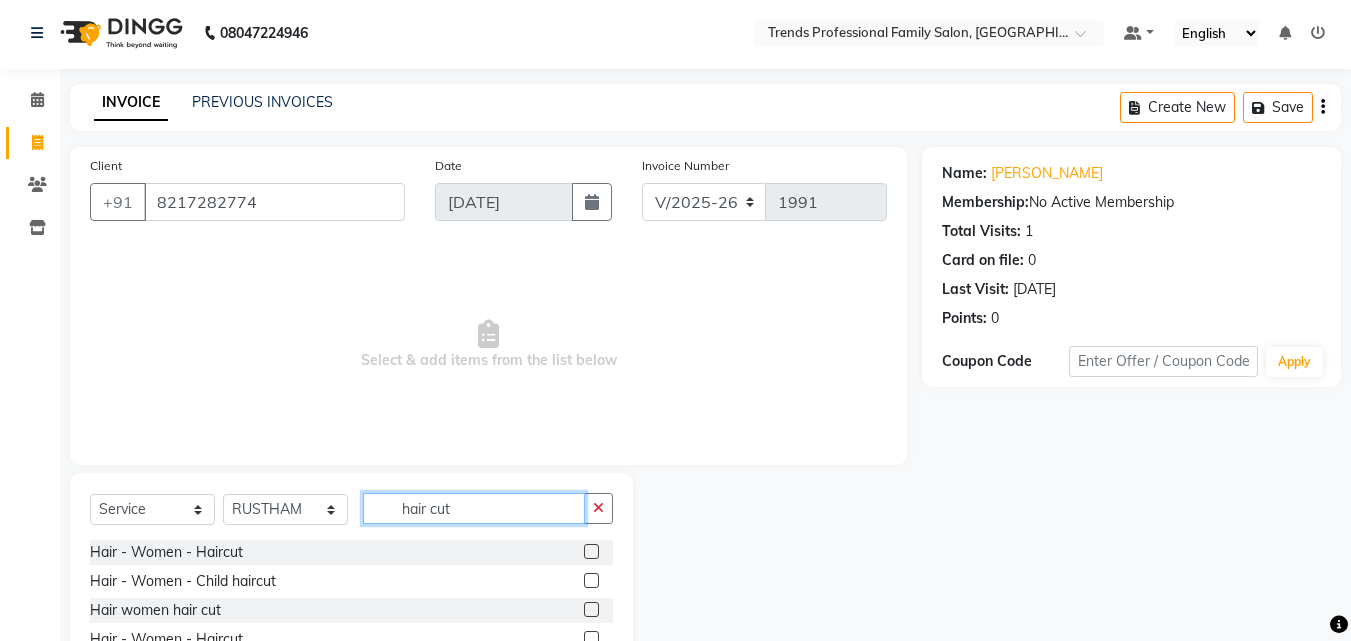 scroll, scrollTop: 160, scrollLeft: 0, axis: vertical 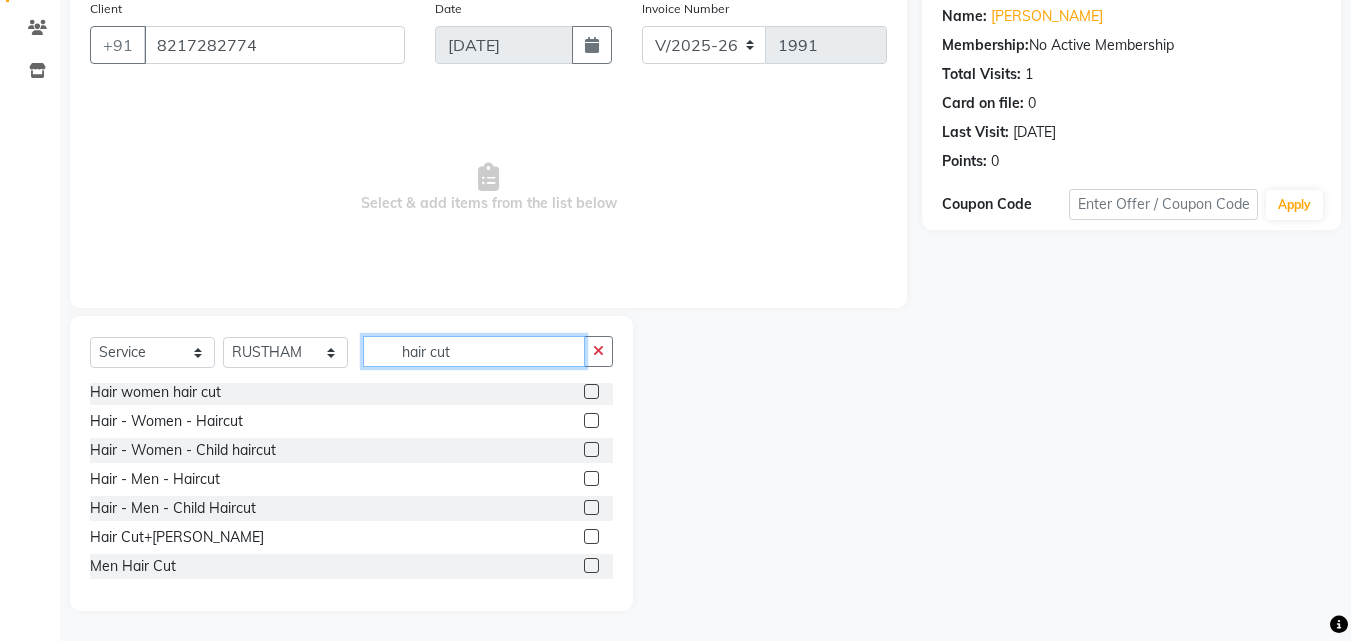 type on "hair cut" 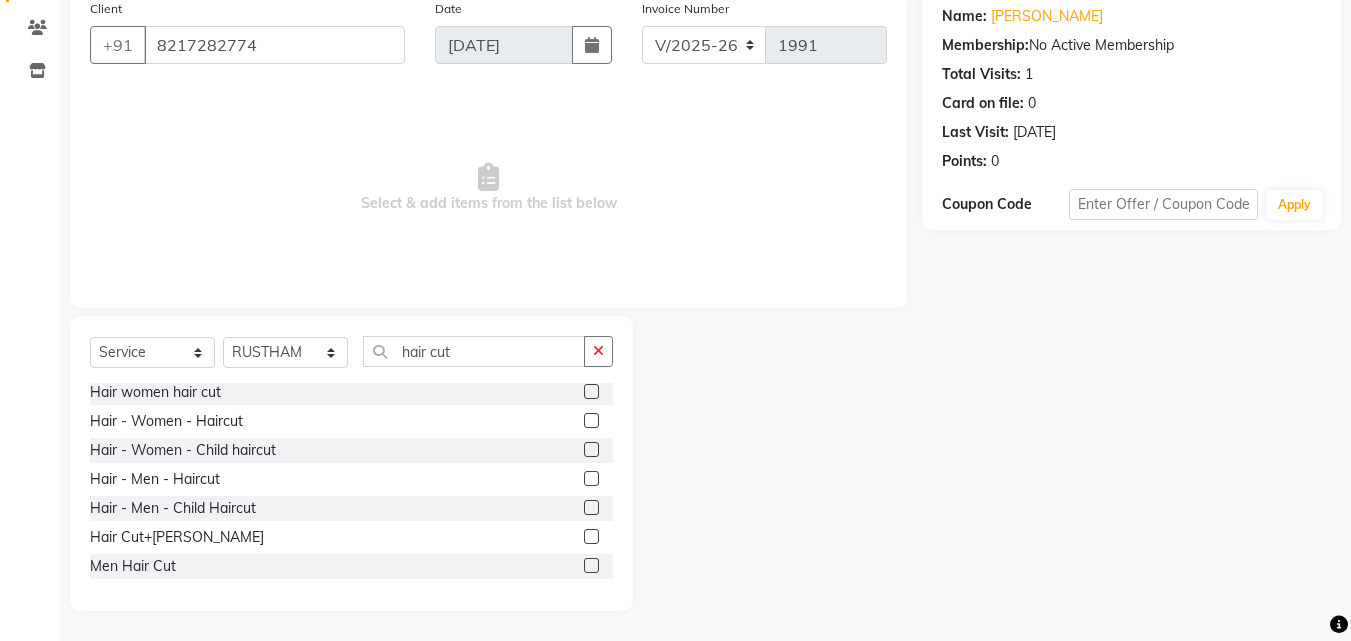 click 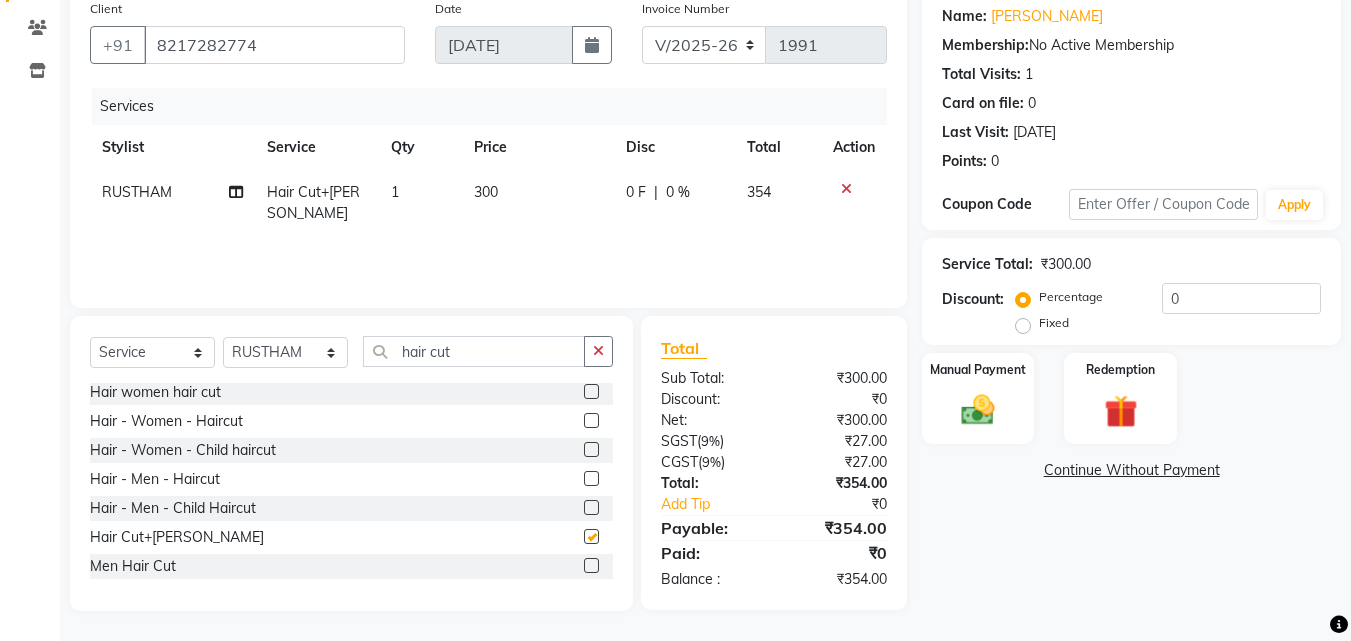 checkbox on "false" 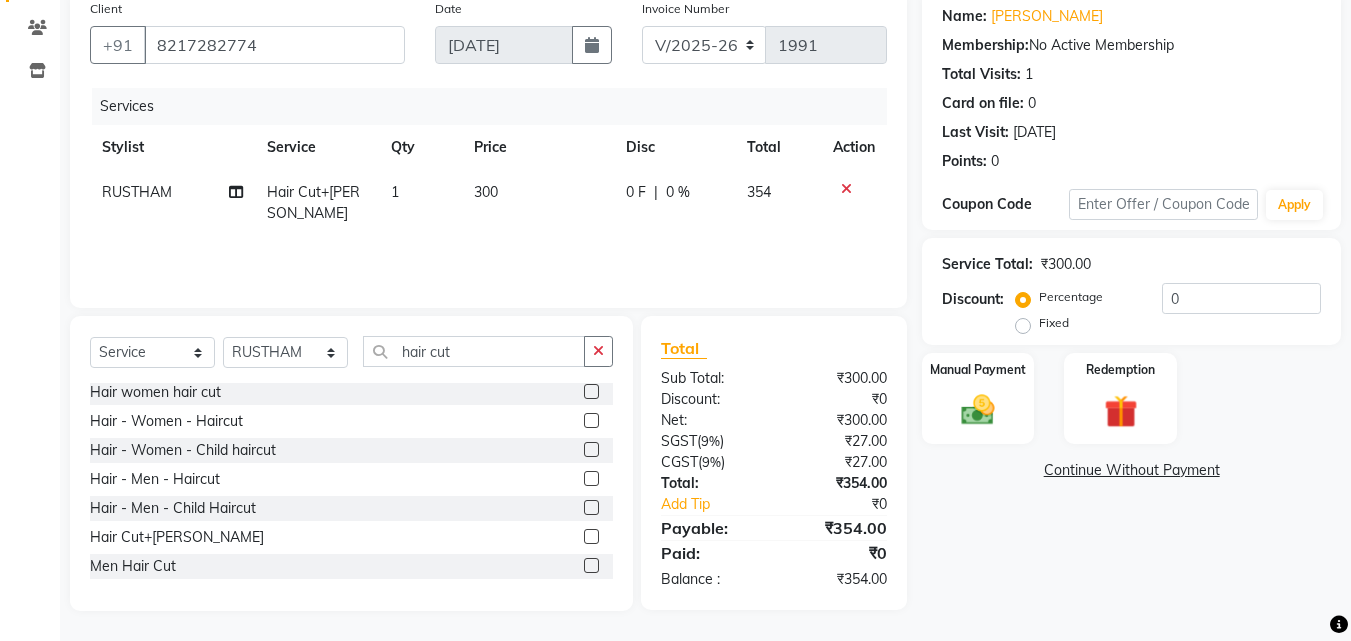 scroll, scrollTop: 0, scrollLeft: 0, axis: both 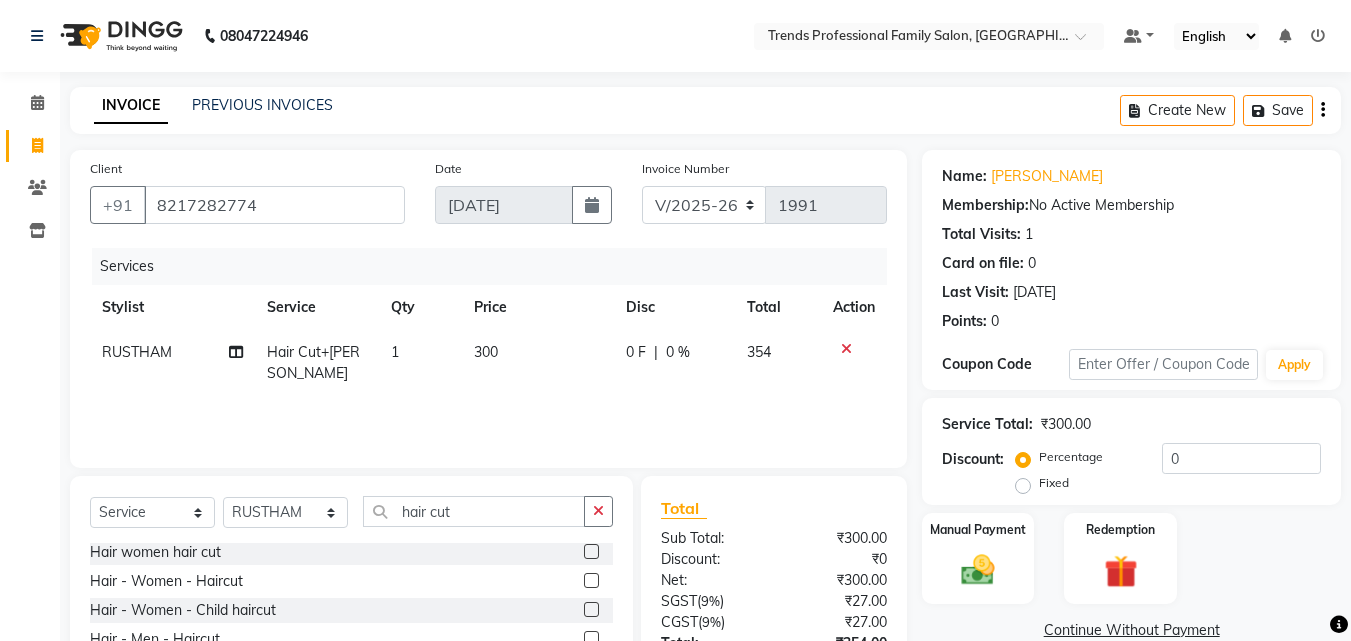 click 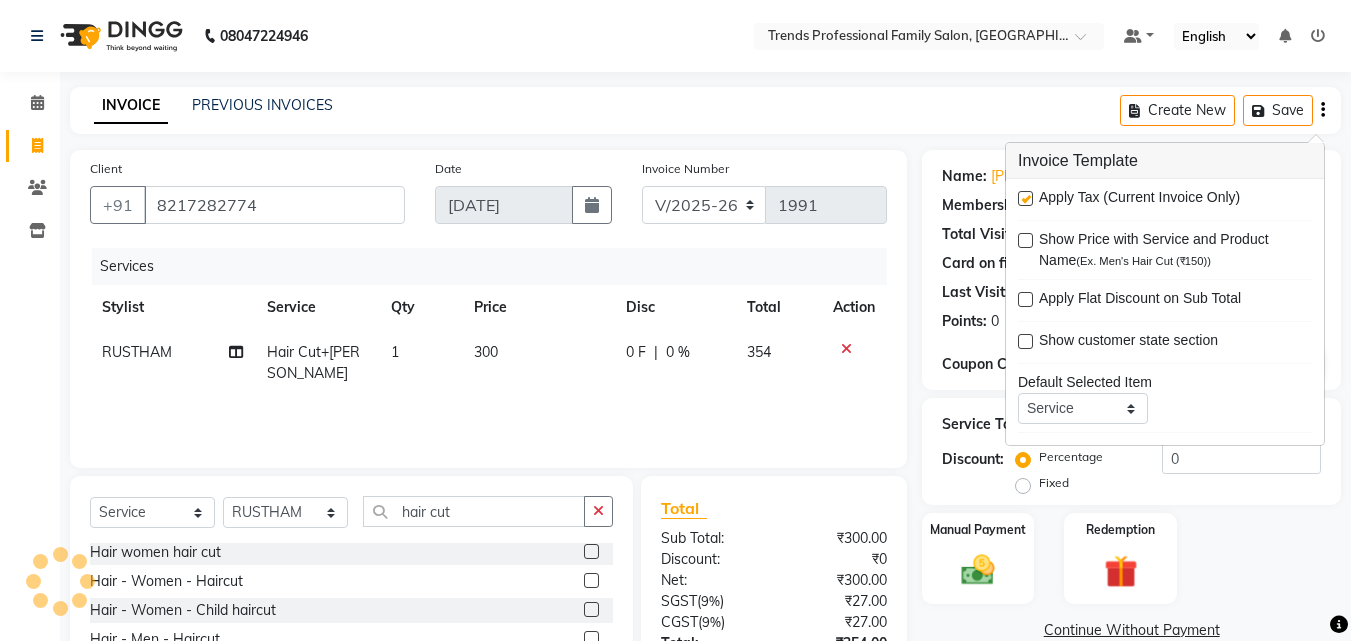 click at bounding box center (1025, 198) 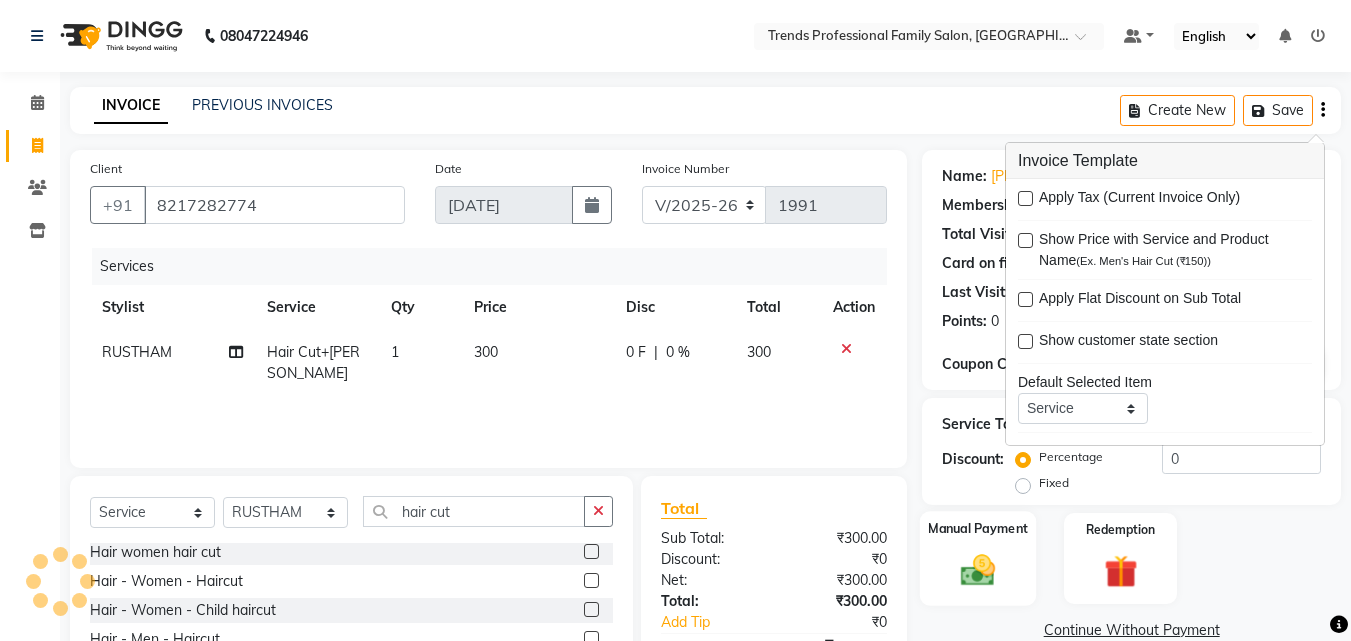 scroll, scrollTop: 160, scrollLeft: 0, axis: vertical 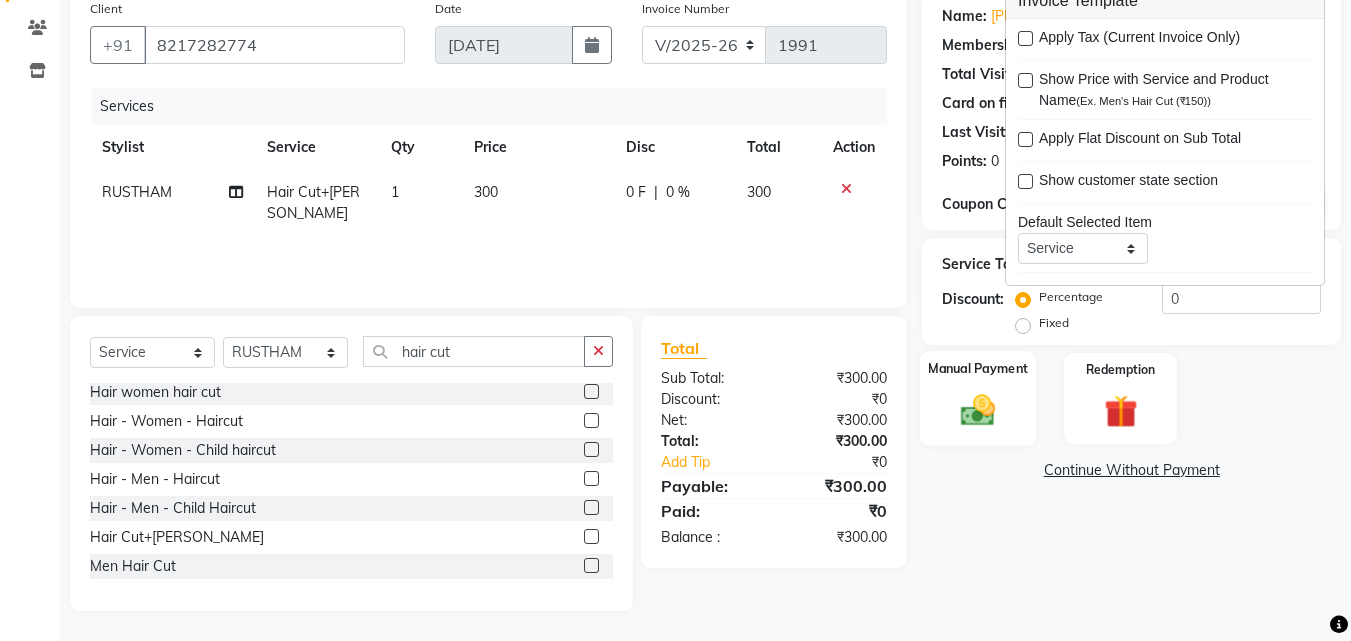 click 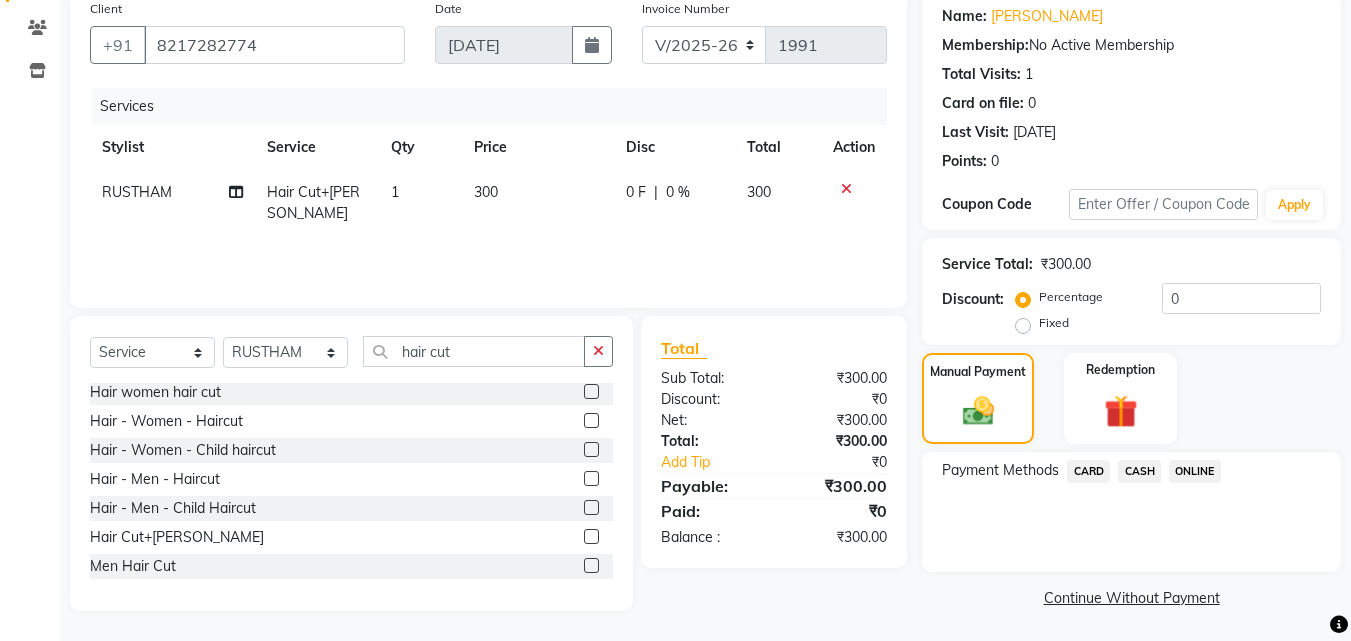 click on "ONLINE" 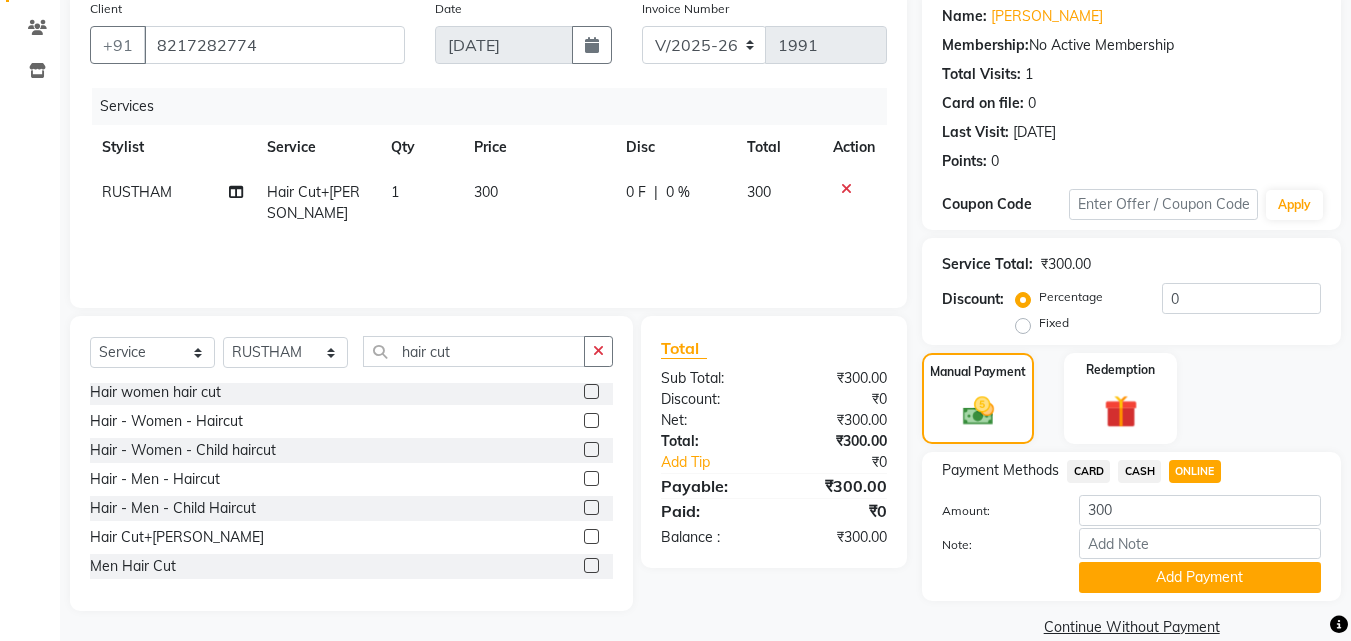 scroll, scrollTop: 191, scrollLeft: 0, axis: vertical 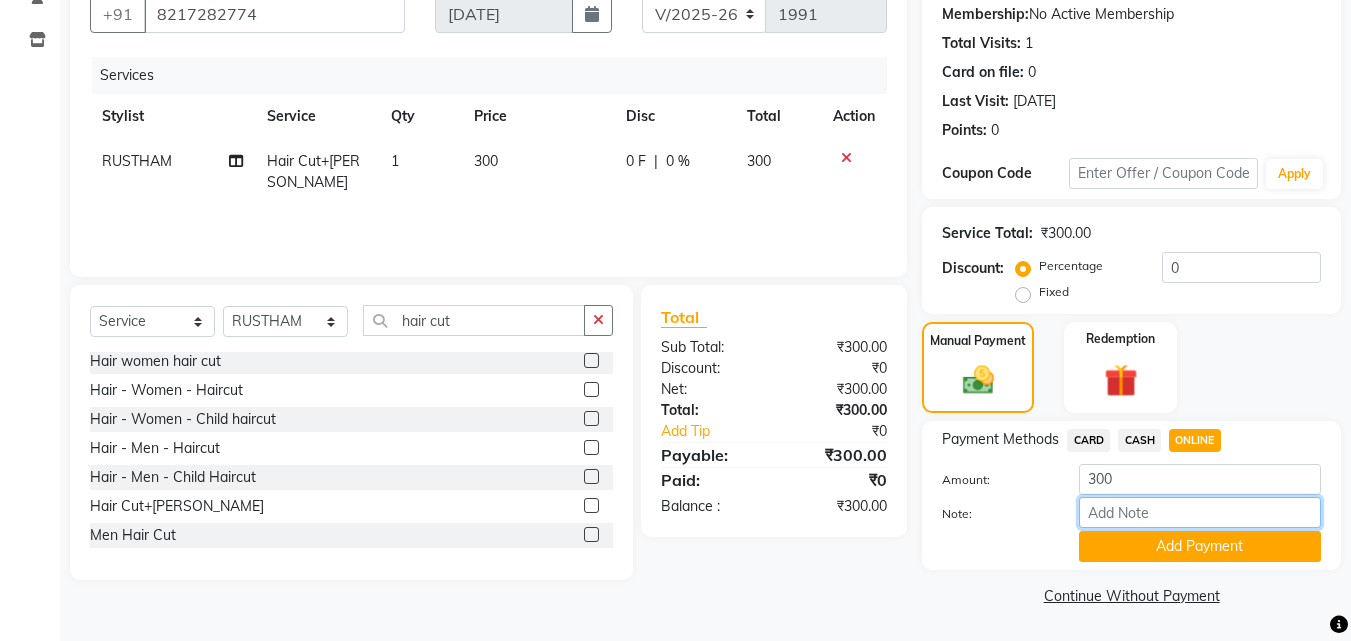 click on "Note:" at bounding box center [1200, 512] 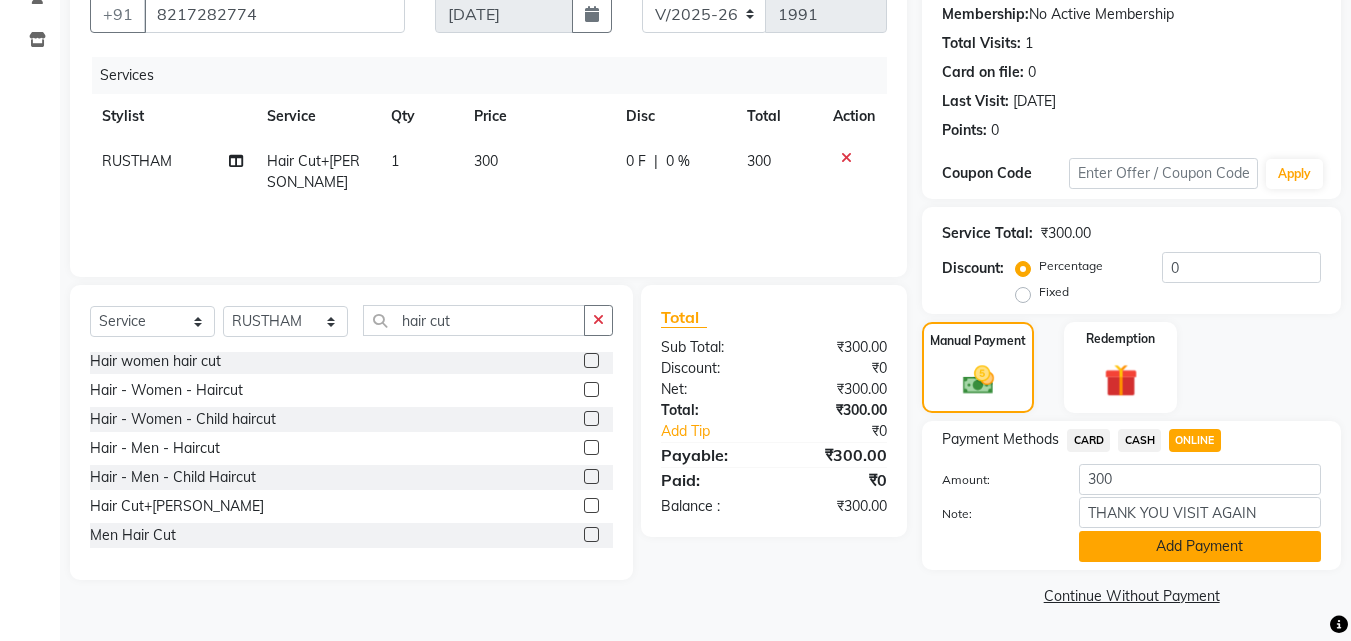 click on "Add Payment" 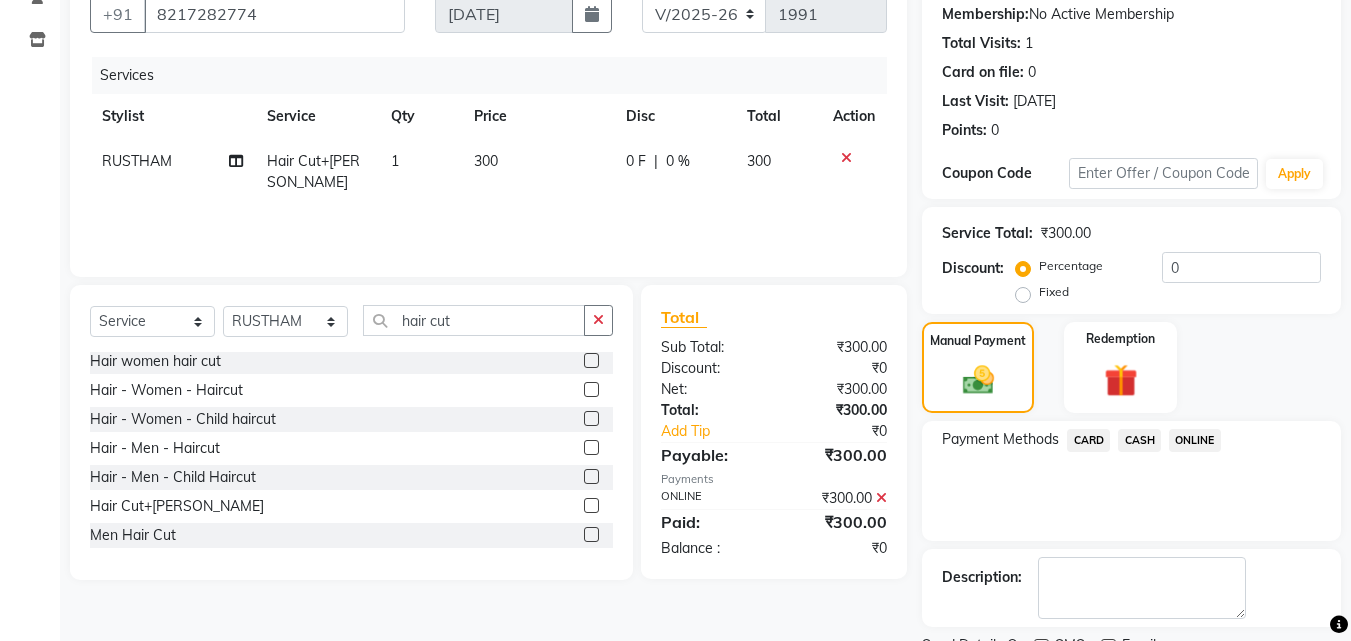 scroll, scrollTop: 275, scrollLeft: 0, axis: vertical 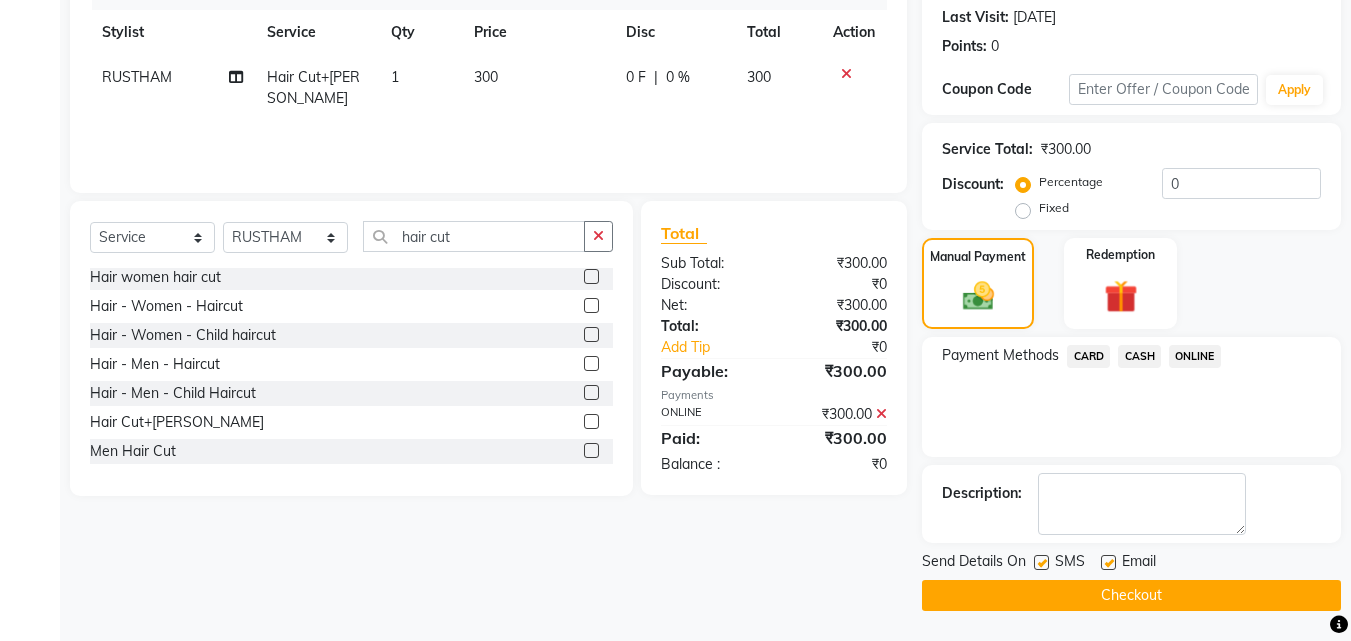 click on "Checkout" 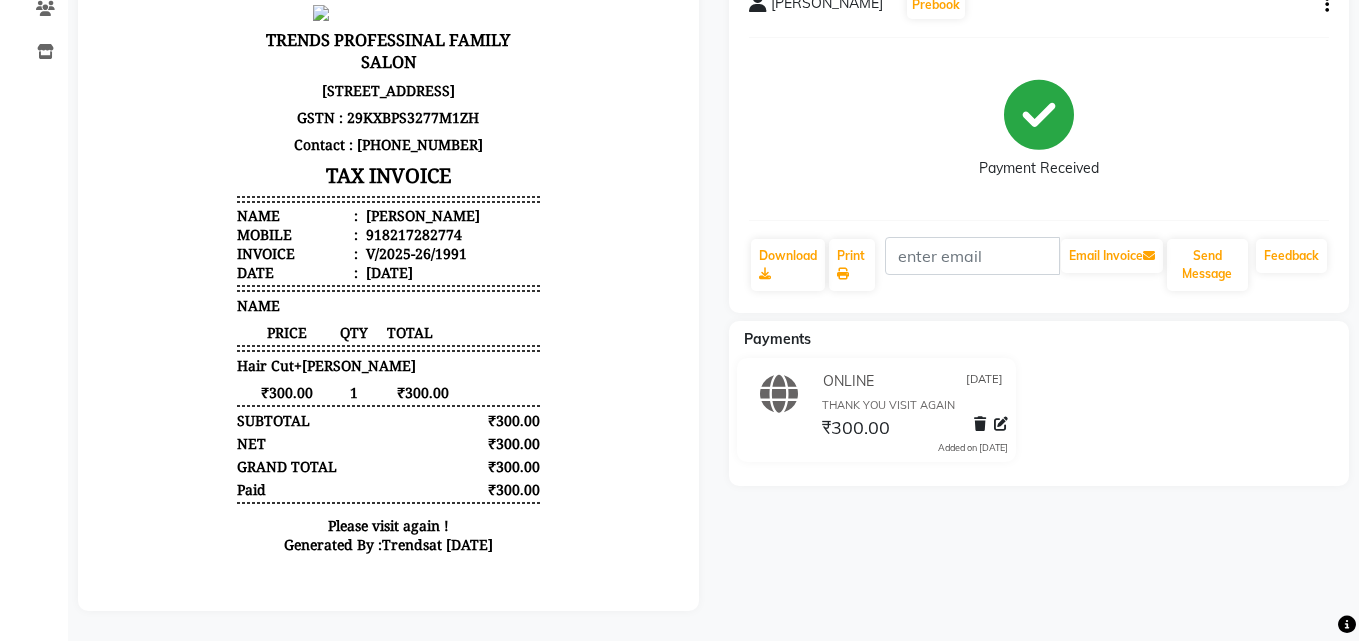 scroll, scrollTop: 0, scrollLeft: 0, axis: both 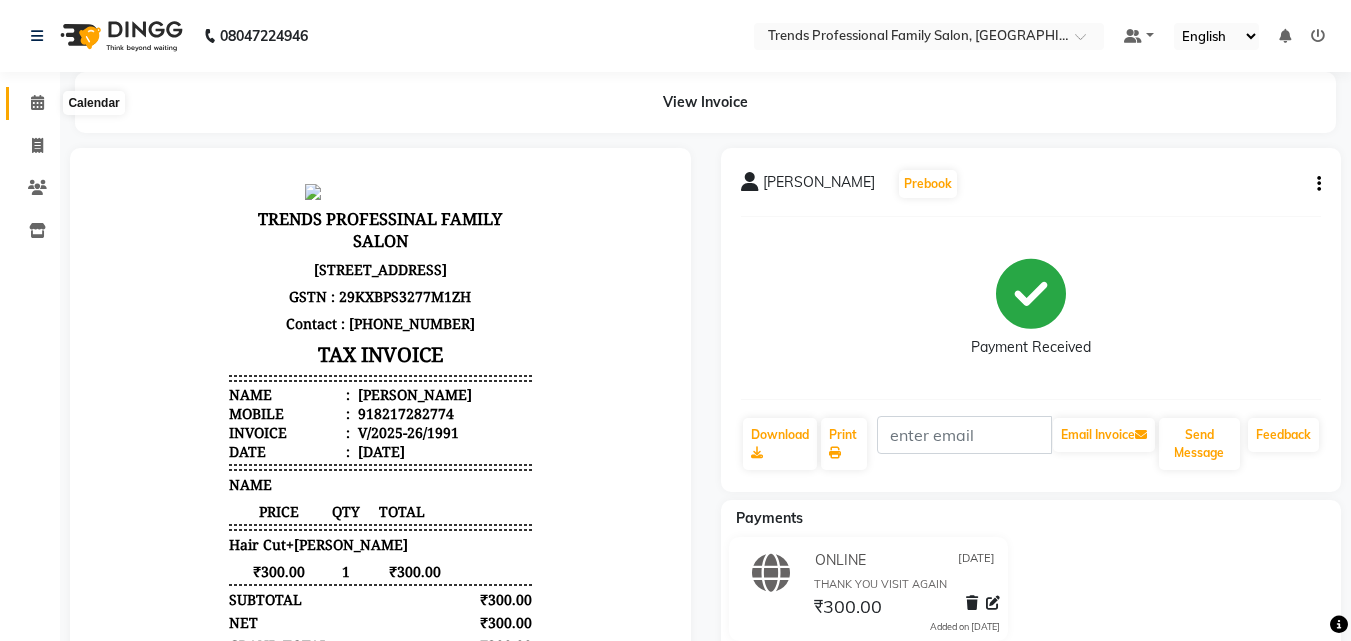 click 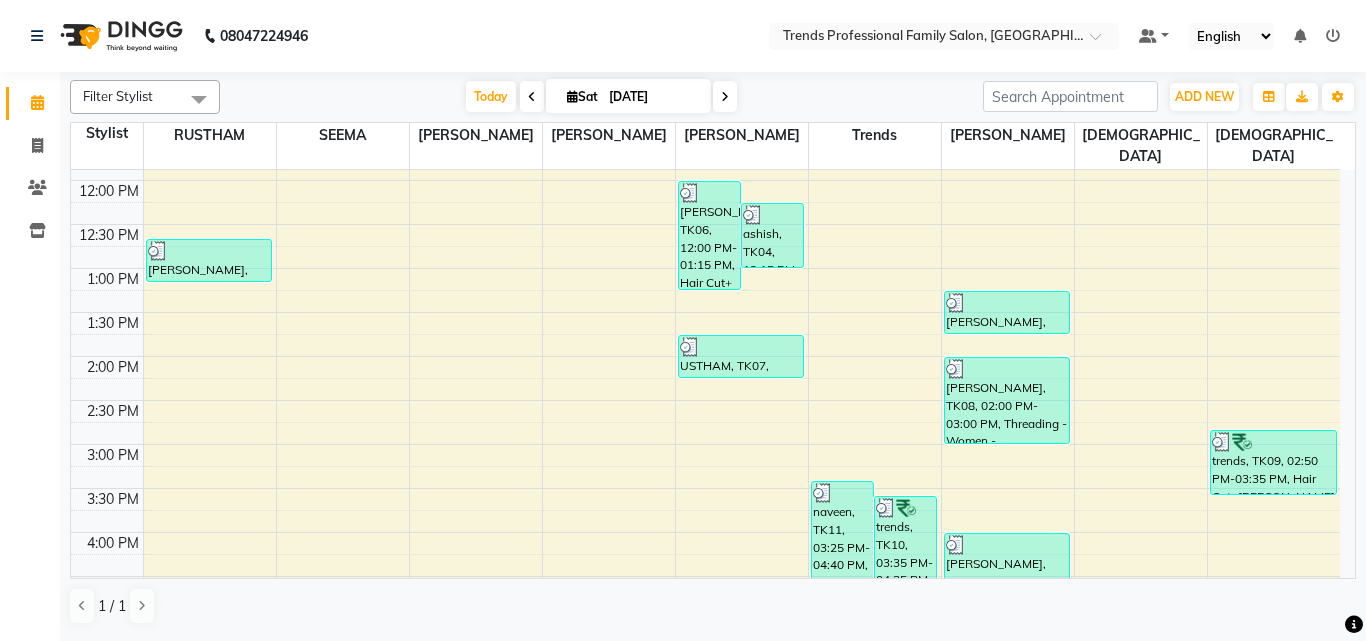 scroll, scrollTop: 0, scrollLeft: 0, axis: both 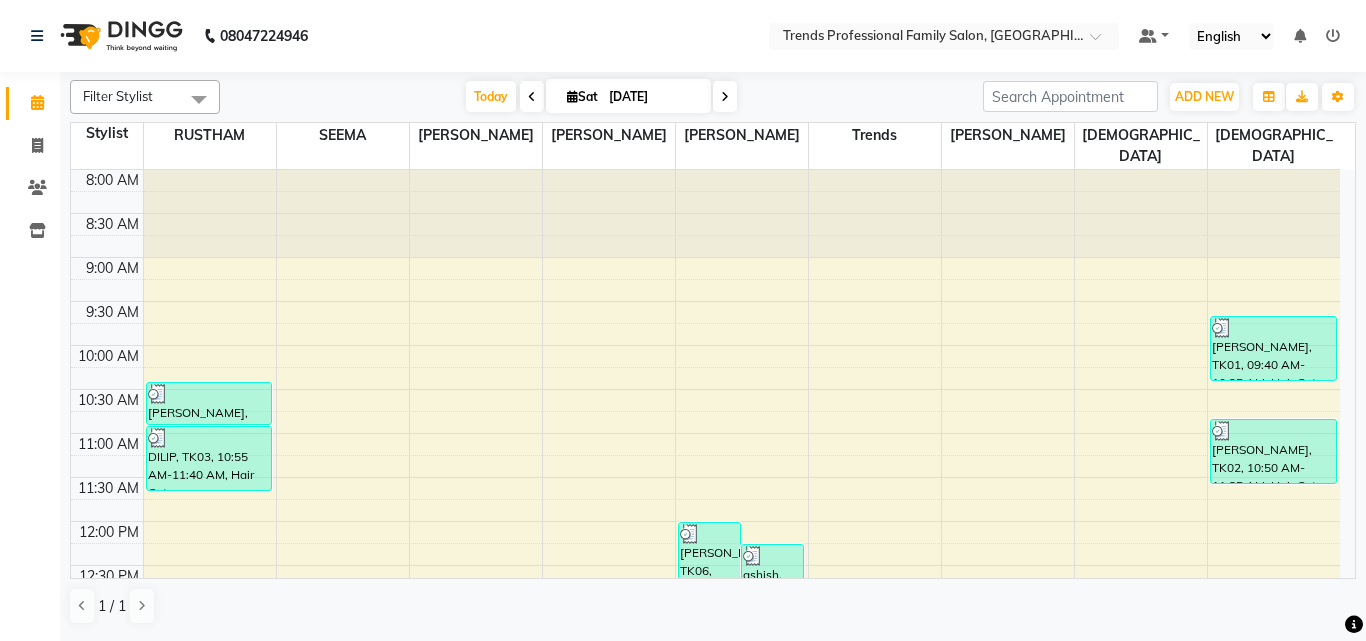 click at bounding box center (1333, 36) 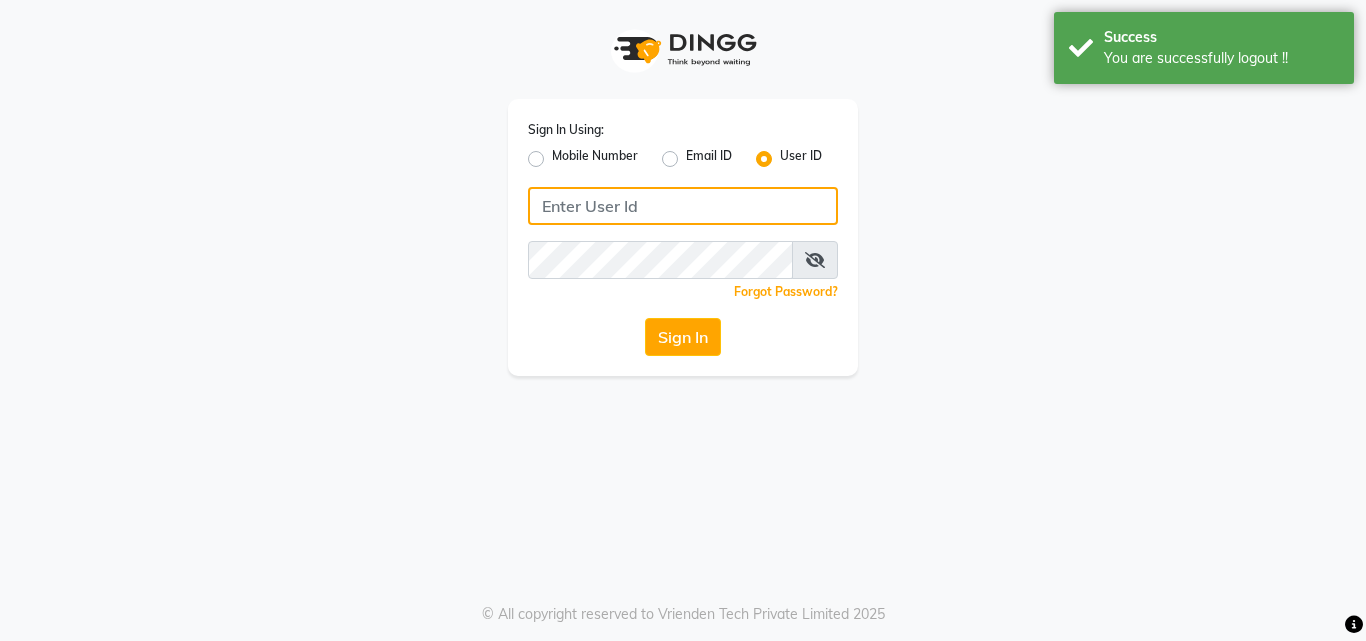 click 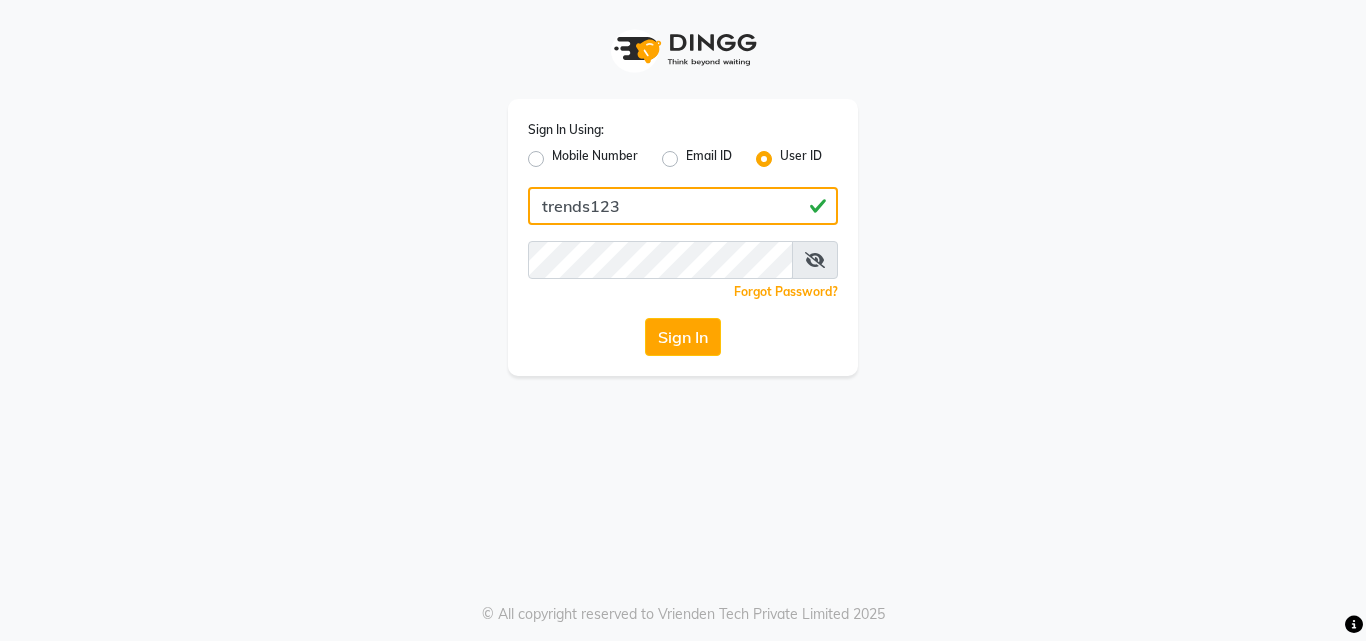 type on "trends123" 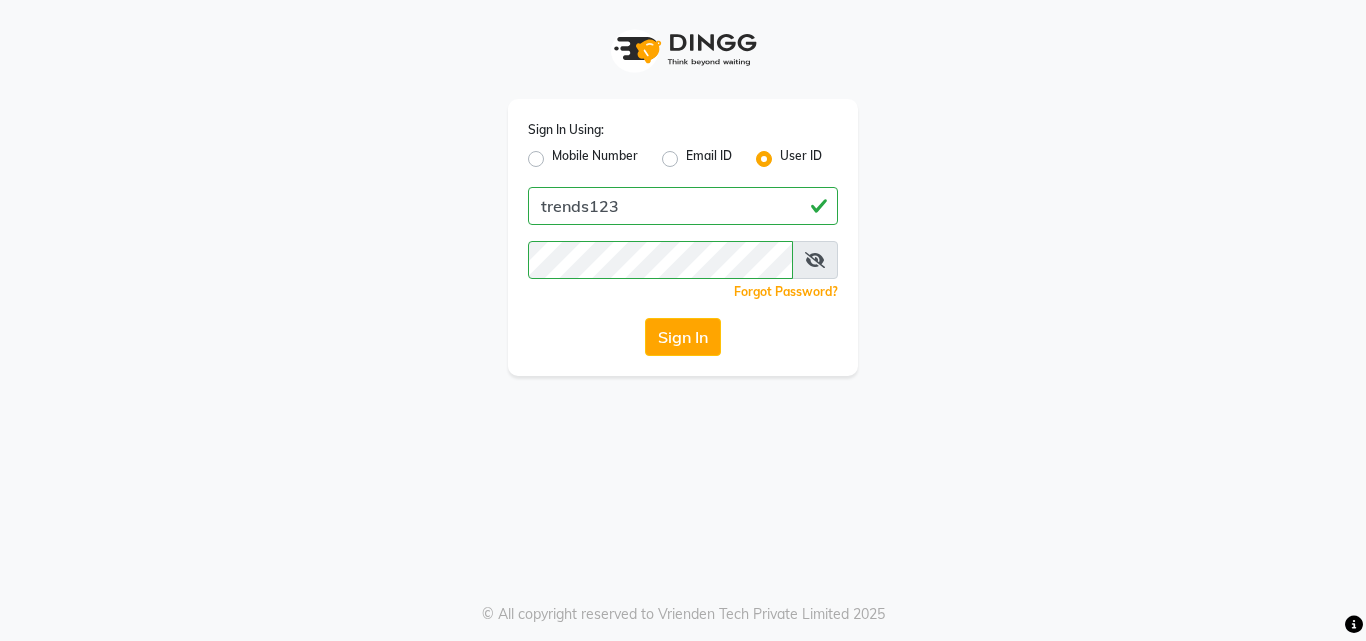 click on "Sign In" 